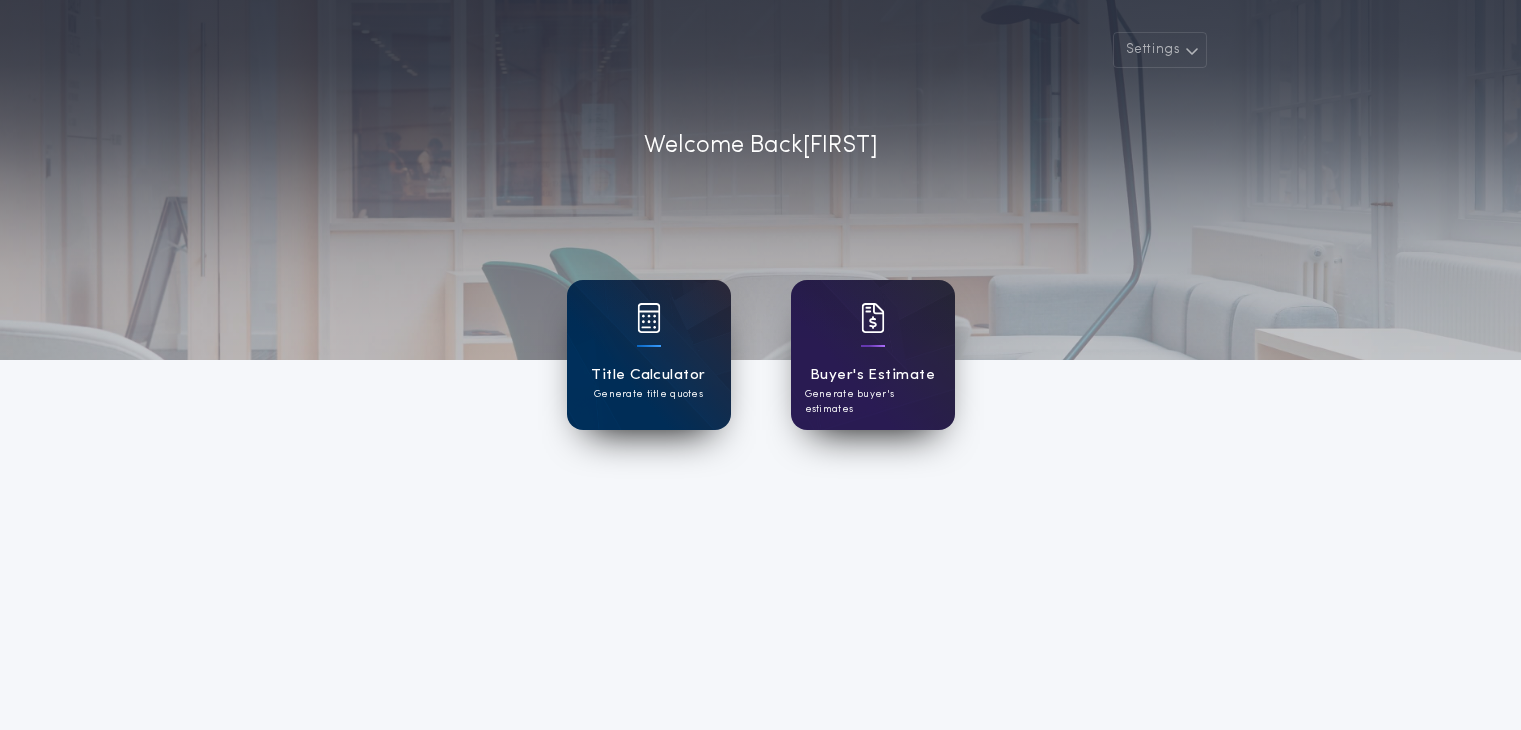 scroll, scrollTop: 0, scrollLeft: 0, axis: both 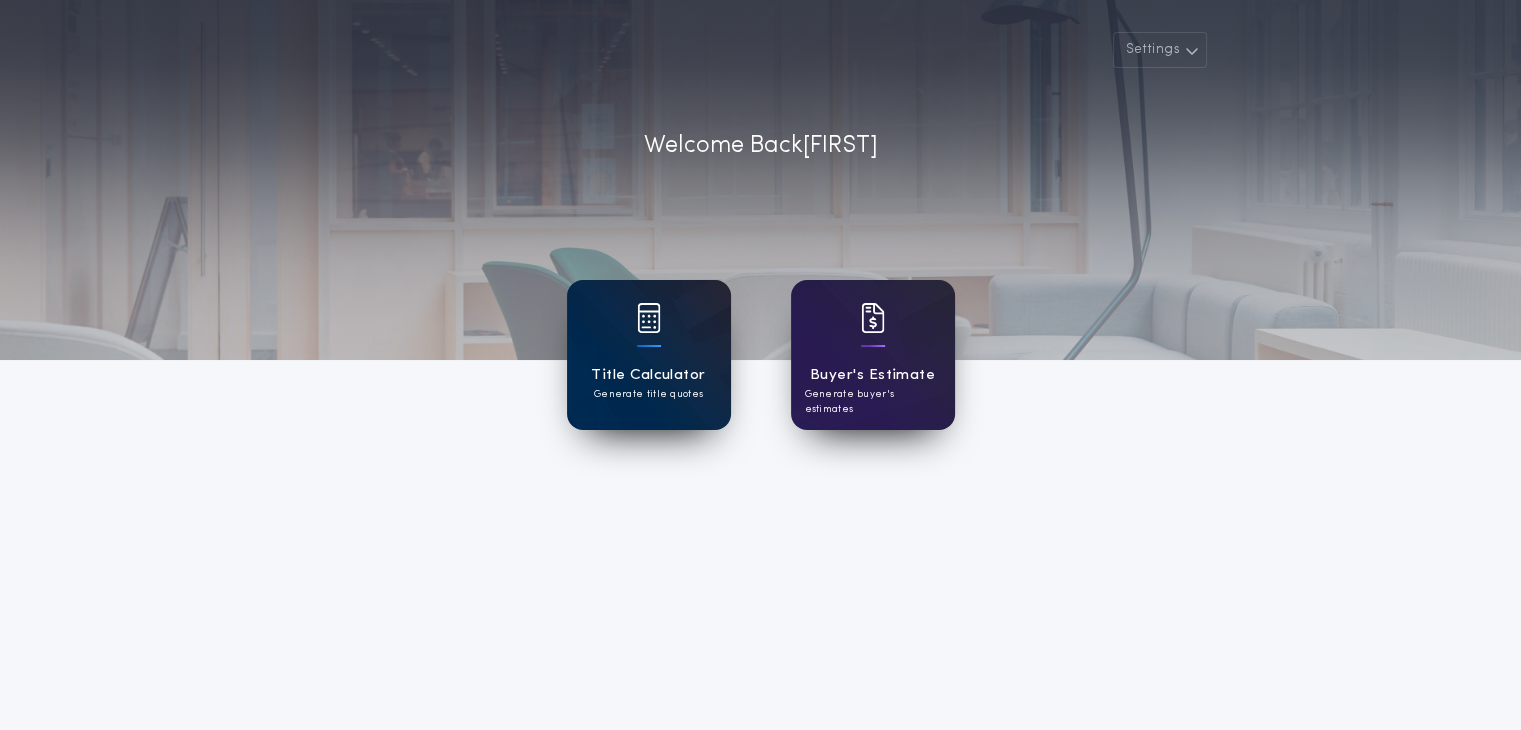 click on "Title Calculator Generate title quotes" at bounding box center (649, 355) 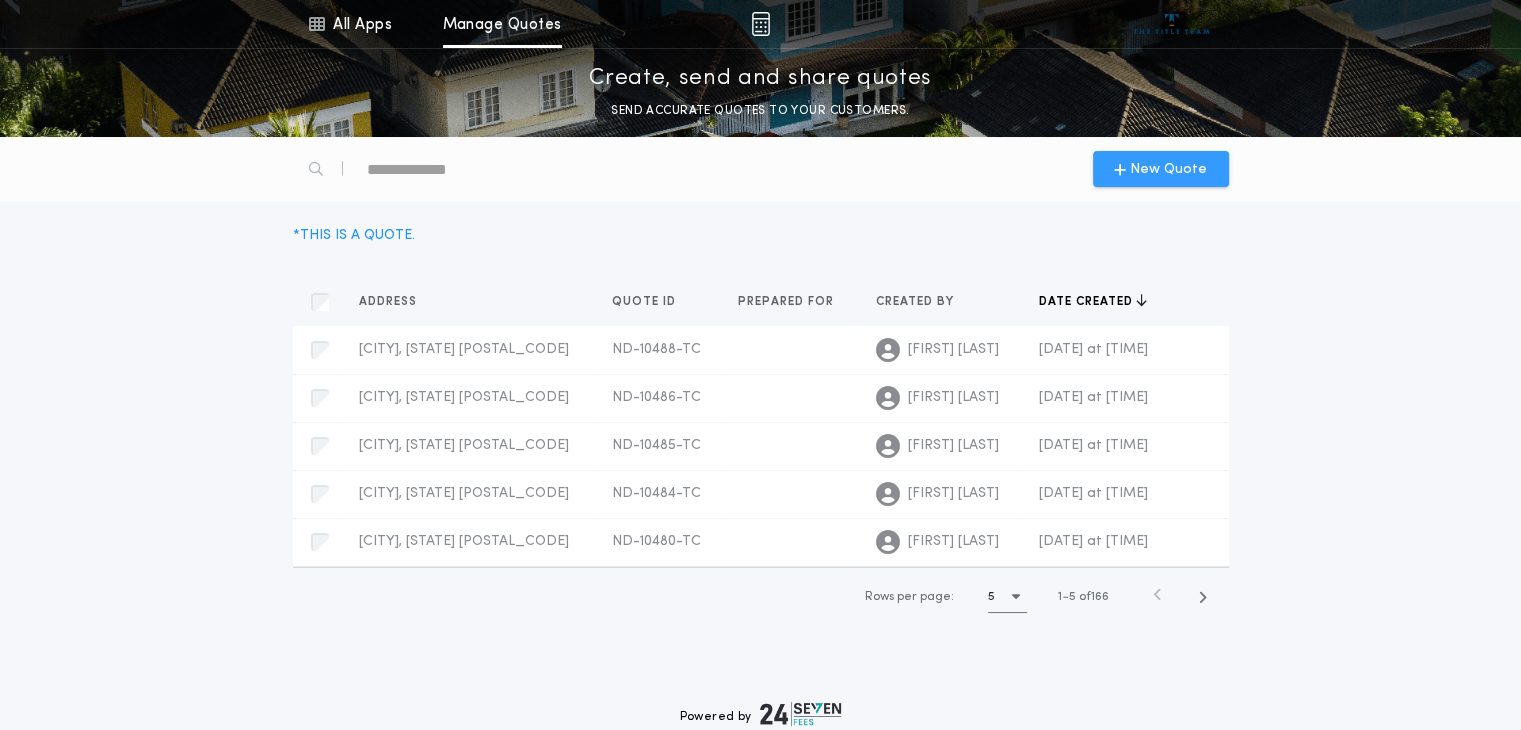 click on "New Quote" at bounding box center [1168, 169] 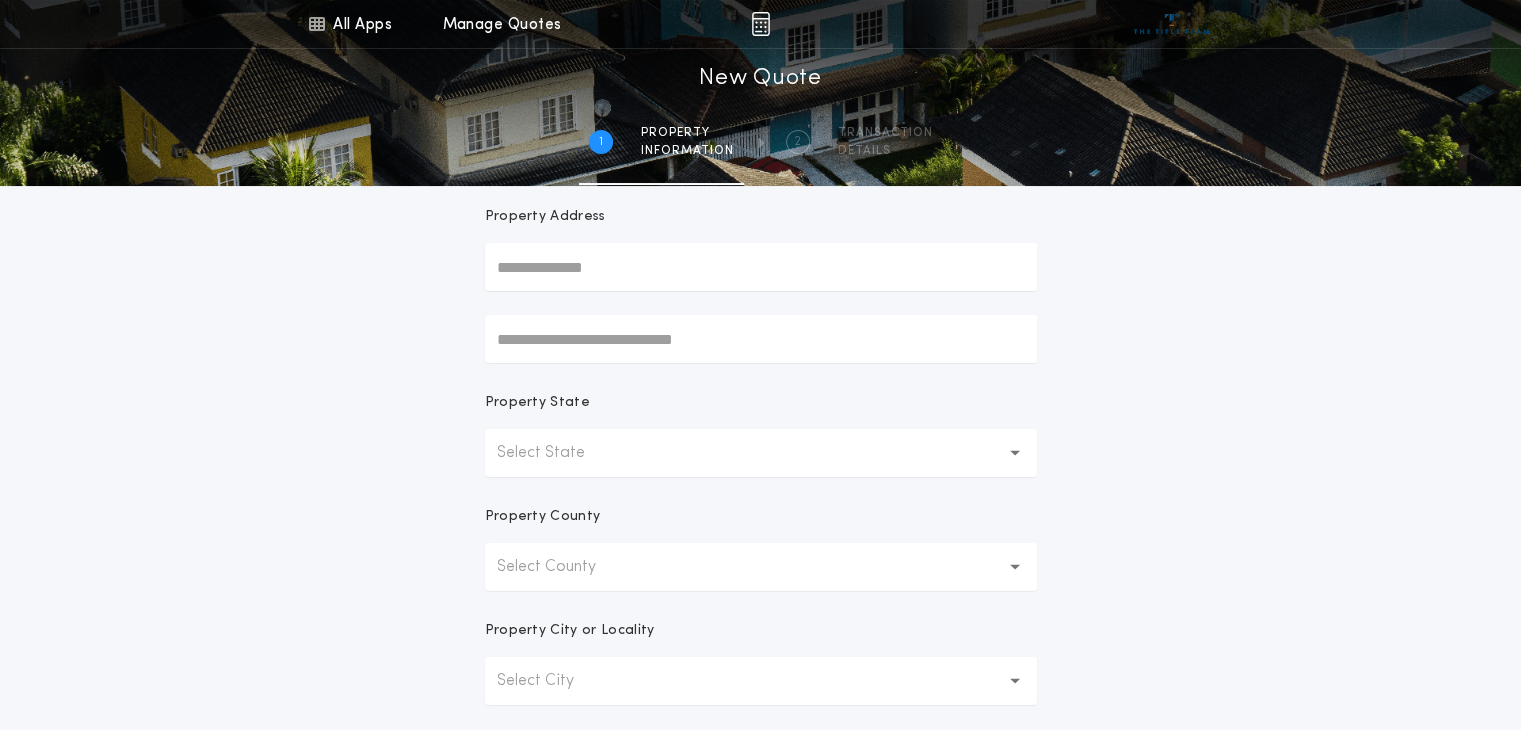 scroll, scrollTop: 200, scrollLeft: 0, axis: vertical 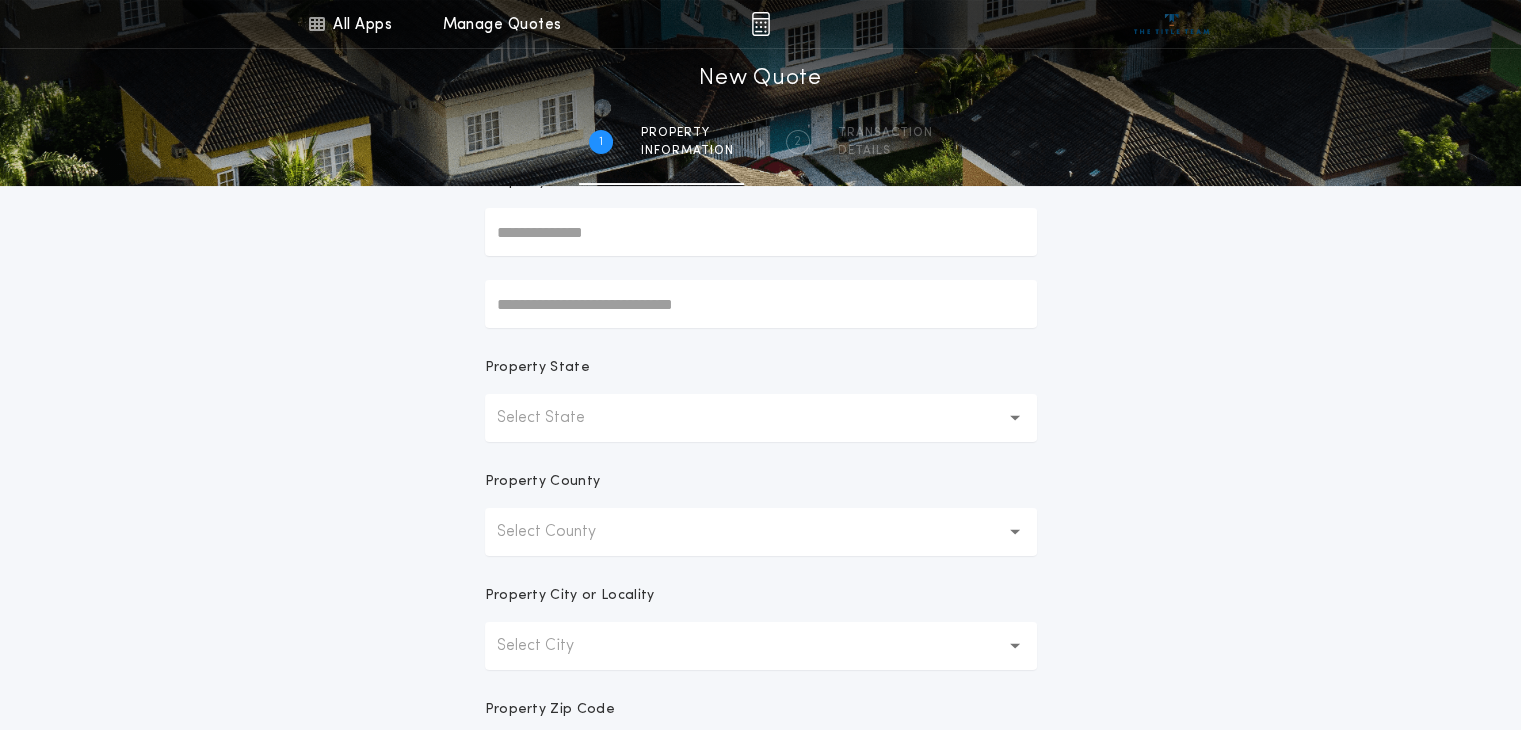 click on "Select State" at bounding box center (557, 418) 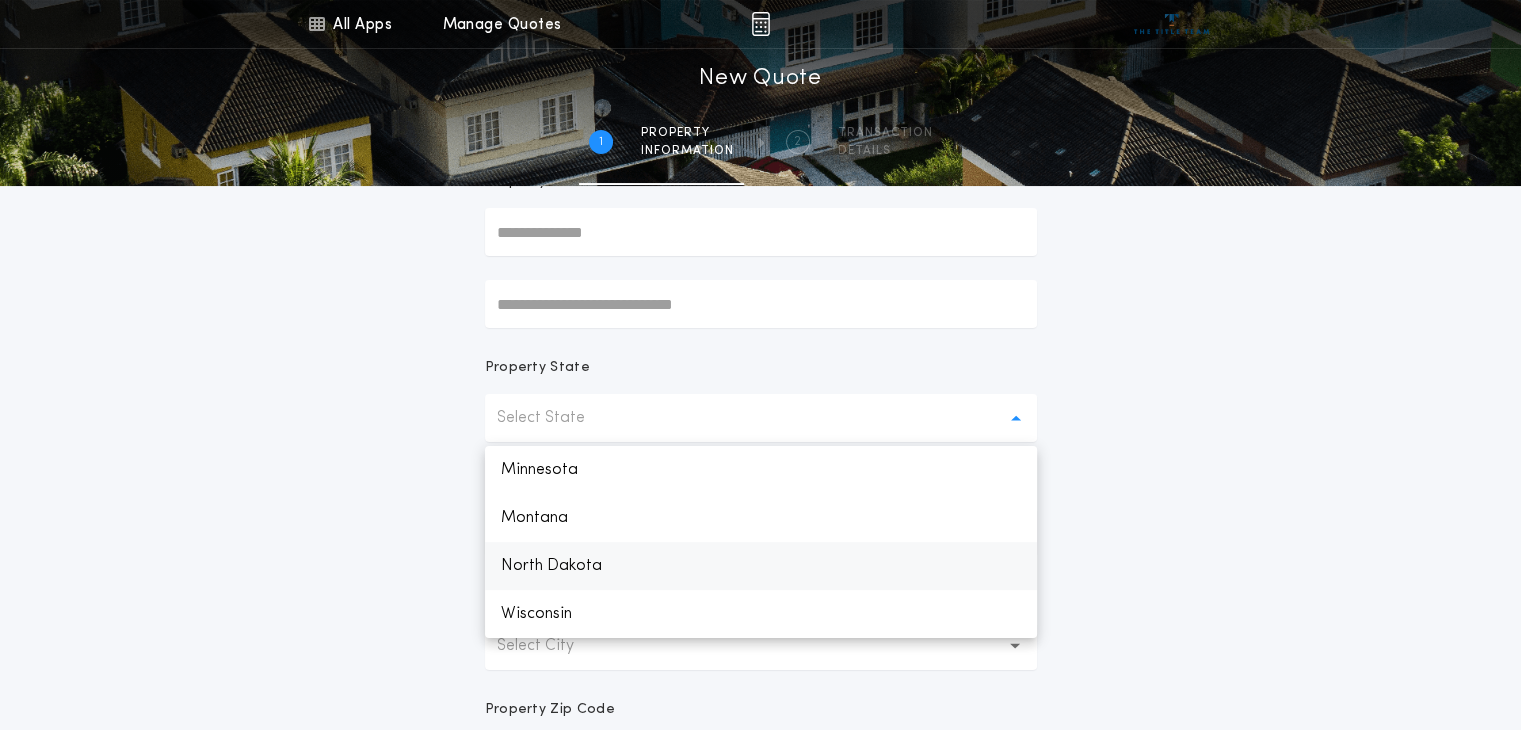 click on "North Dakota" at bounding box center (761, 566) 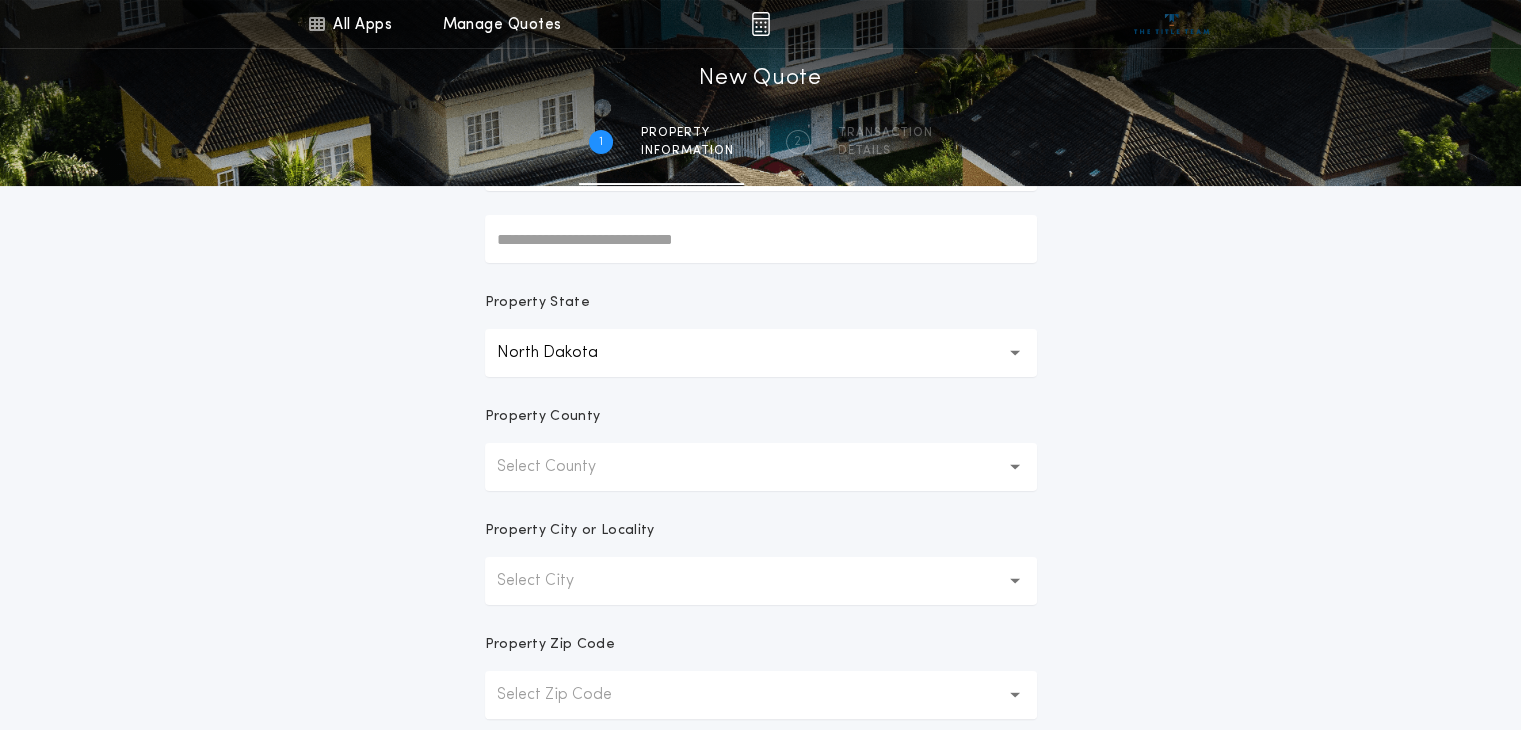 scroll, scrollTop: 300, scrollLeft: 0, axis: vertical 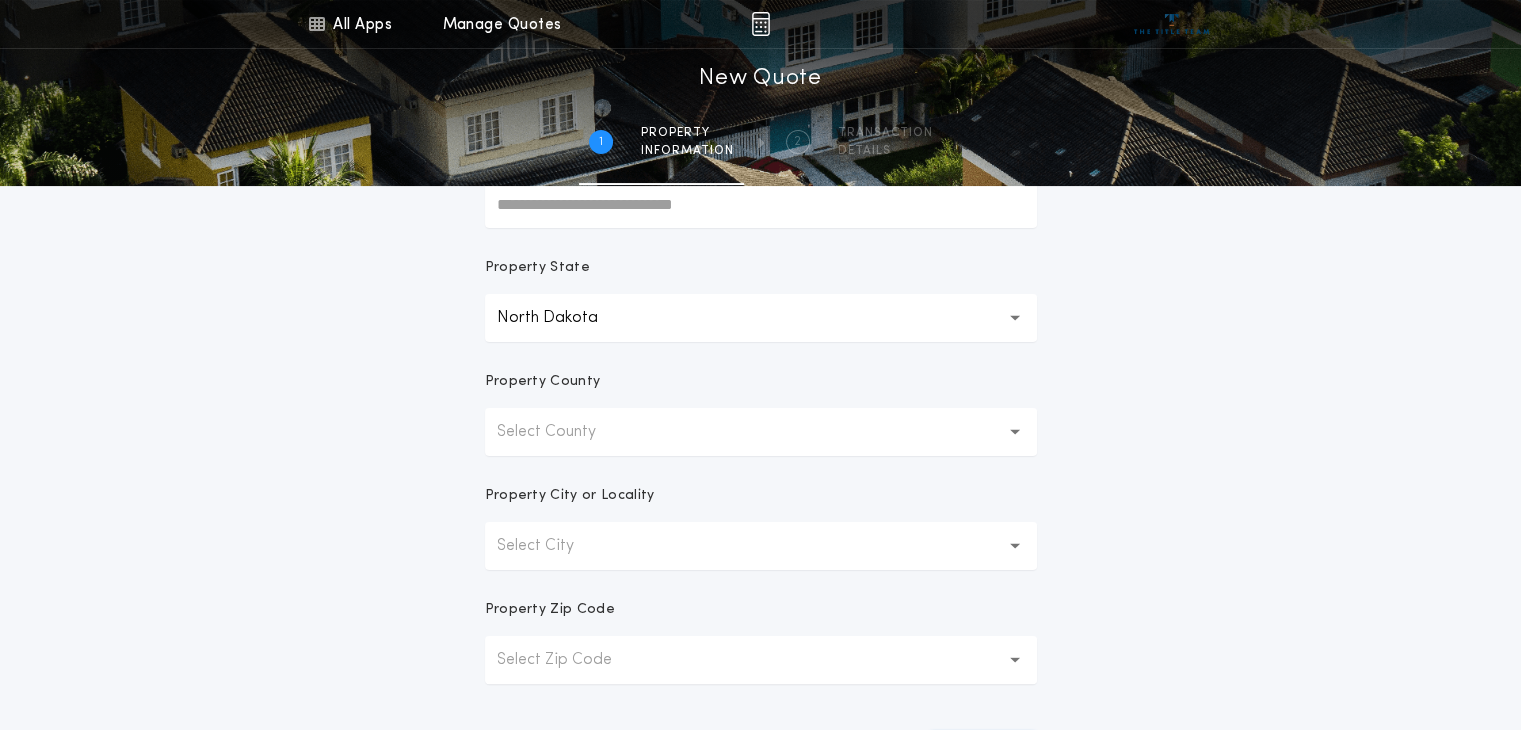 click on "Select County" at bounding box center [562, 432] 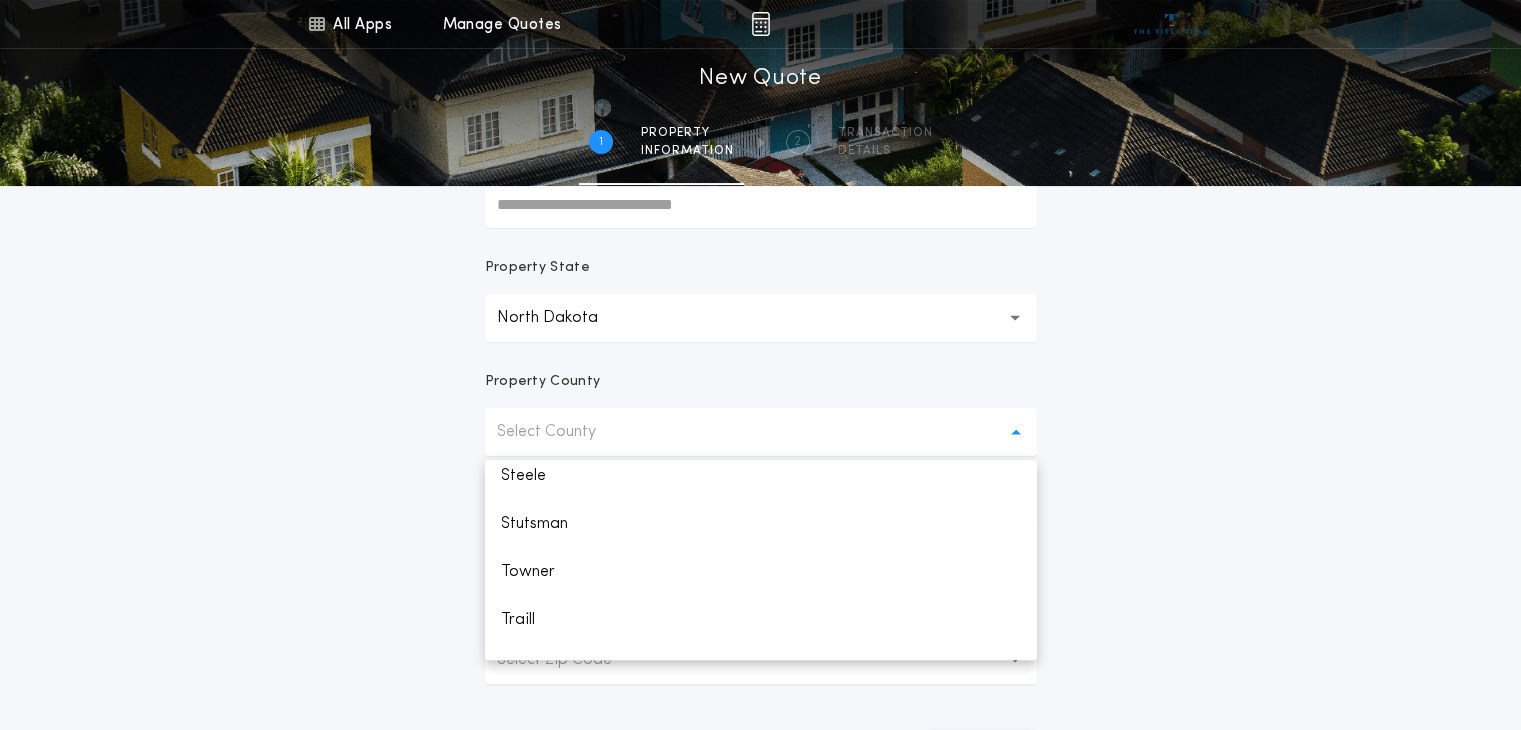scroll, scrollTop: 2344, scrollLeft: 0, axis: vertical 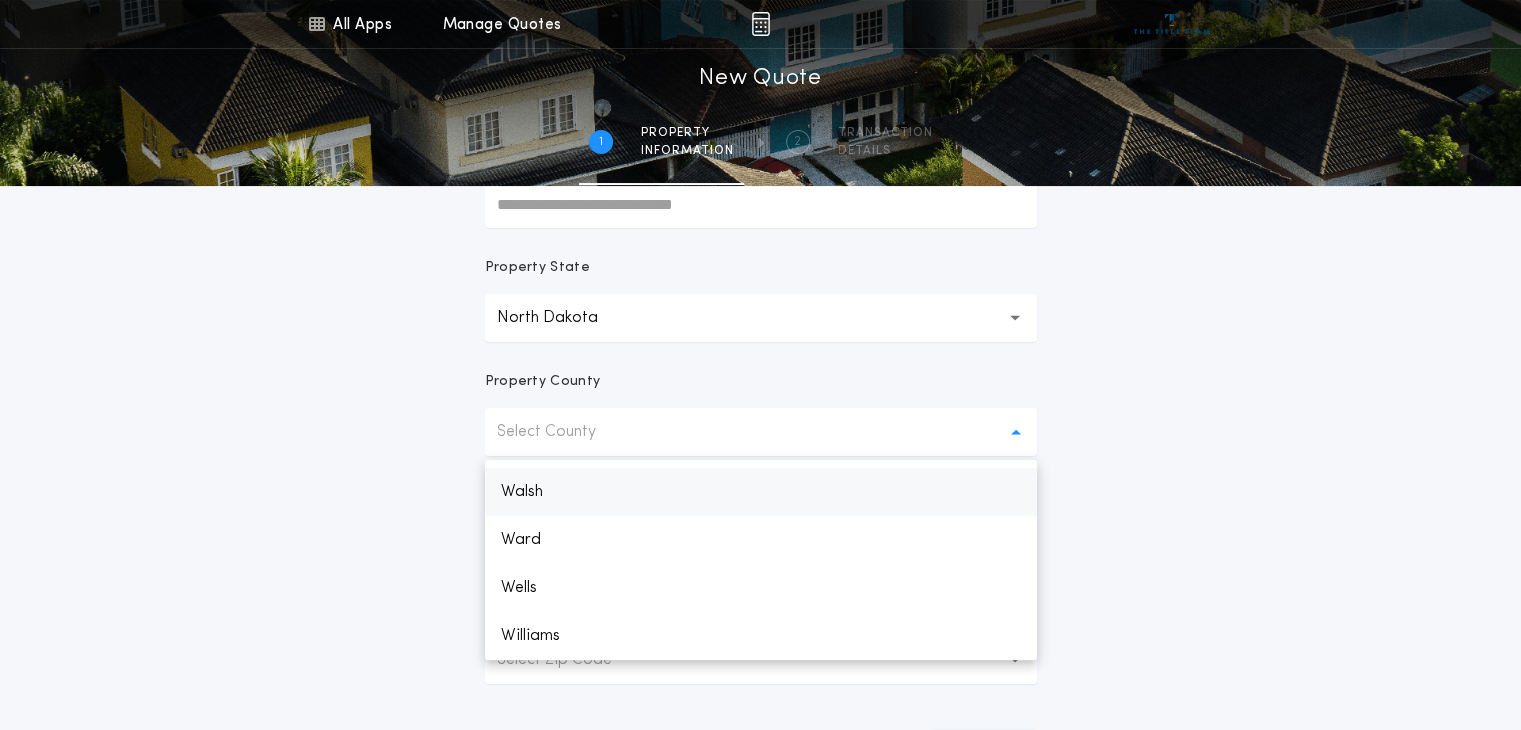 click on "Walsh" at bounding box center [761, 492] 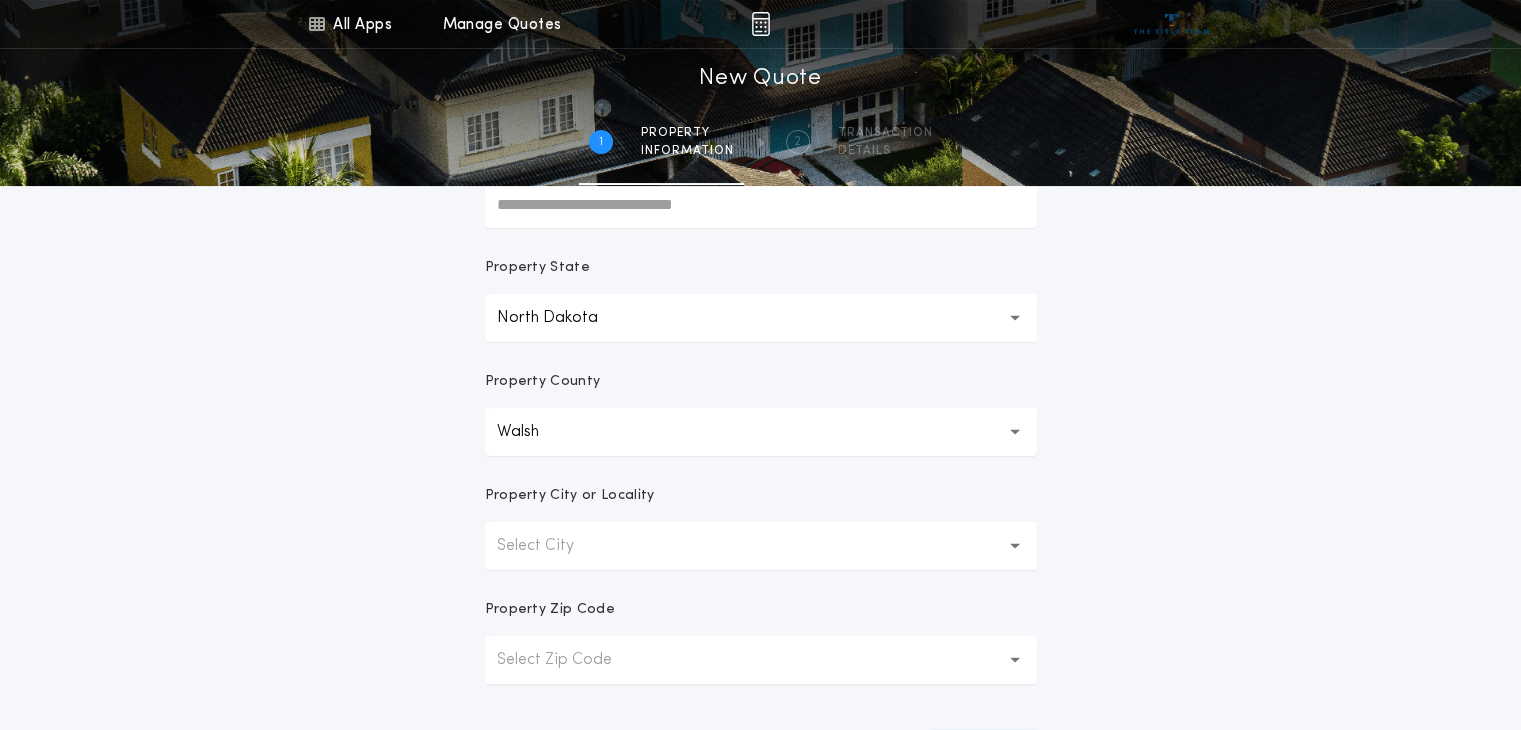 click on "Select City" at bounding box center (761, 546) 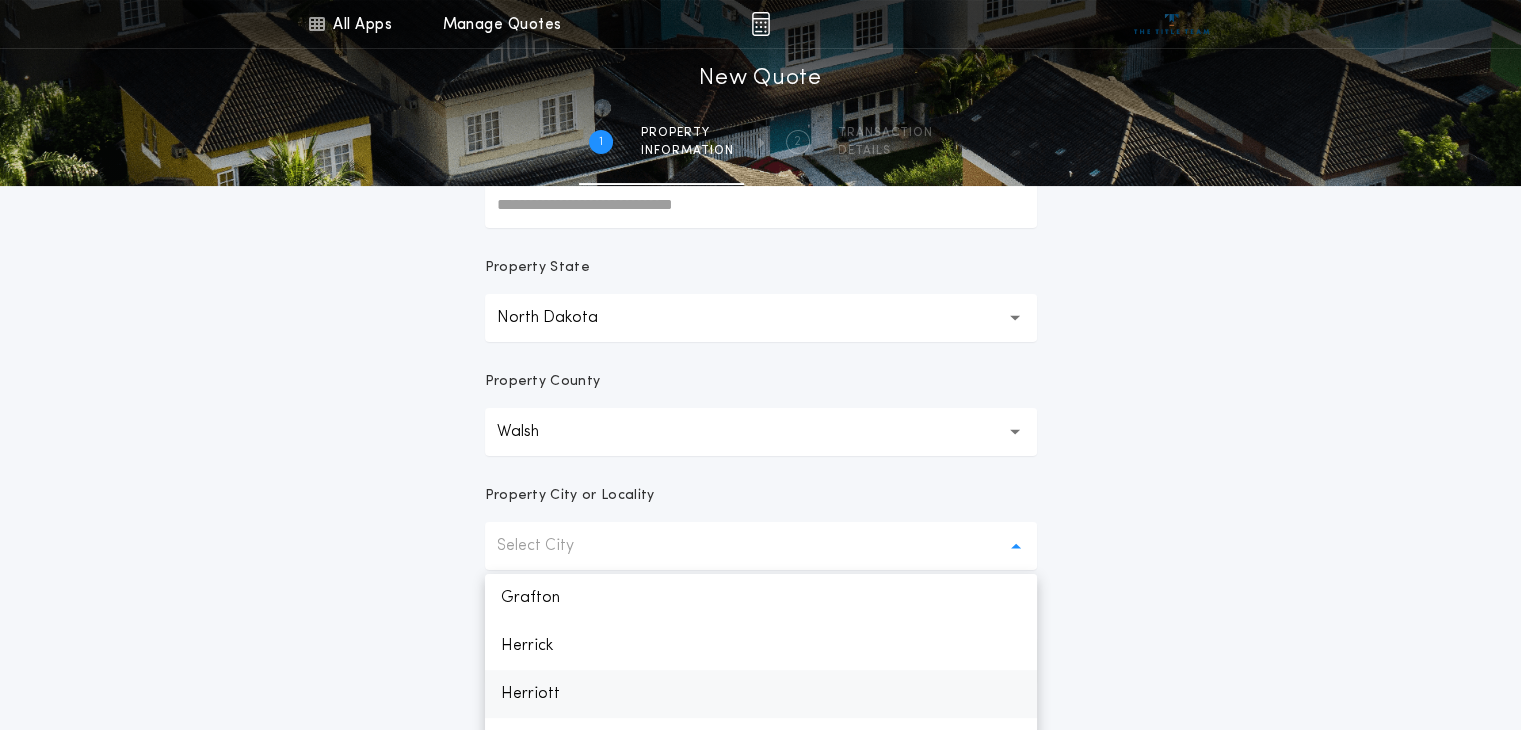 scroll, scrollTop: 400, scrollLeft: 0, axis: vertical 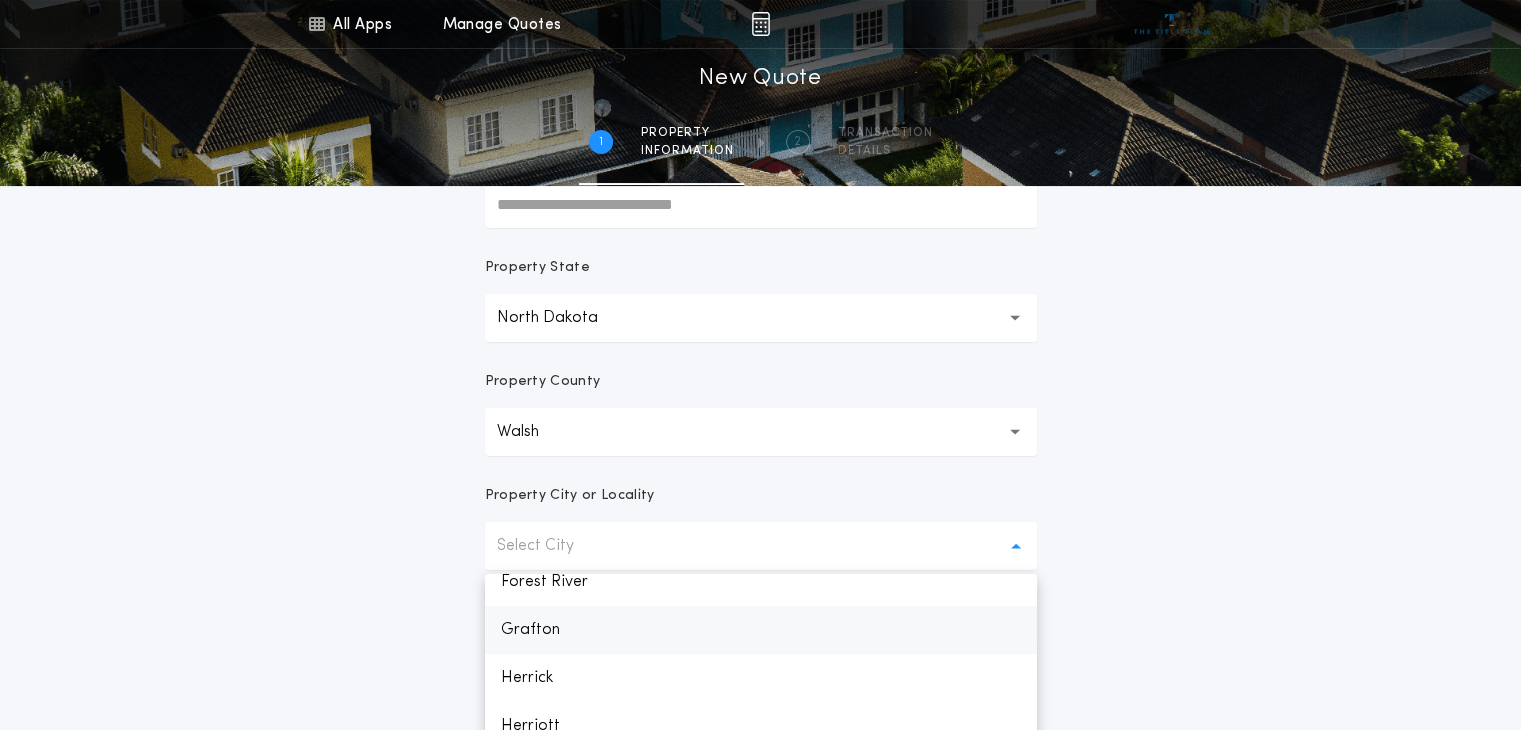 click on "Grafton" at bounding box center (761, 630) 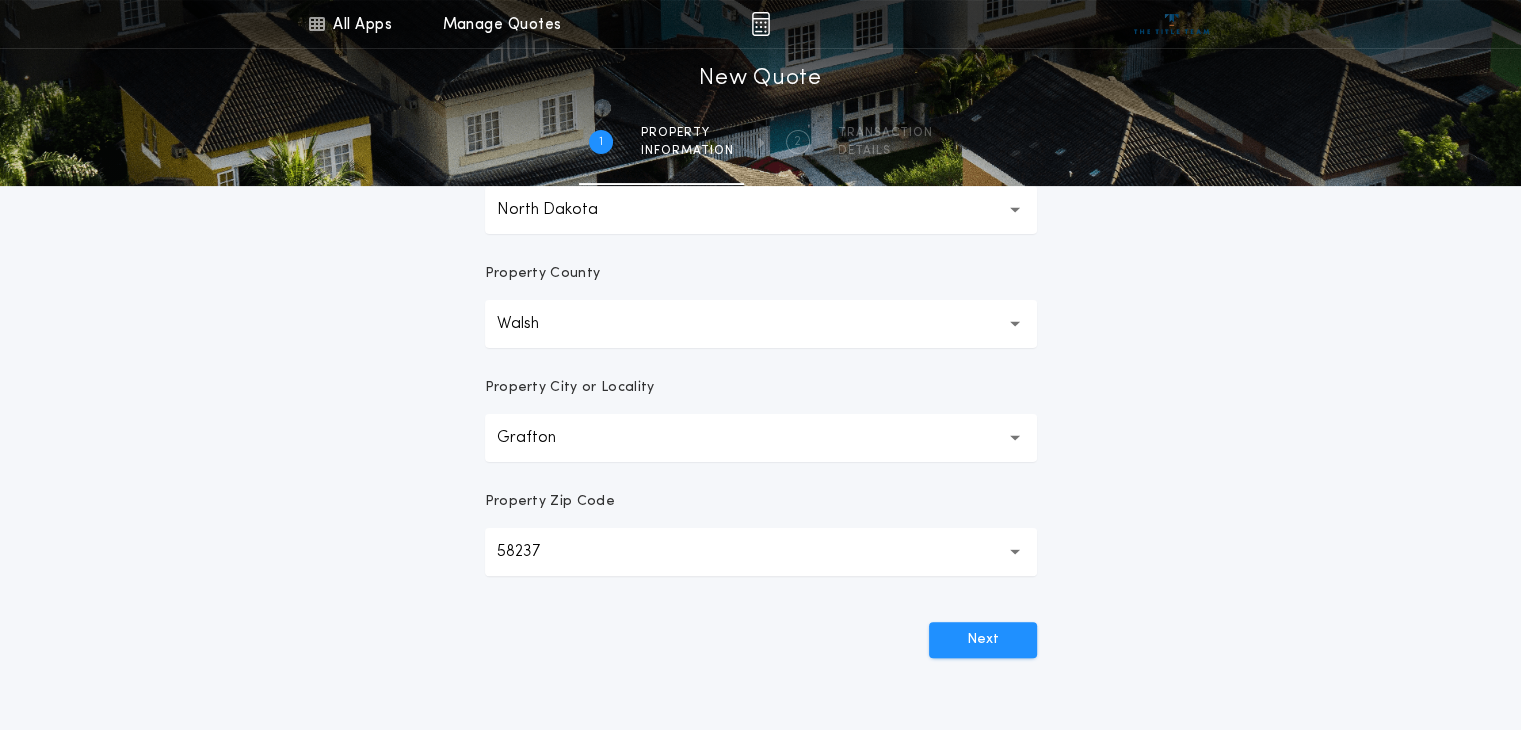 scroll, scrollTop: 573, scrollLeft: 0, axis: vertical 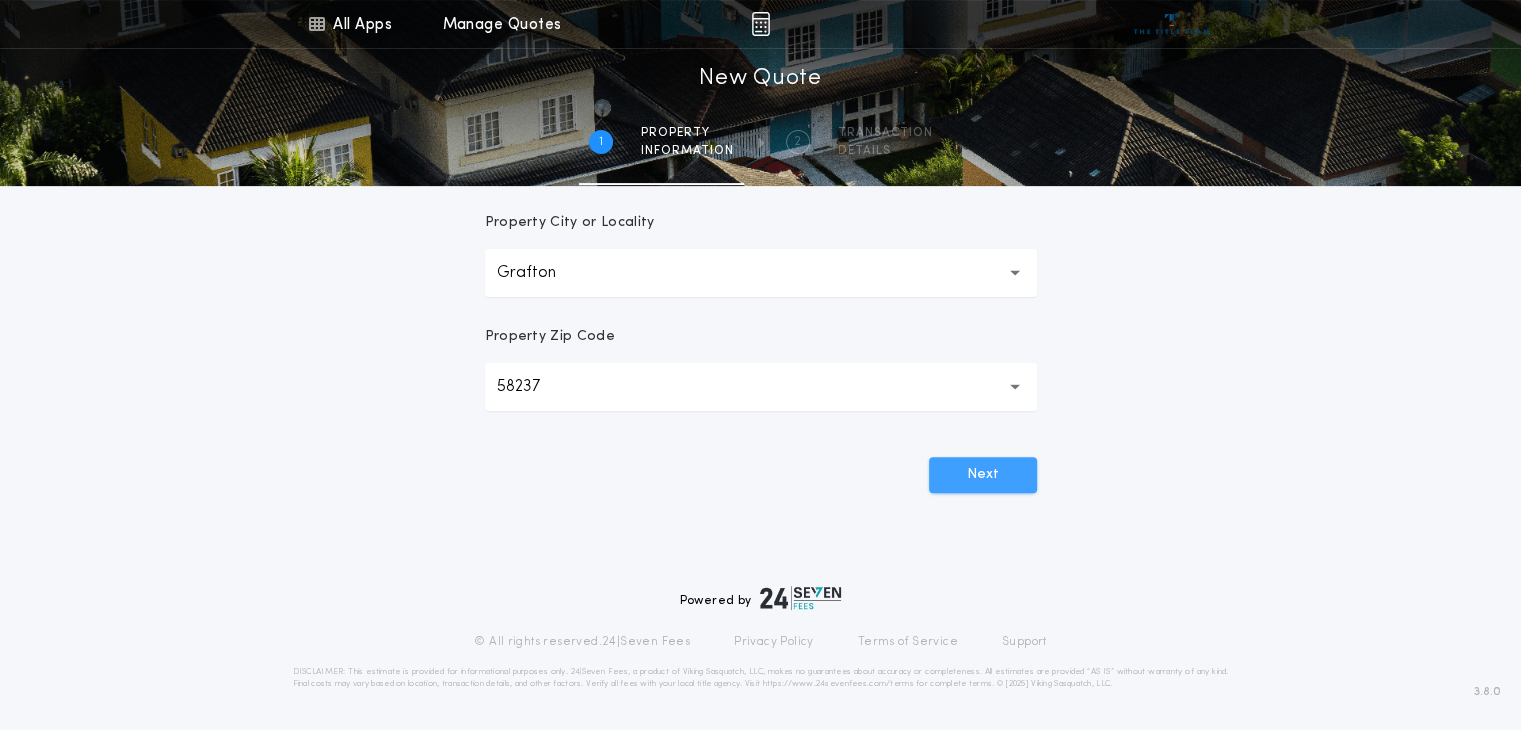 click on "Next" at bounding box center (983, 475) 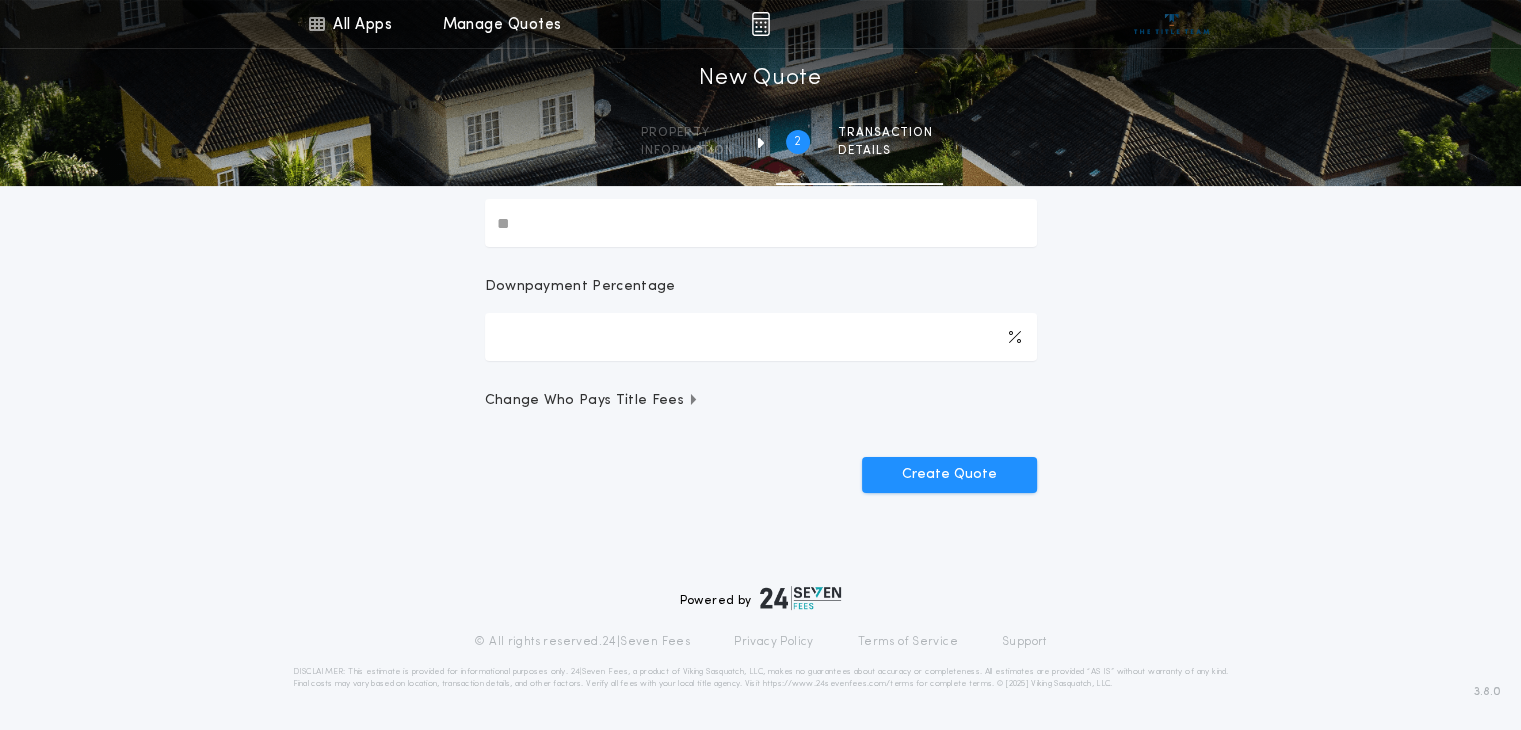 scroll, scrollTop: 0, scrollLeft: 0, axis: both 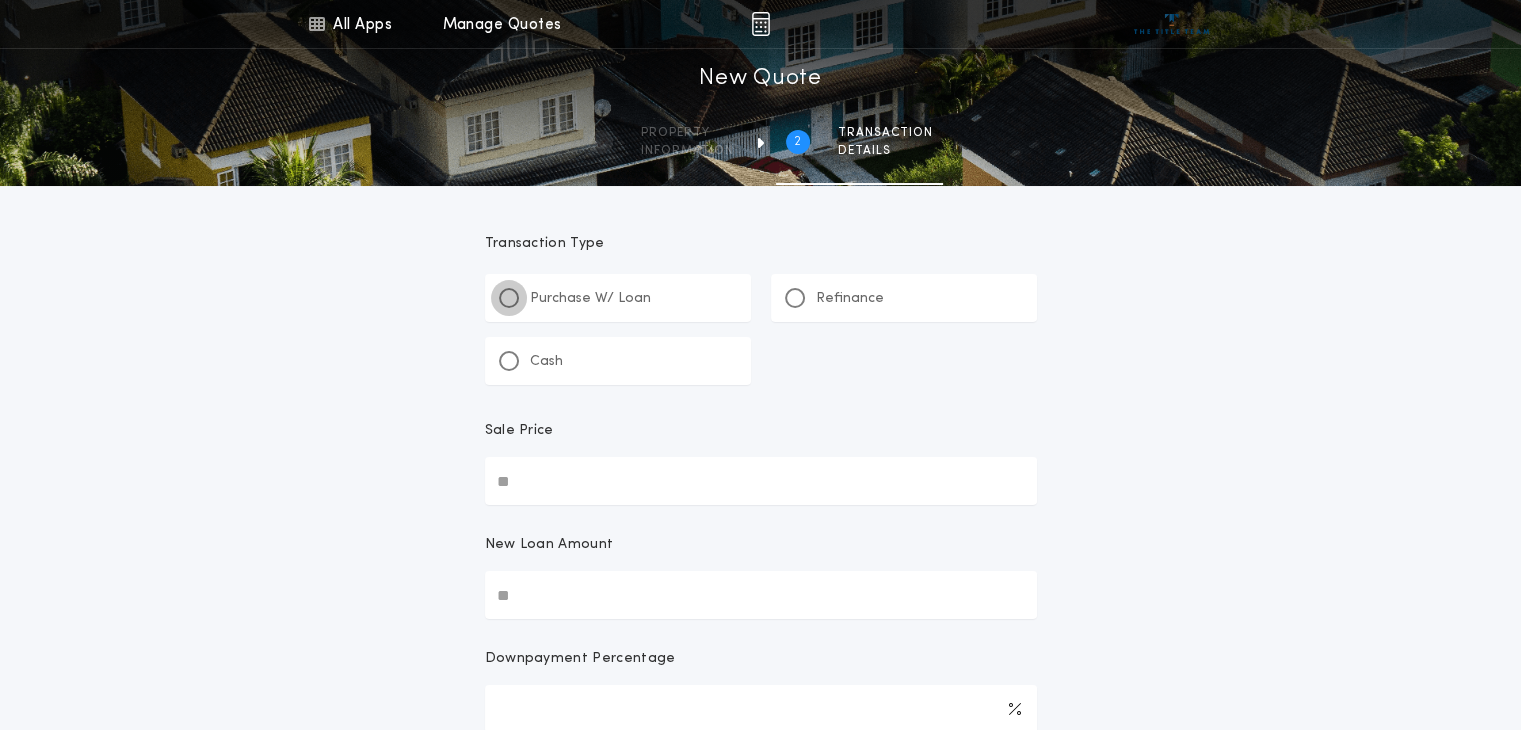 click at bounding box center (509, 298) 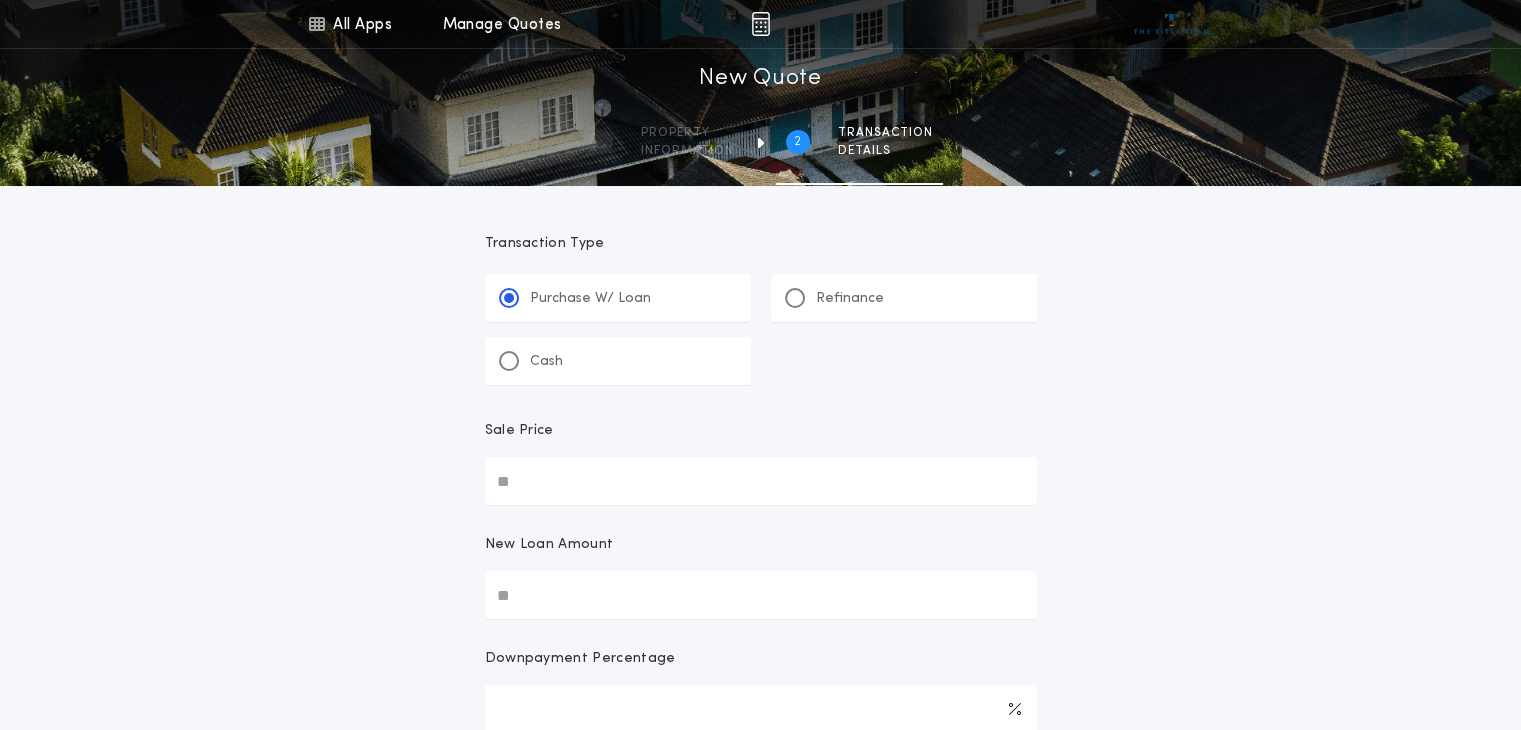 click on "Sale Price" at bounding box center (761, 481) 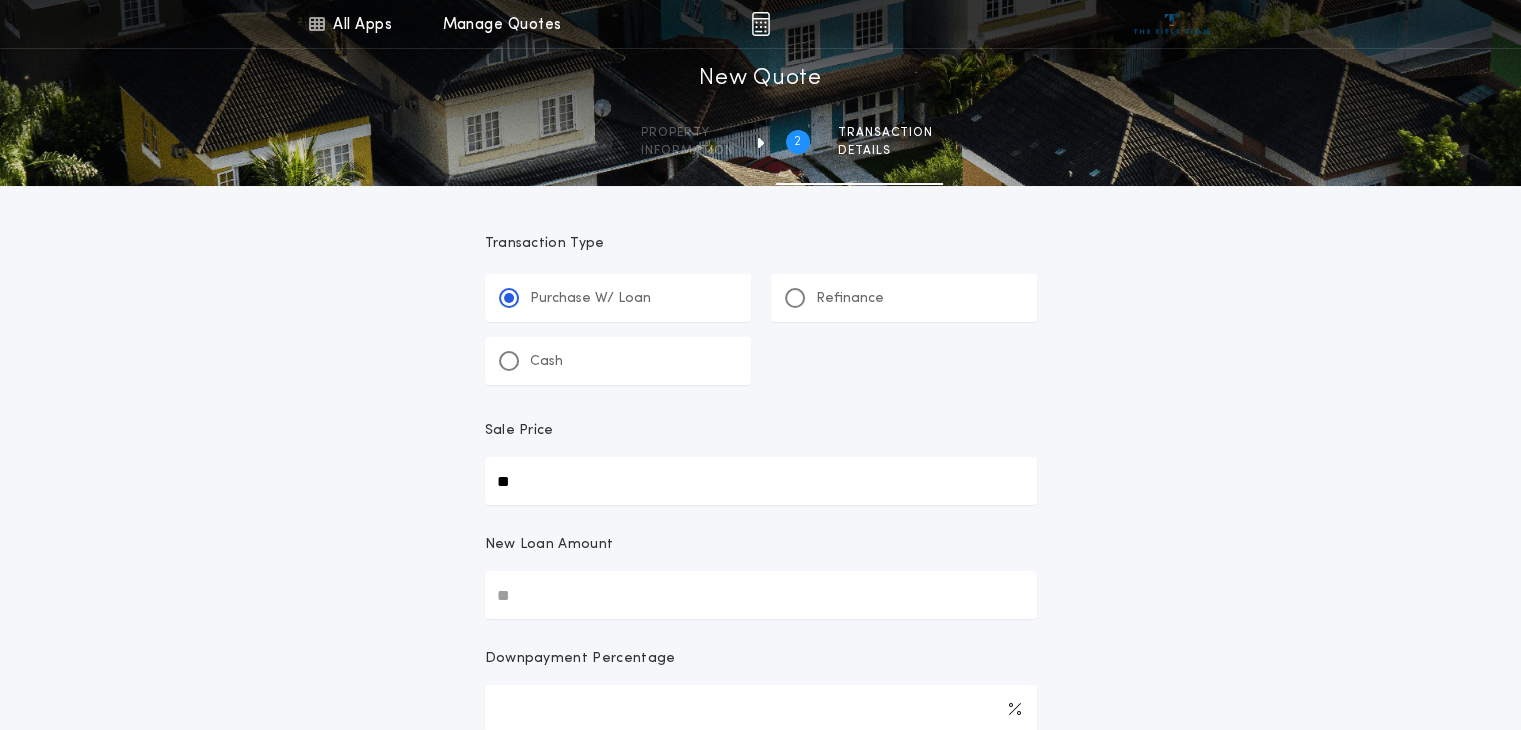 type on "**" 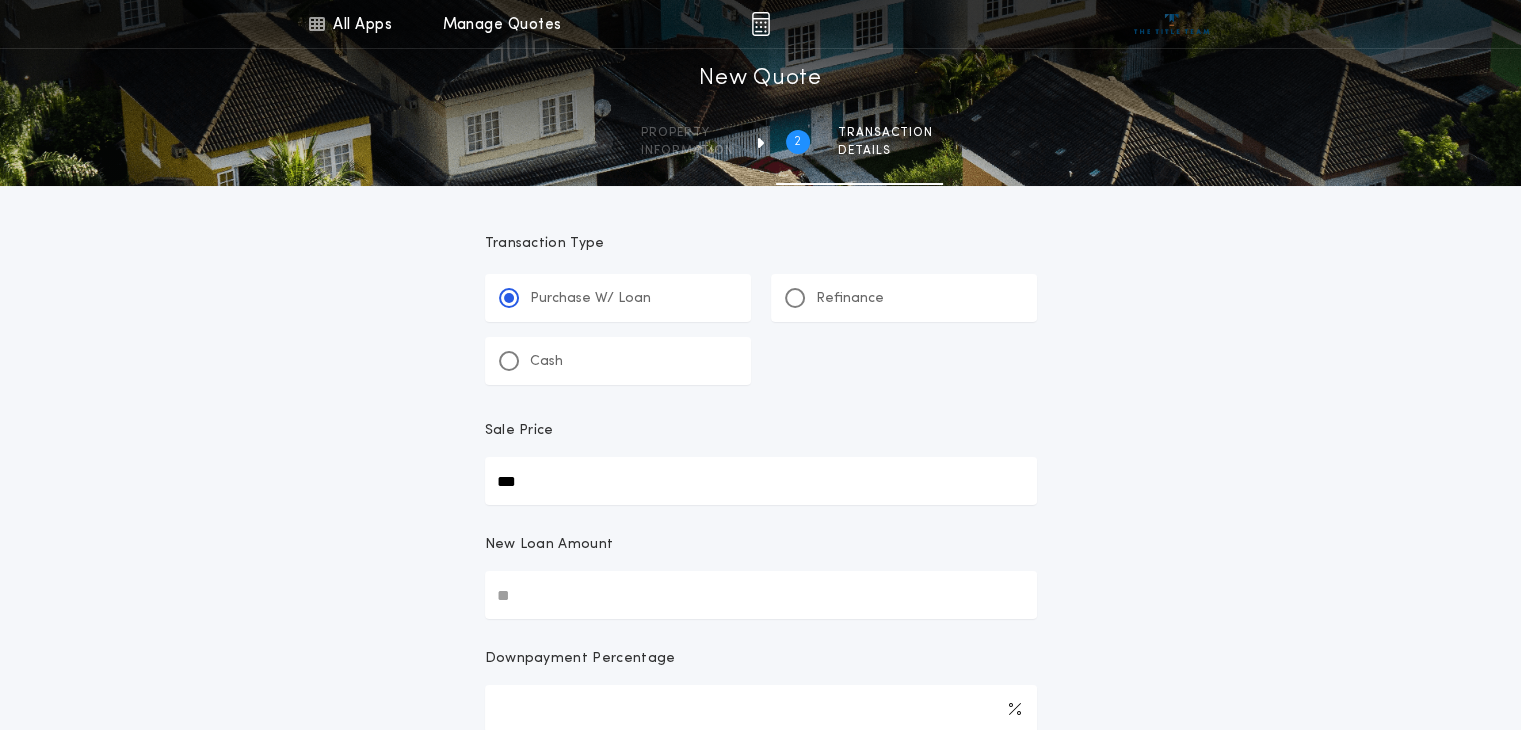 type on "***" 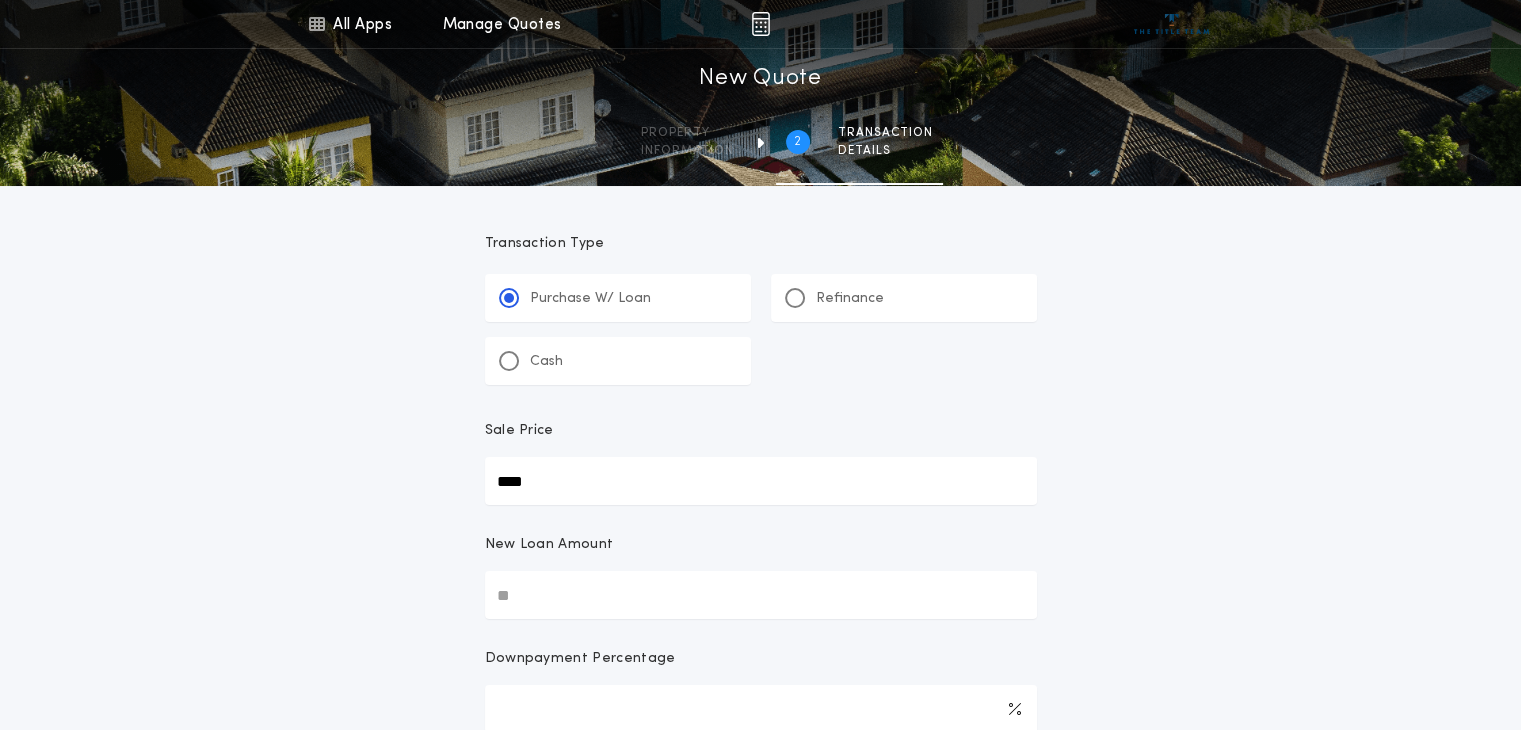 type on "****" 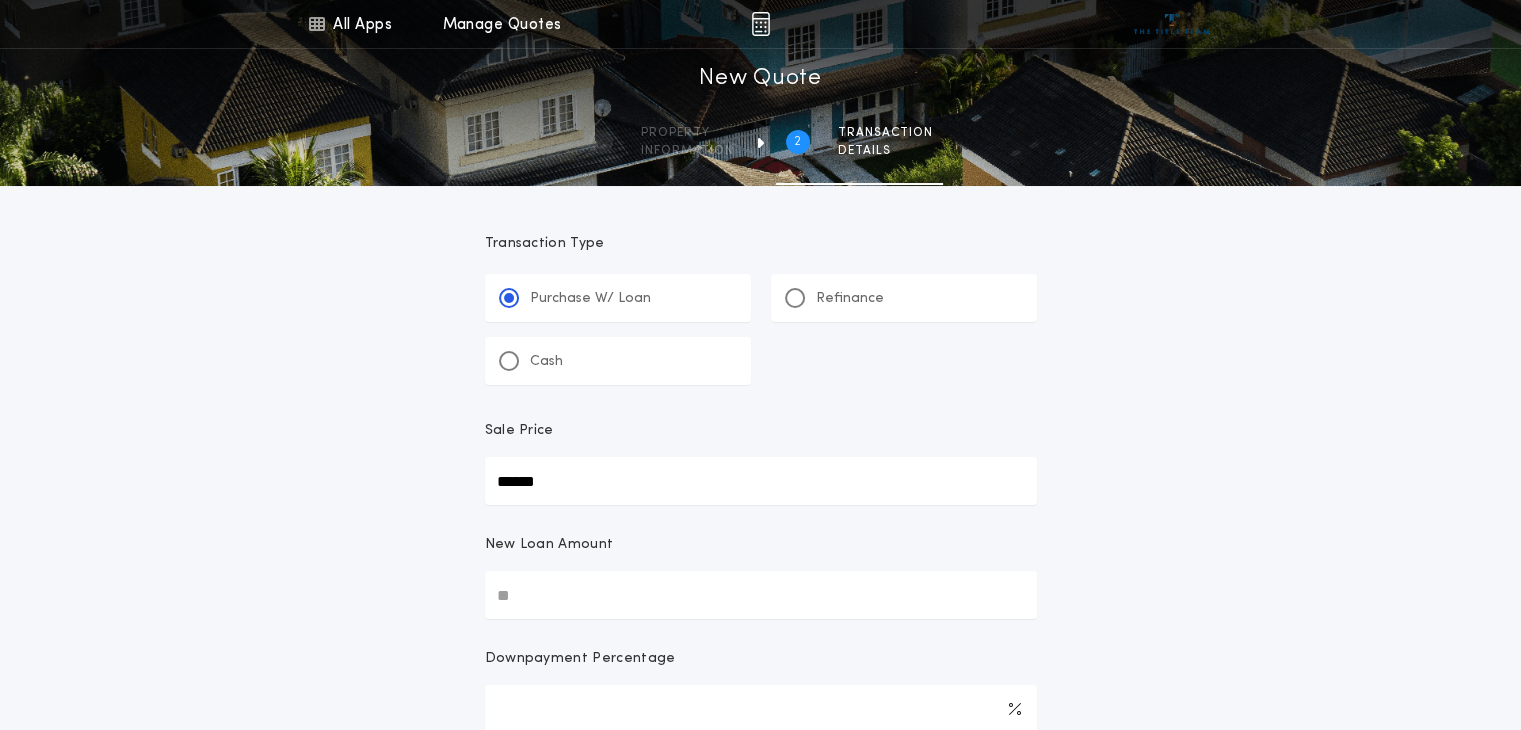 type on "******" 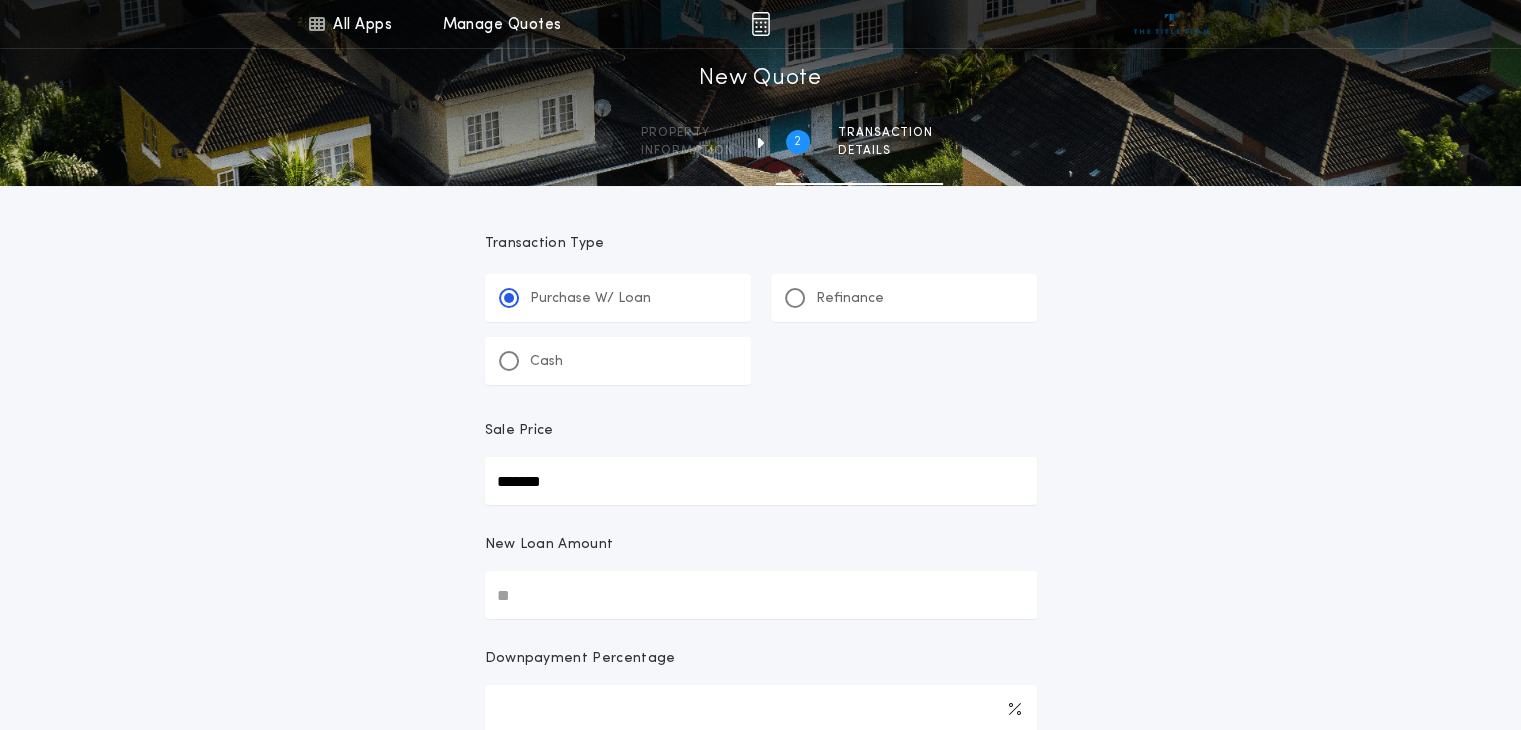 type on "*******" 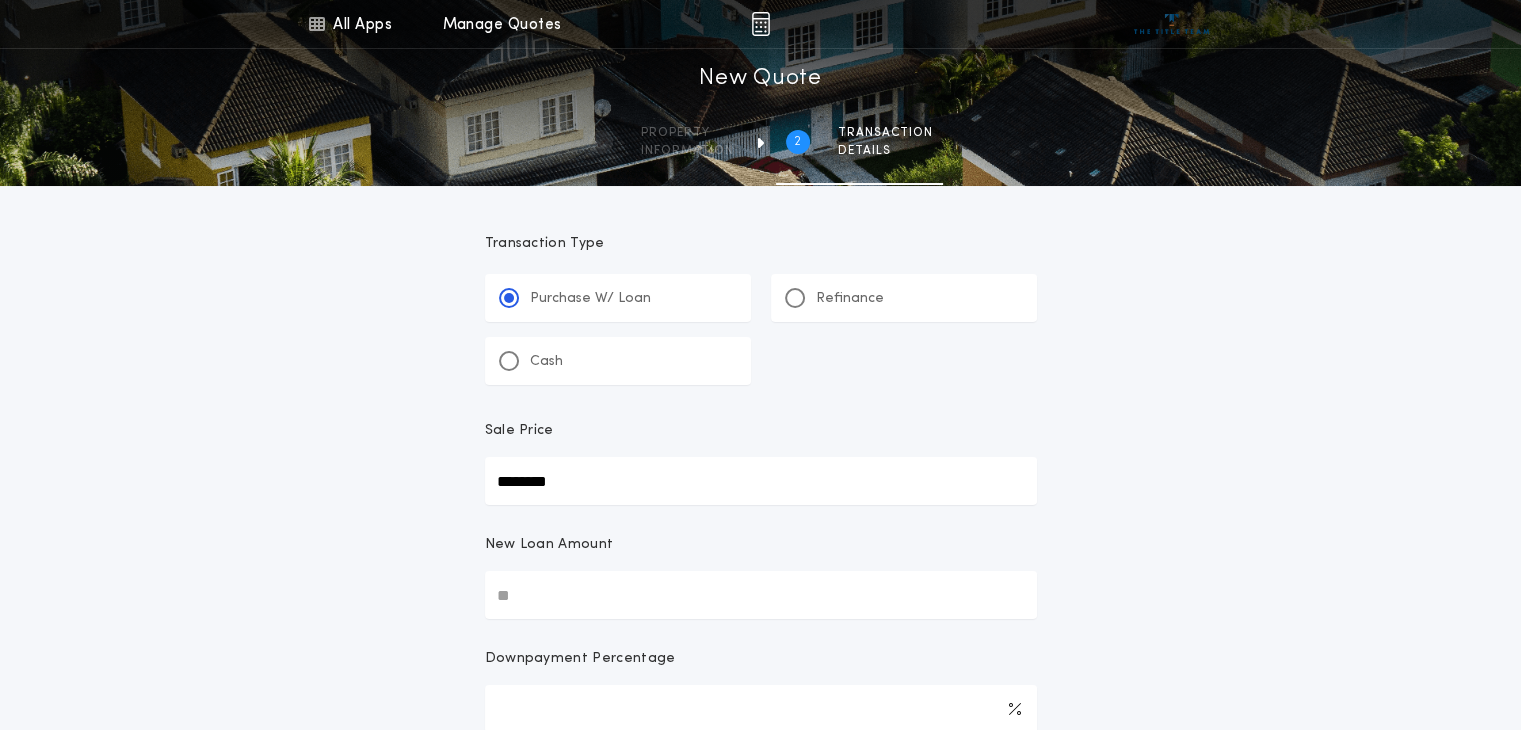 type on "********" 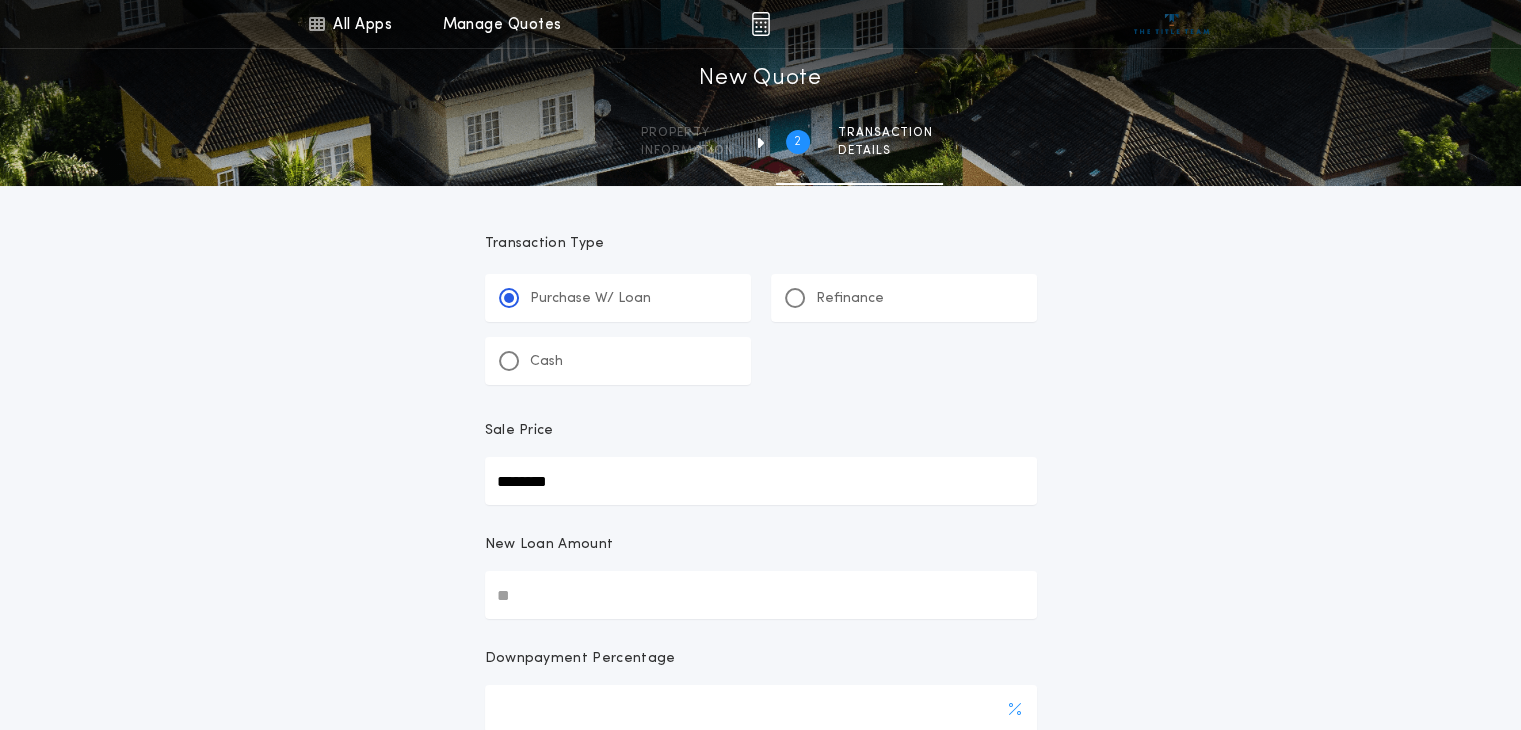 type on "*****" 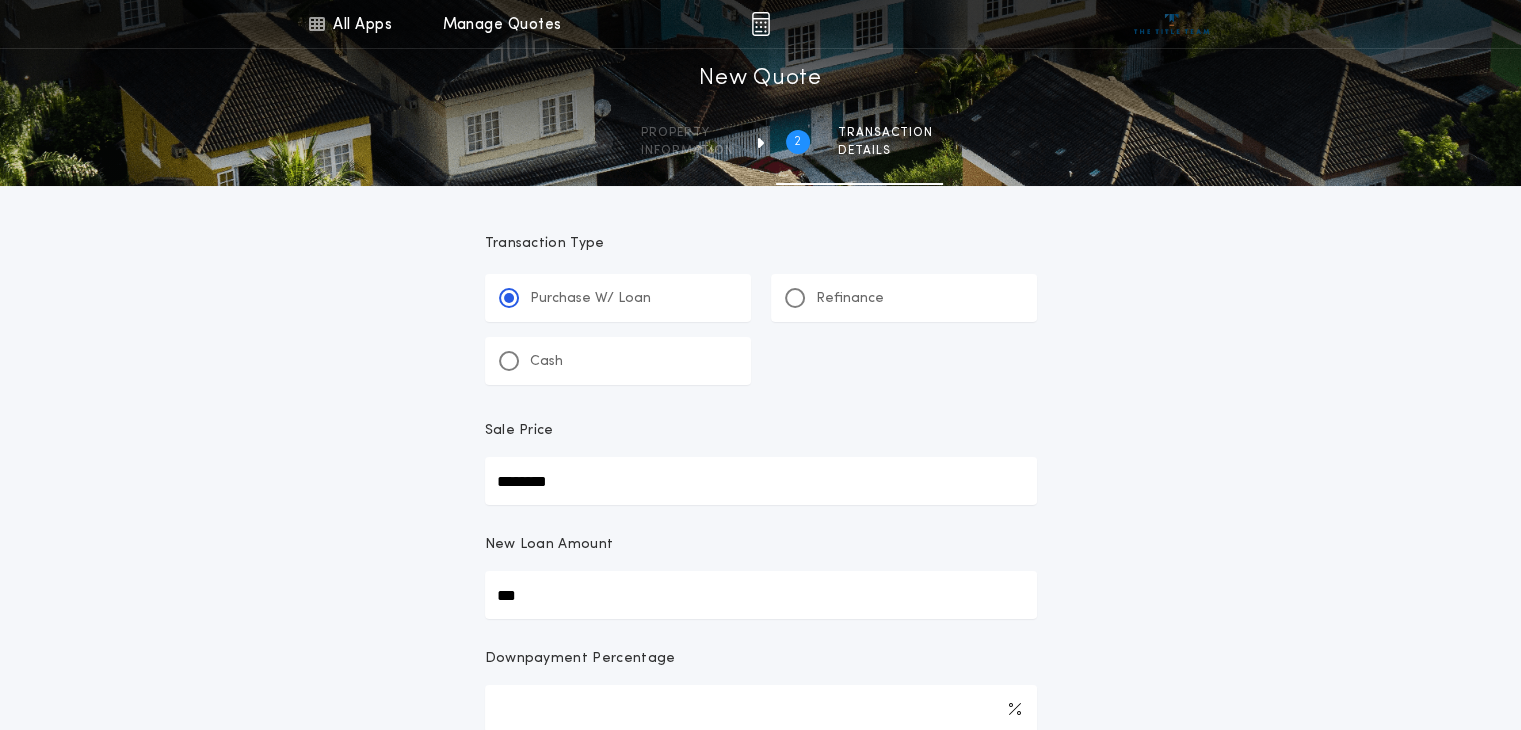 type on "****" 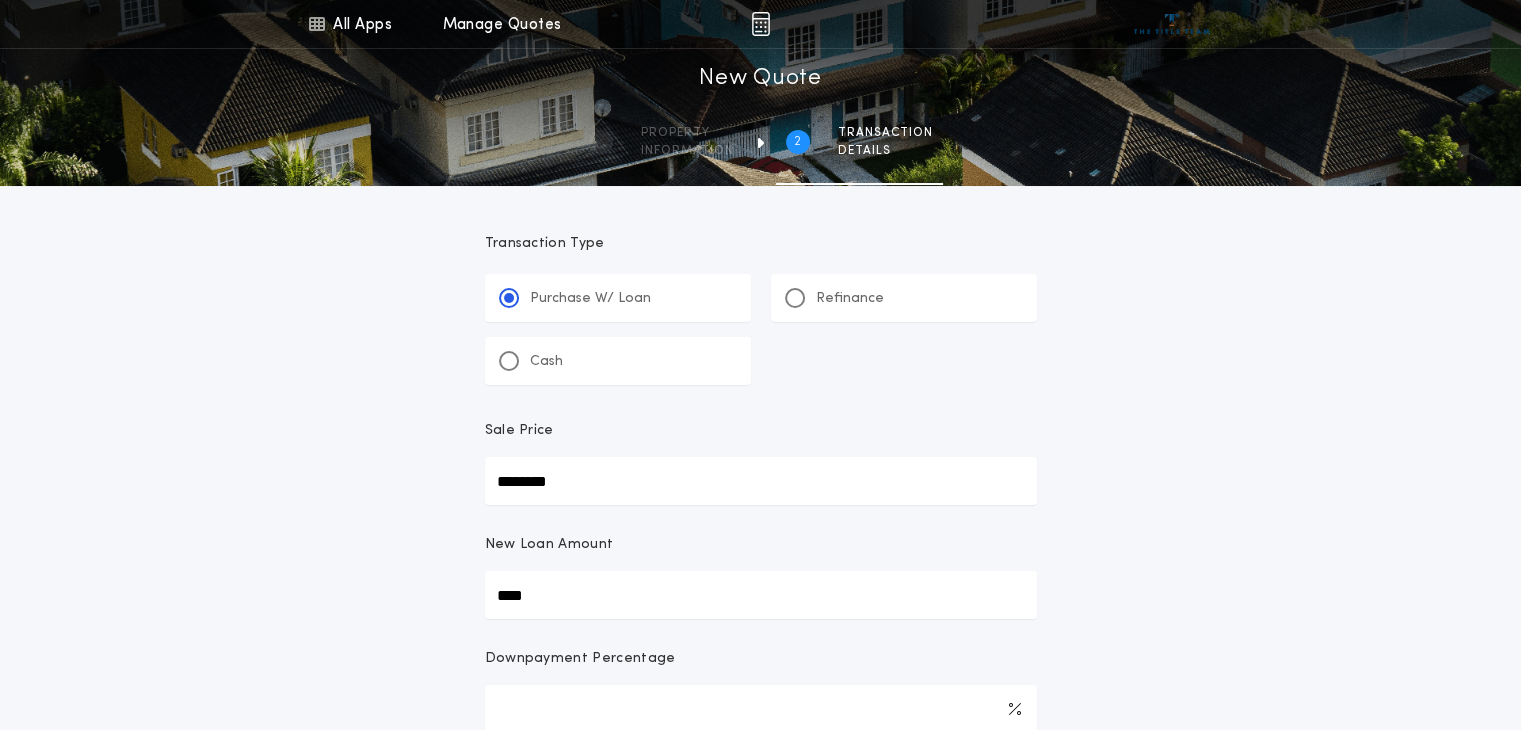 type on "******" 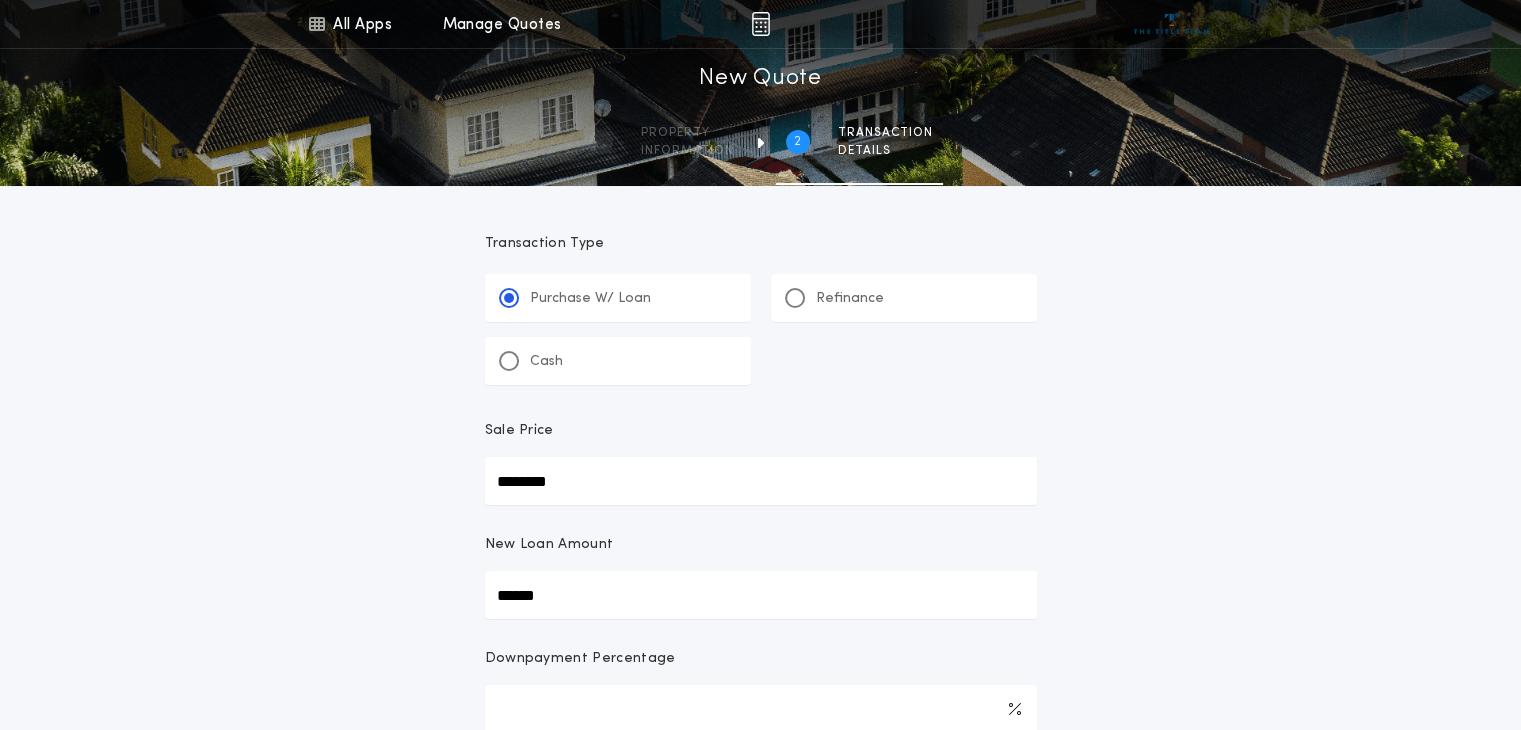 type on "*******" 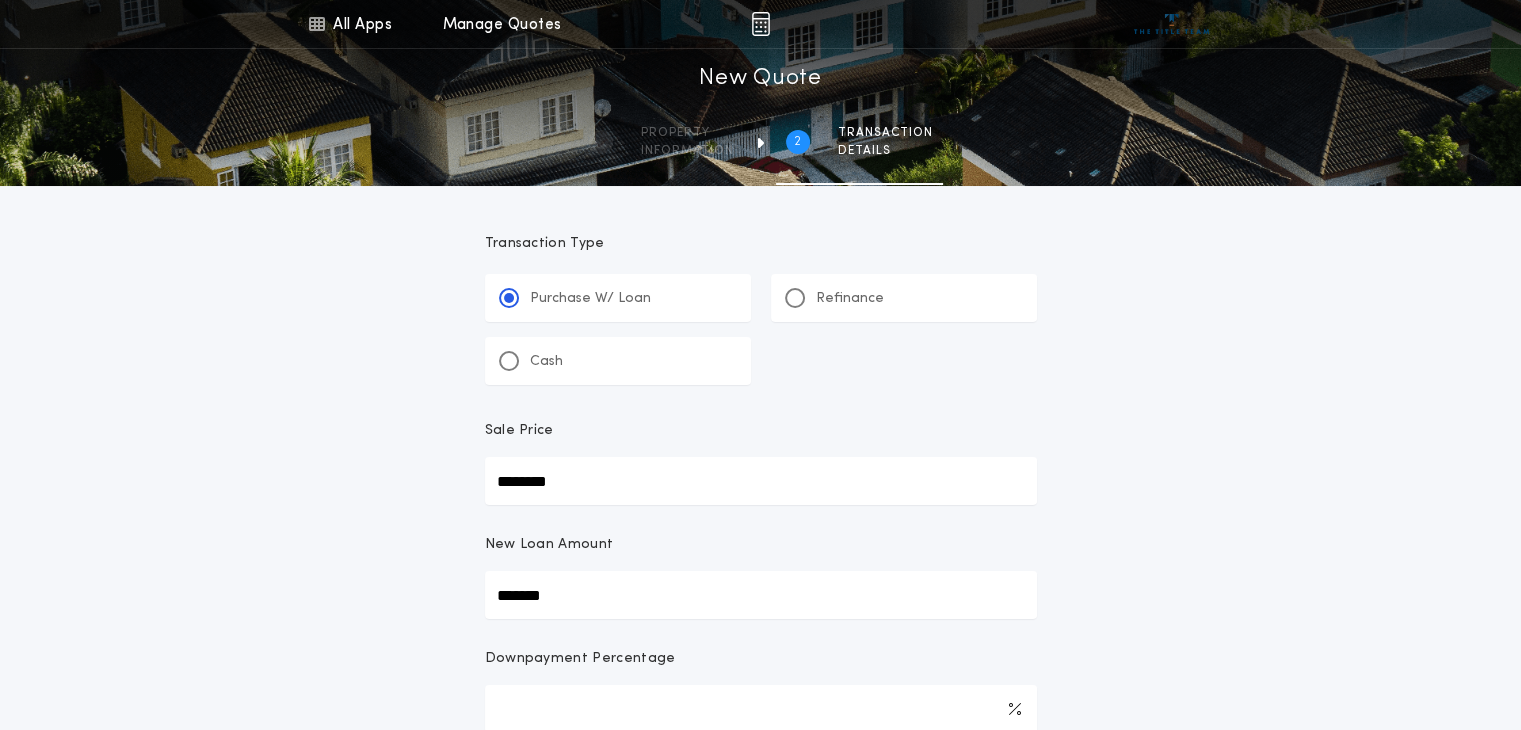 type on "********" 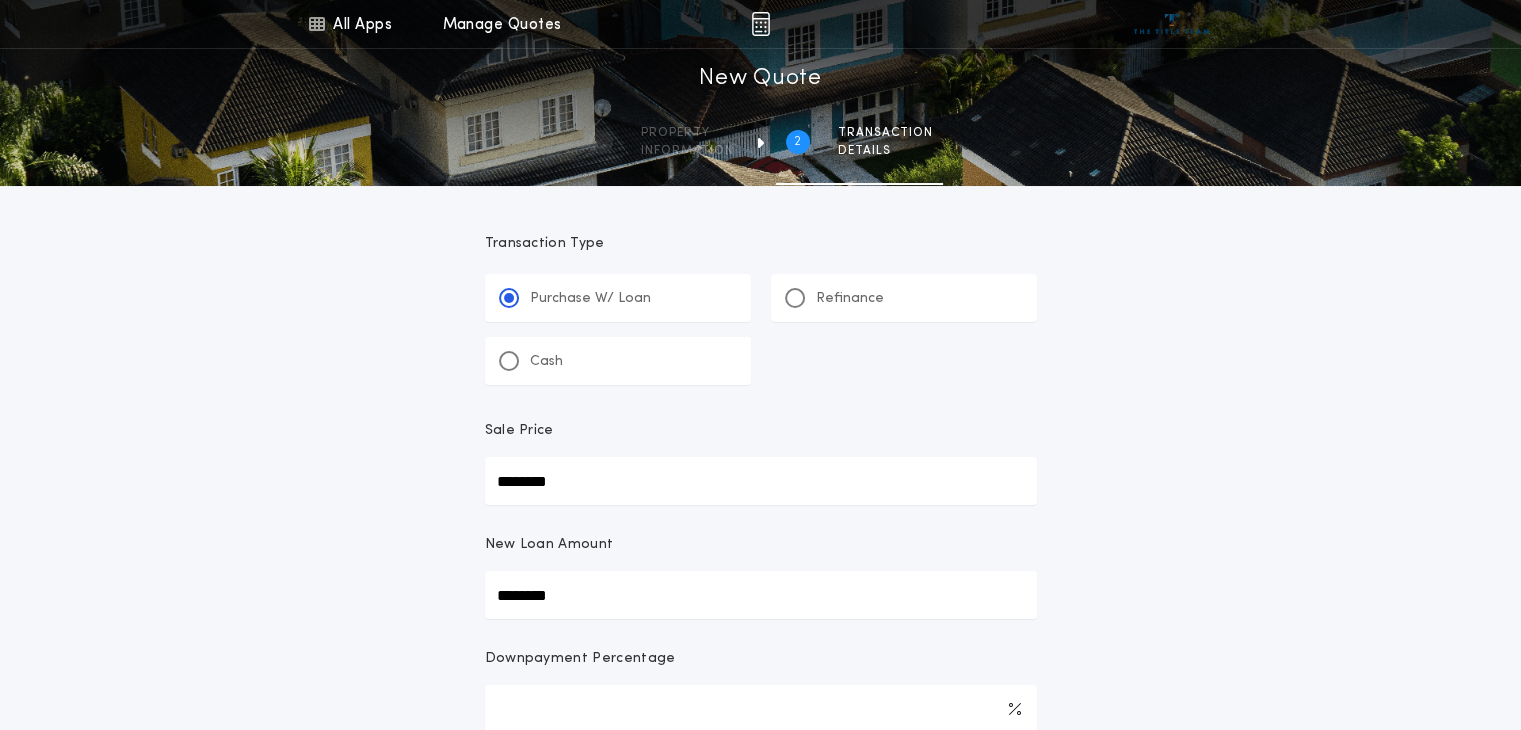 type on "********" 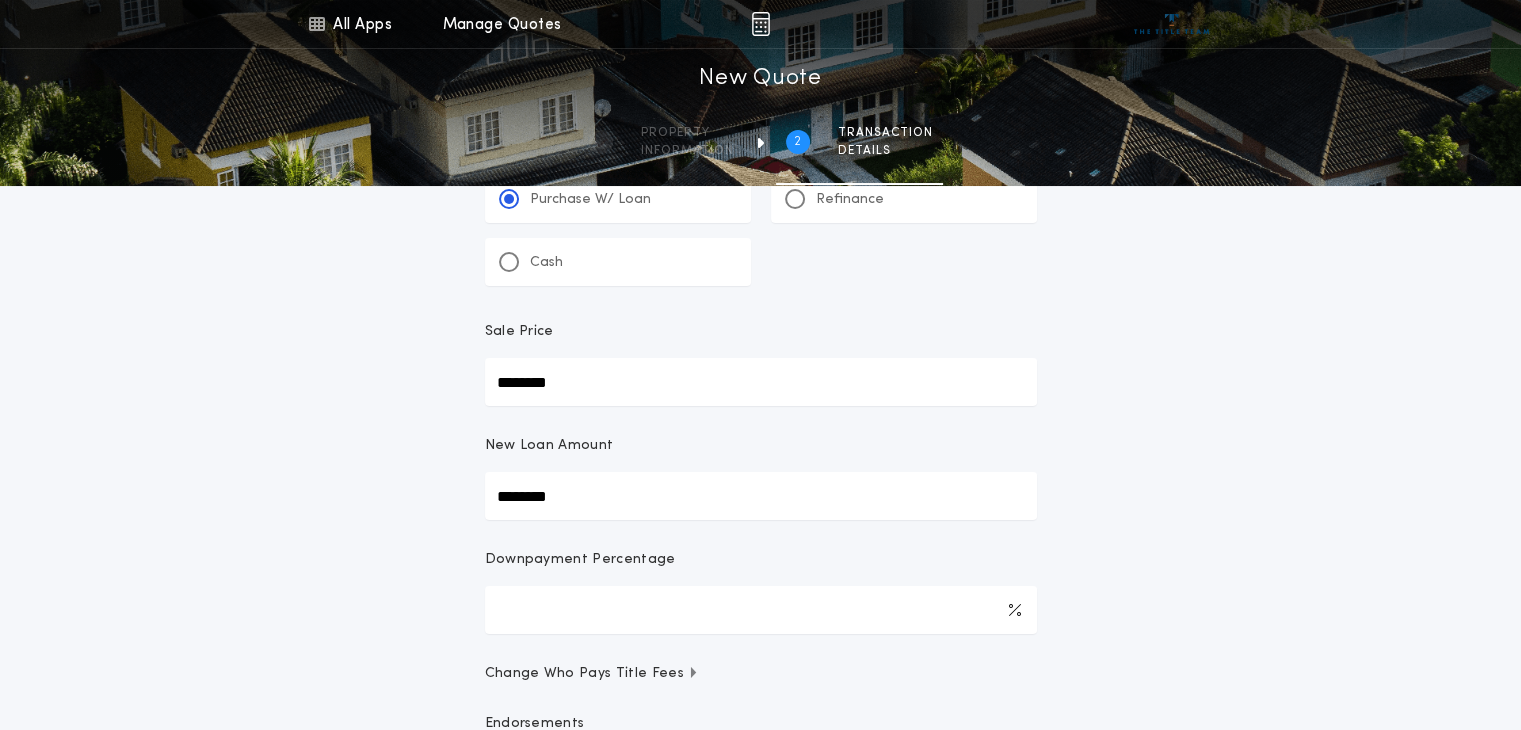 scroll, scrollTop: 403, scrollLeft: 0, axis: vertical 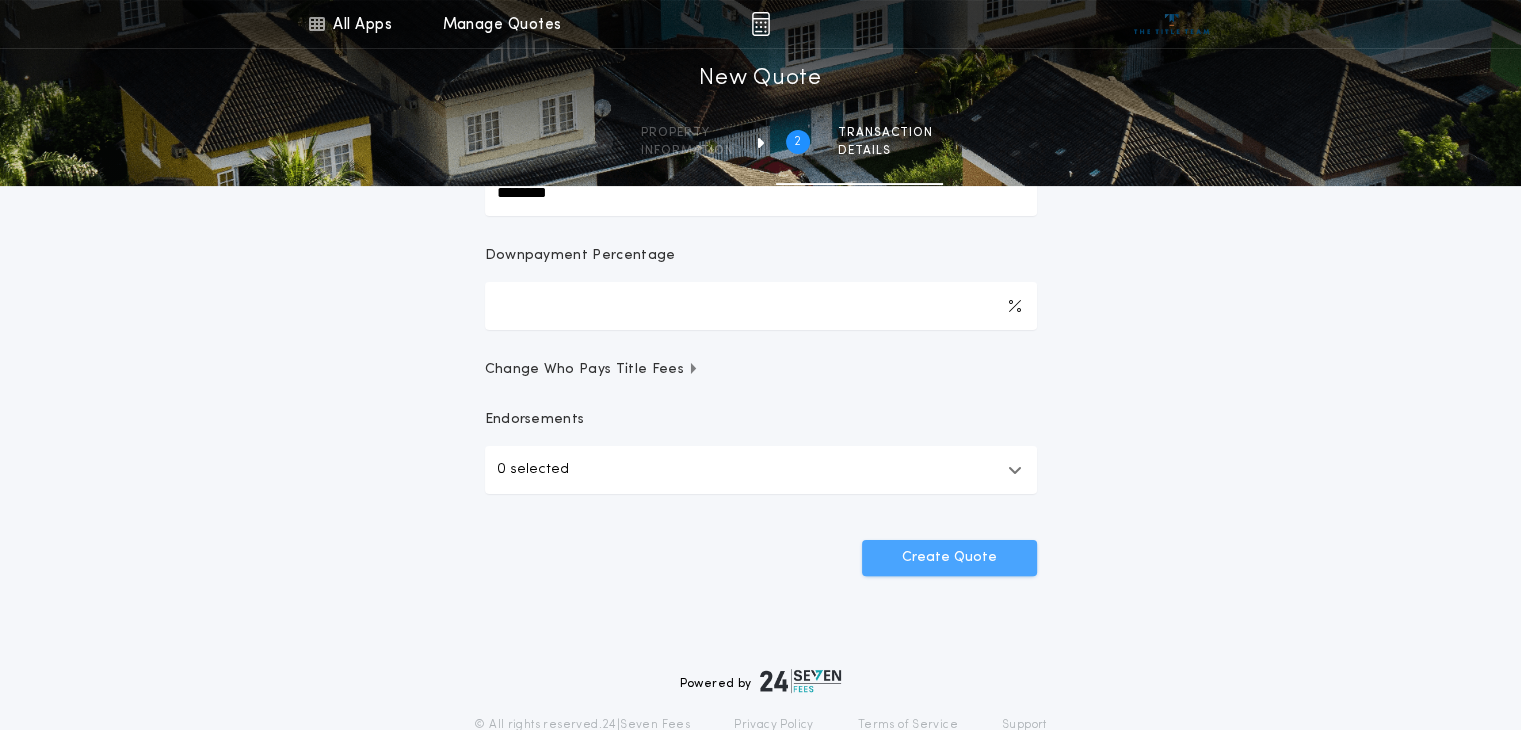 click on "Create Quote" at bounding box center [949, 558] 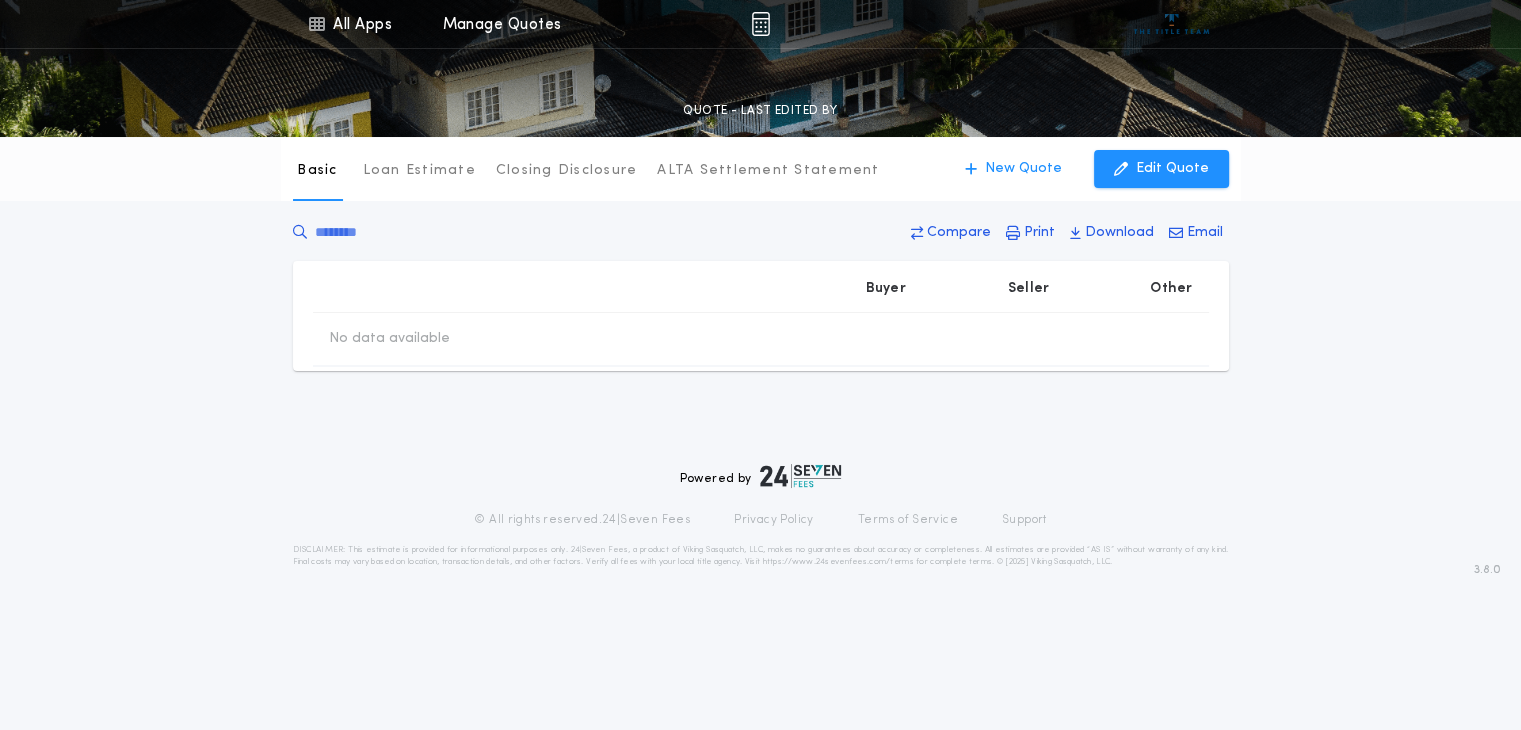 scroll, scrollTop: 0, scrollLeft: 0, axis: both 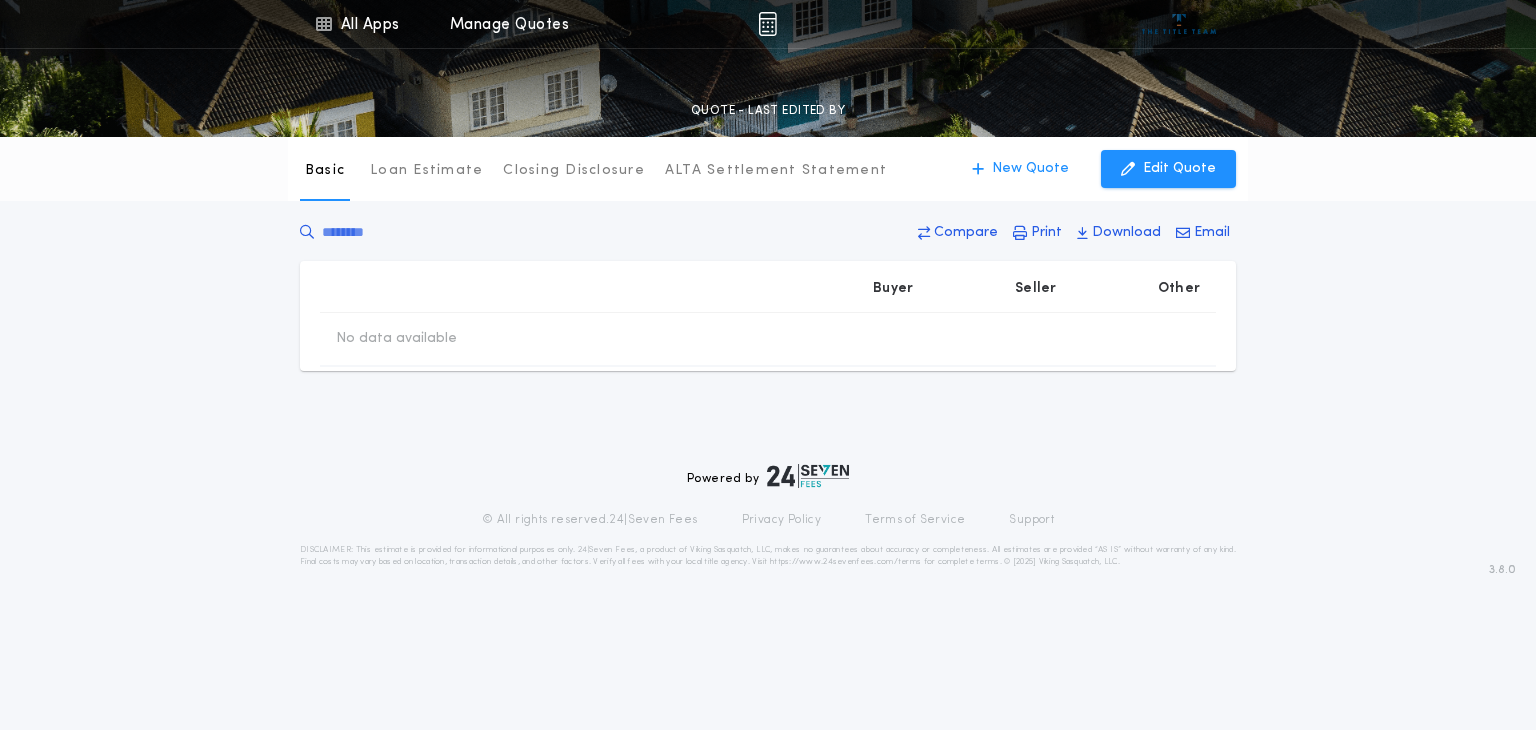 type on "********" 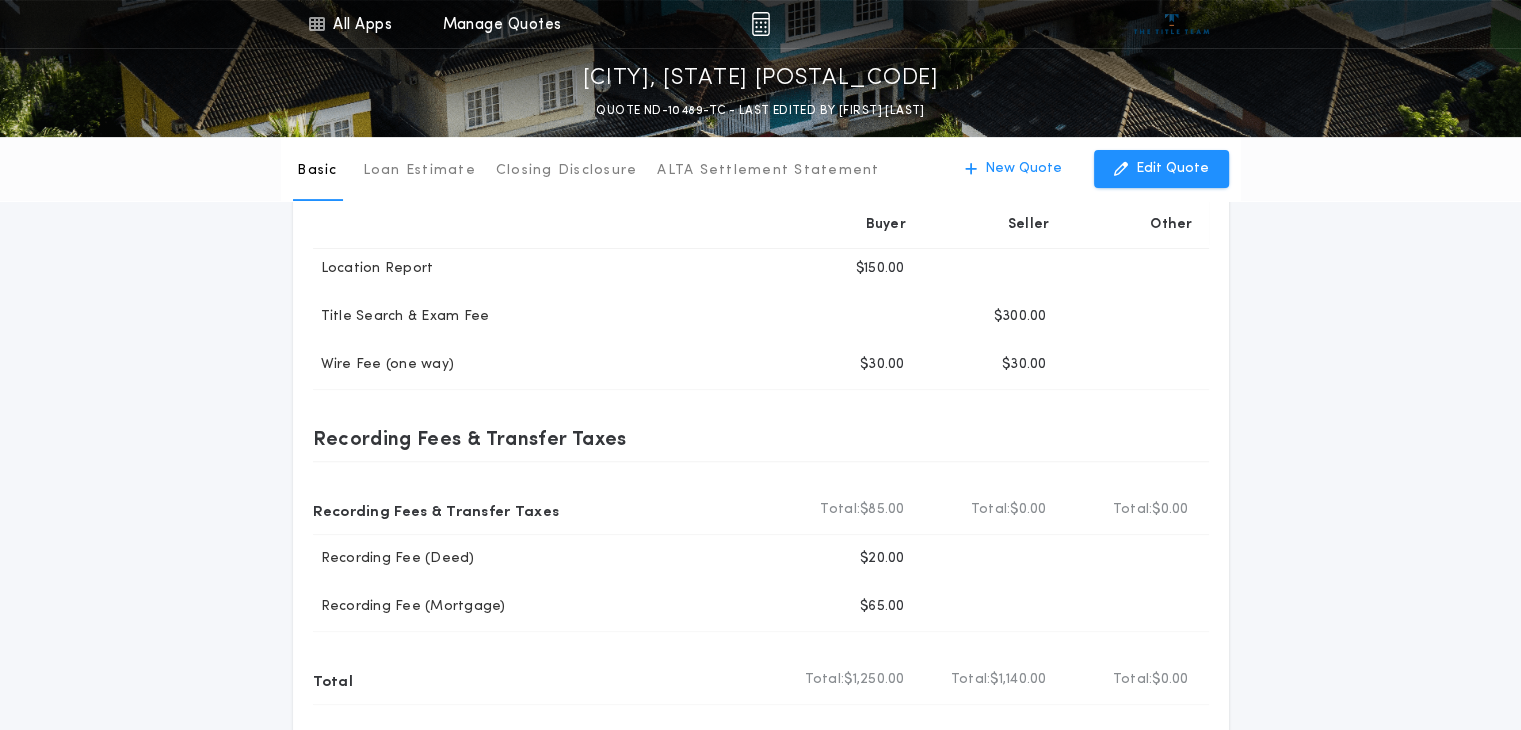 scroll, scrollTop: 700, scrollLeft: 0, axis: vertical 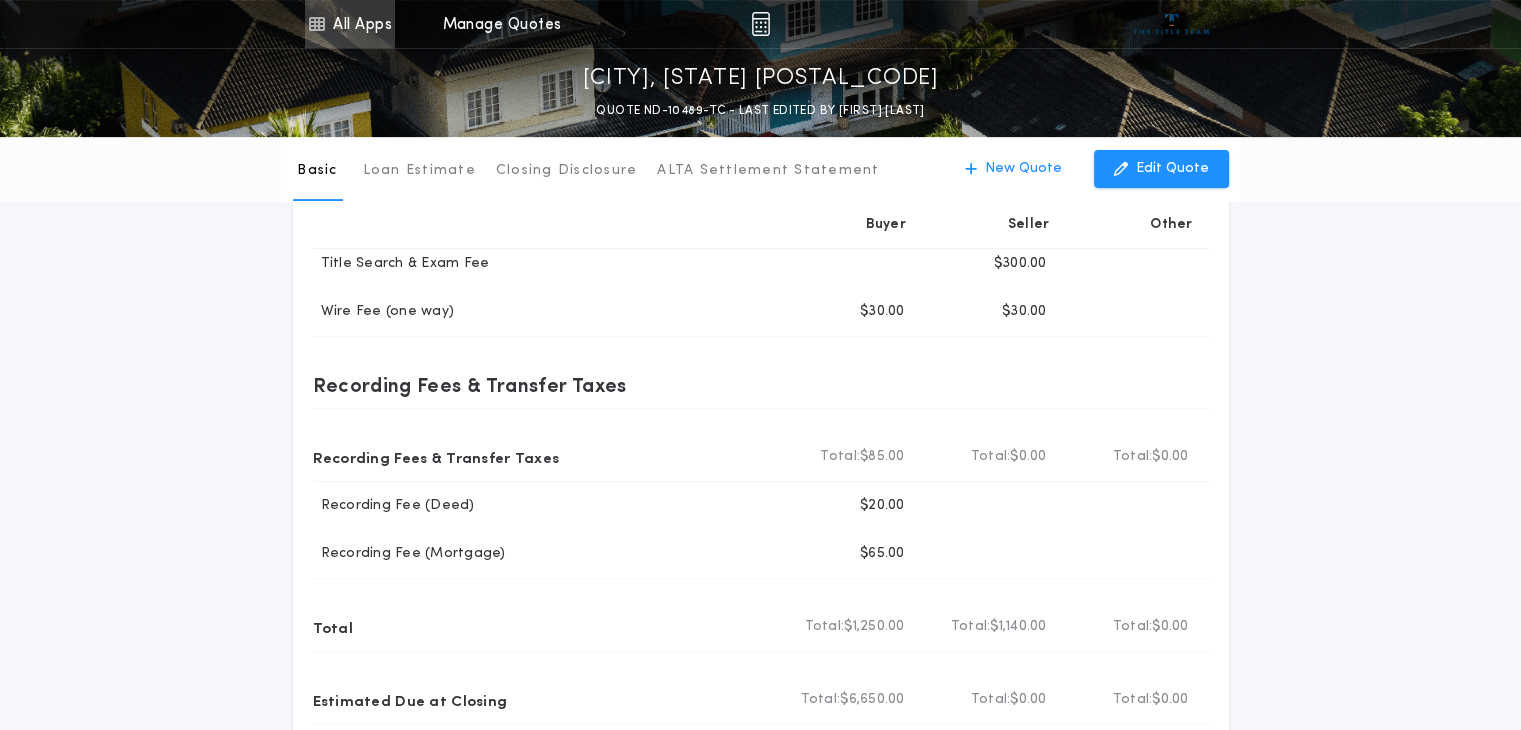 click on "All Apps" at bounding box center (350, 24) 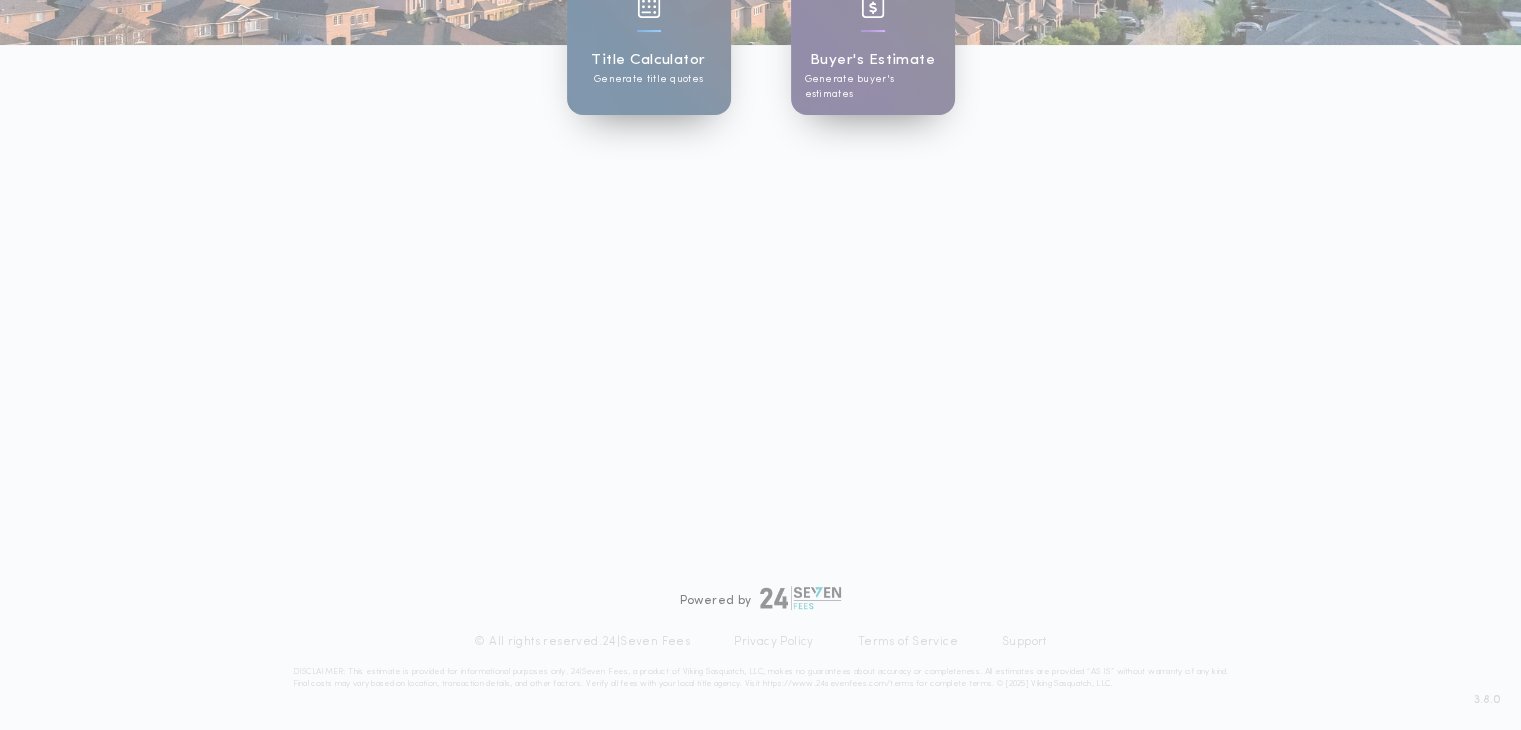 scroll, scrollTop: 315, scrollLeft: 0, axis: vertical 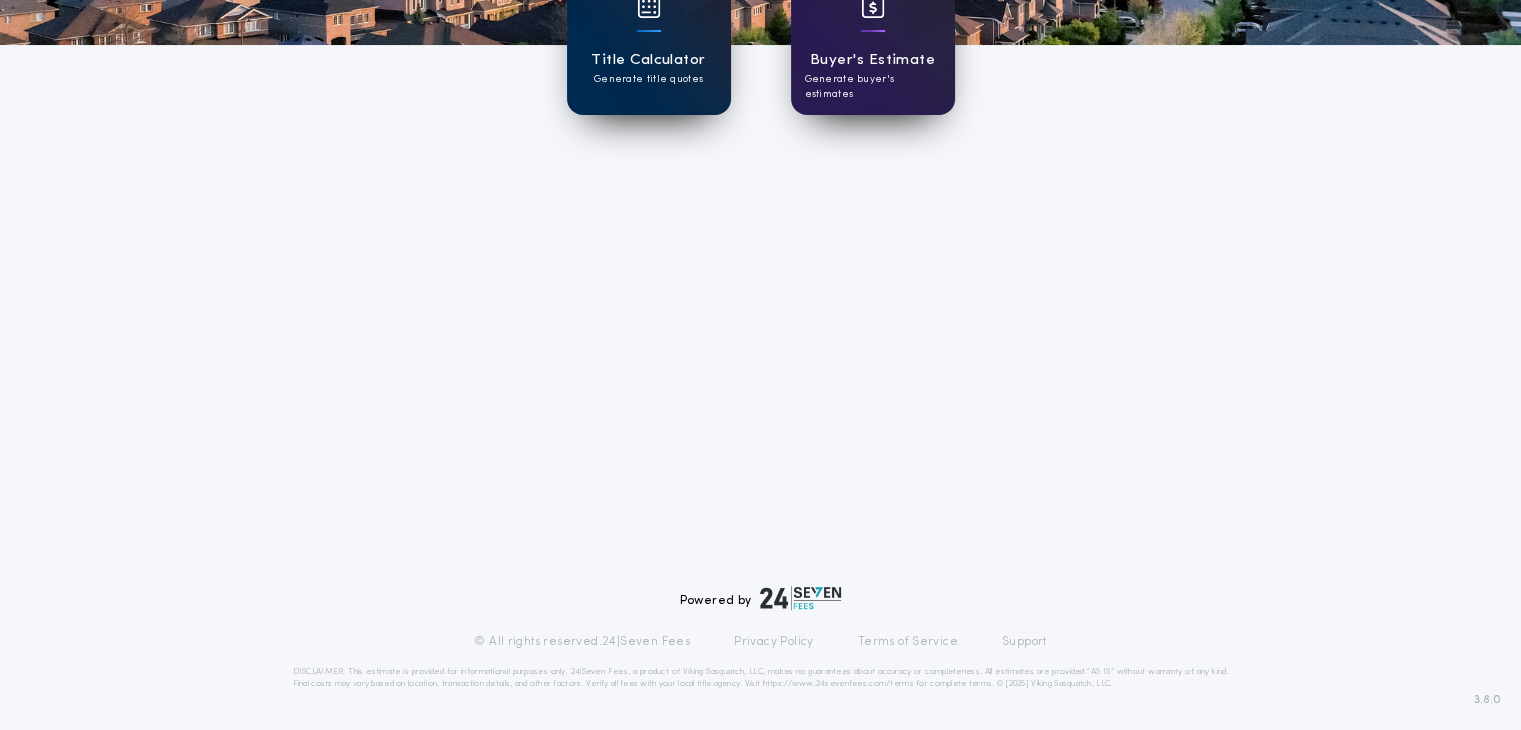 click on "Generate title quotes" at bounding box center [648, 79] 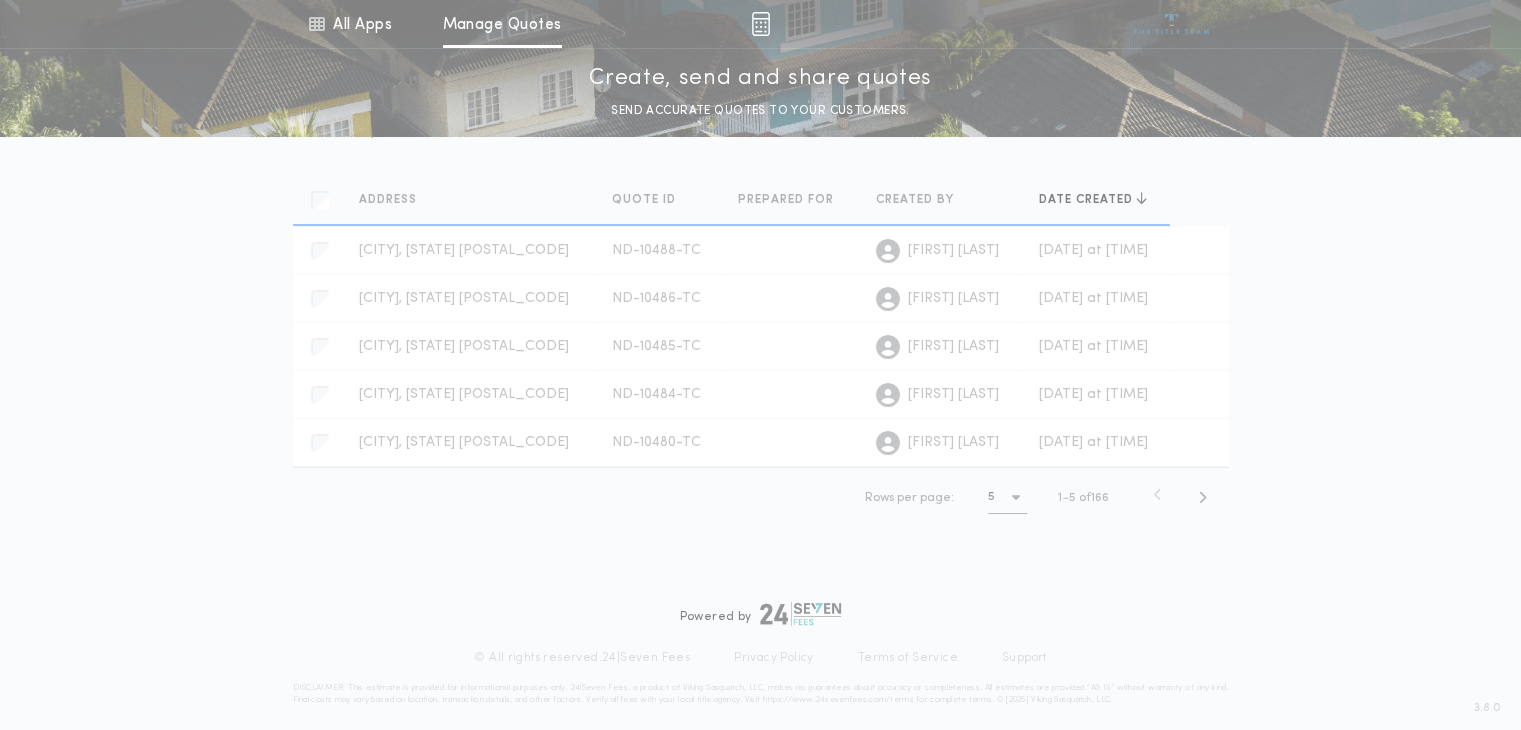 scroll, scrollTop: 0, scrollLeft: 0, axis: both 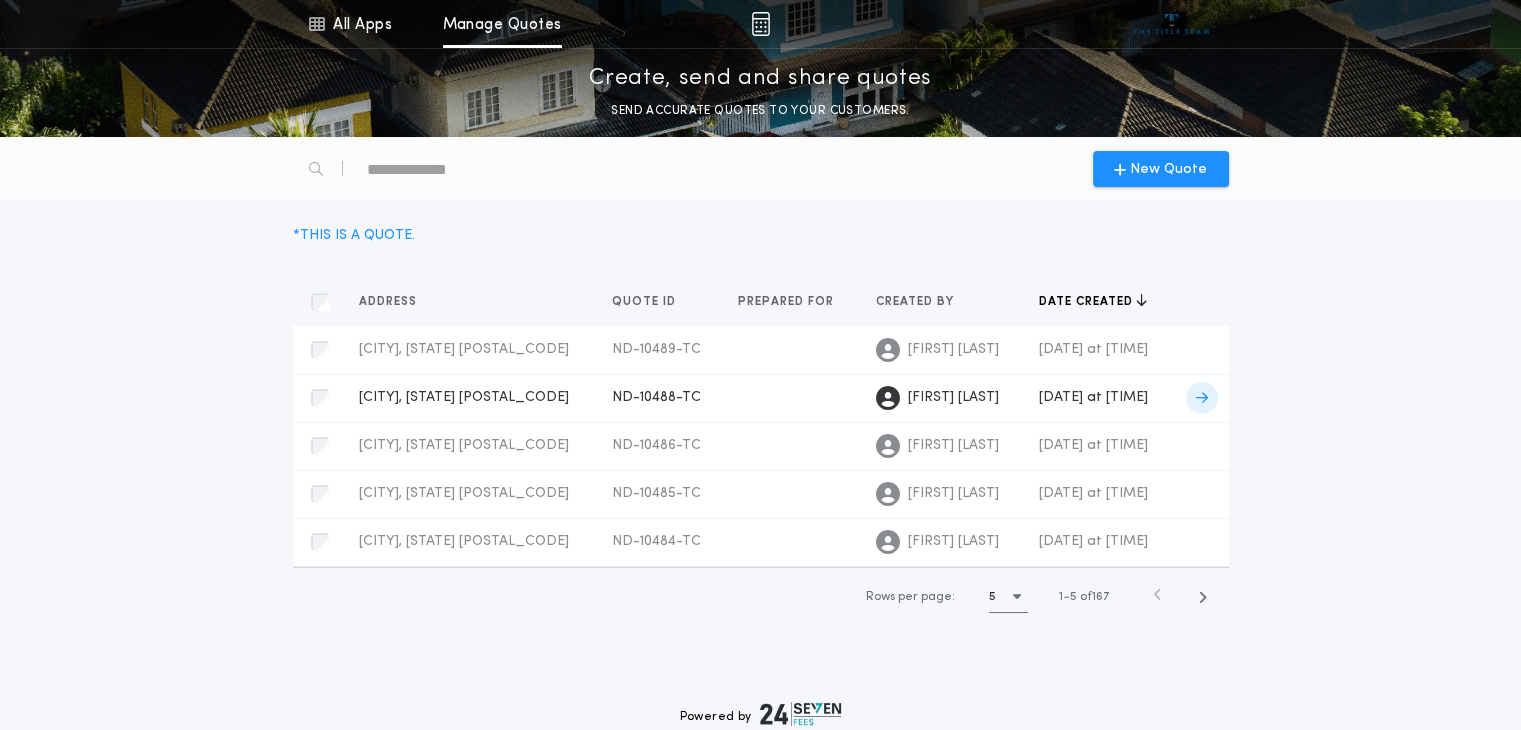 click on "ND-10488-TC" at bounding box center [659, 398] 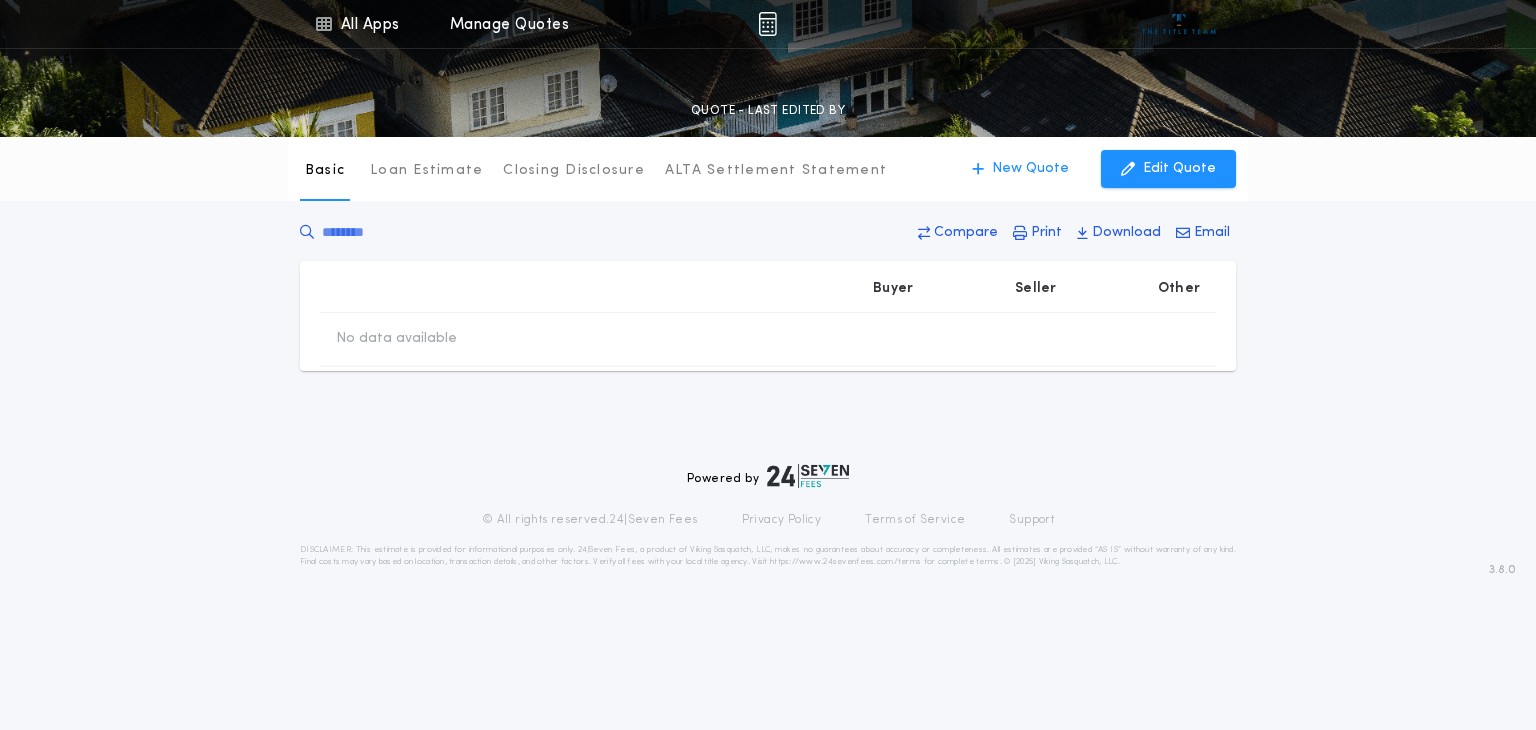 type on "********" 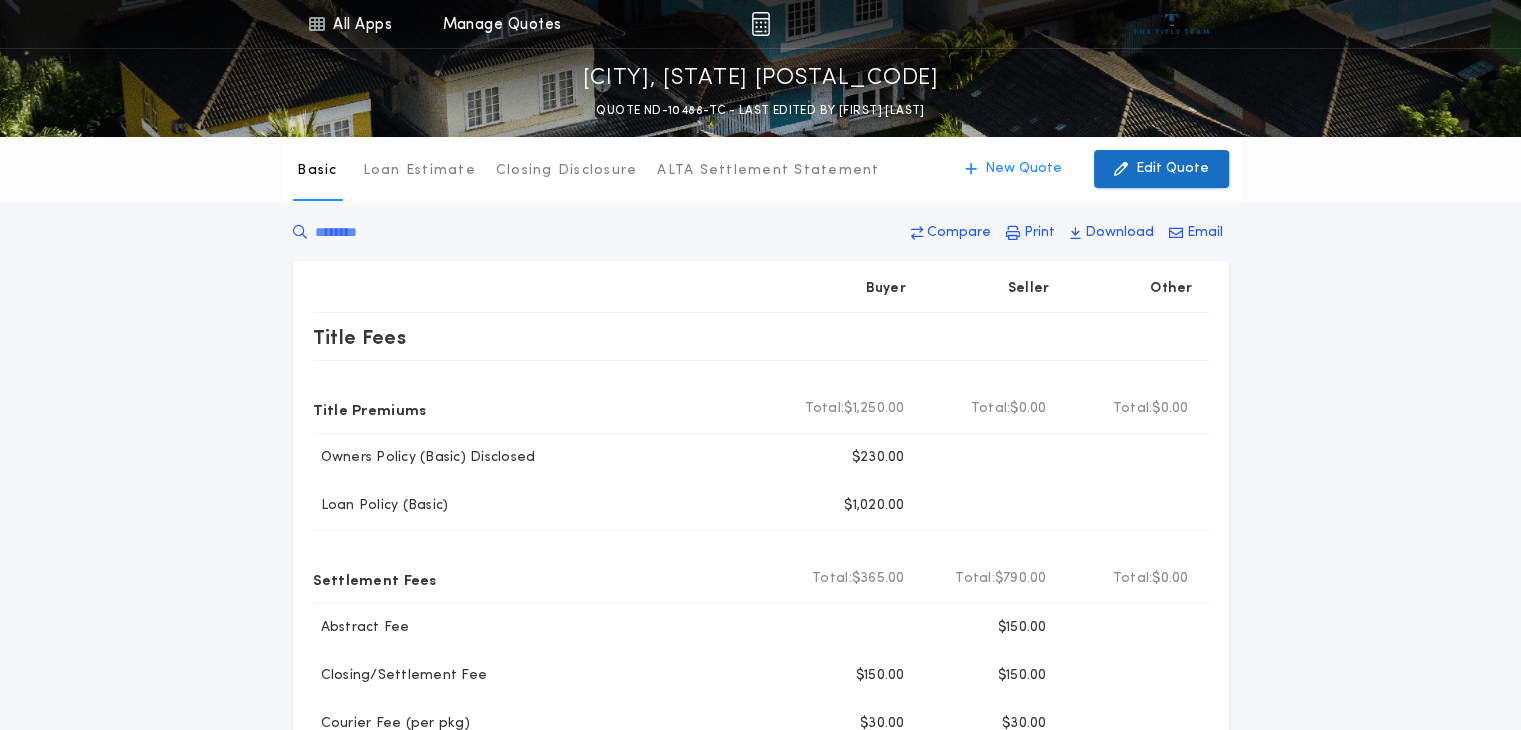 click on "Edit Quote" at bounding box center (1172, 169) 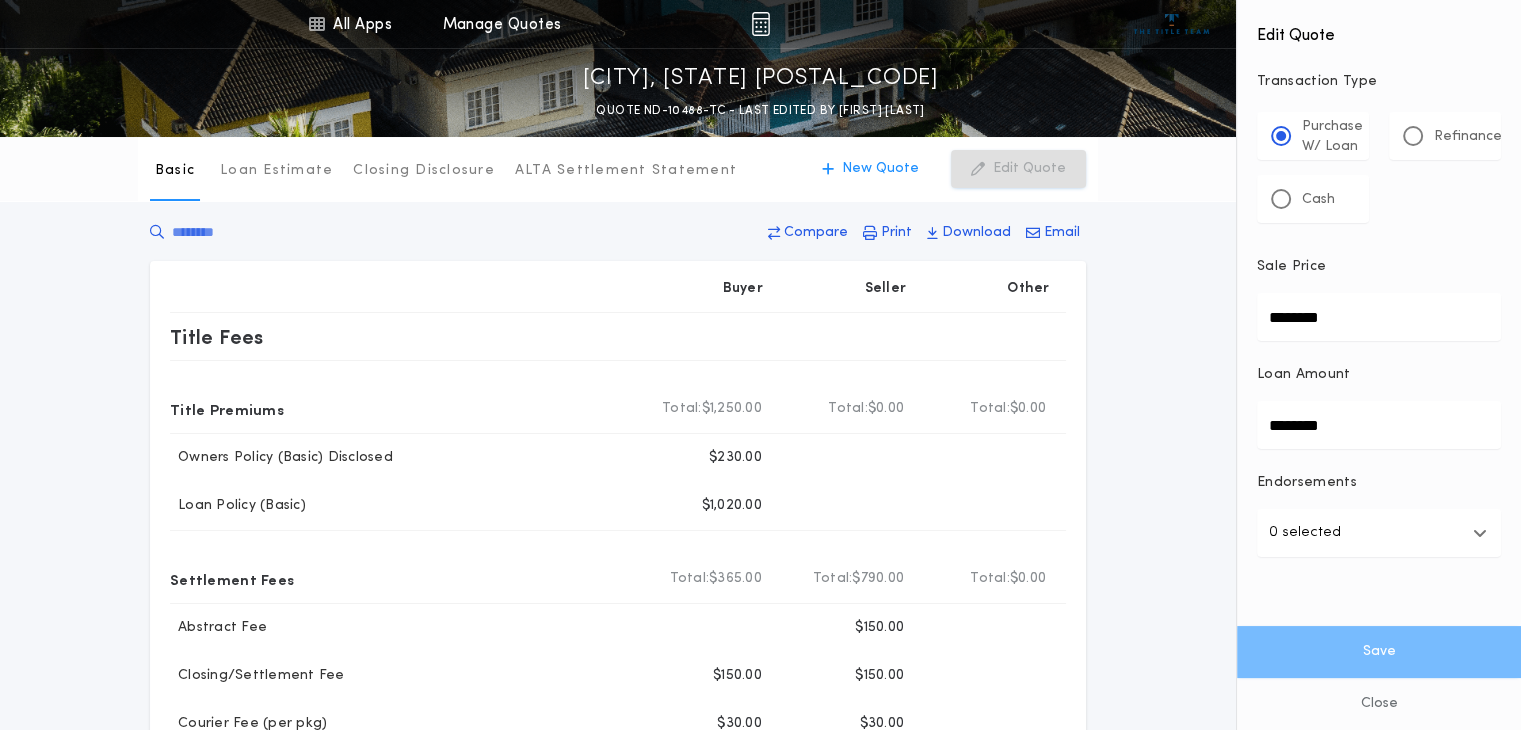 drag, startPoint x: 1376, startPoint y: 314, endPoint x: 1136, endPoint y: 340, distance: 241.40422 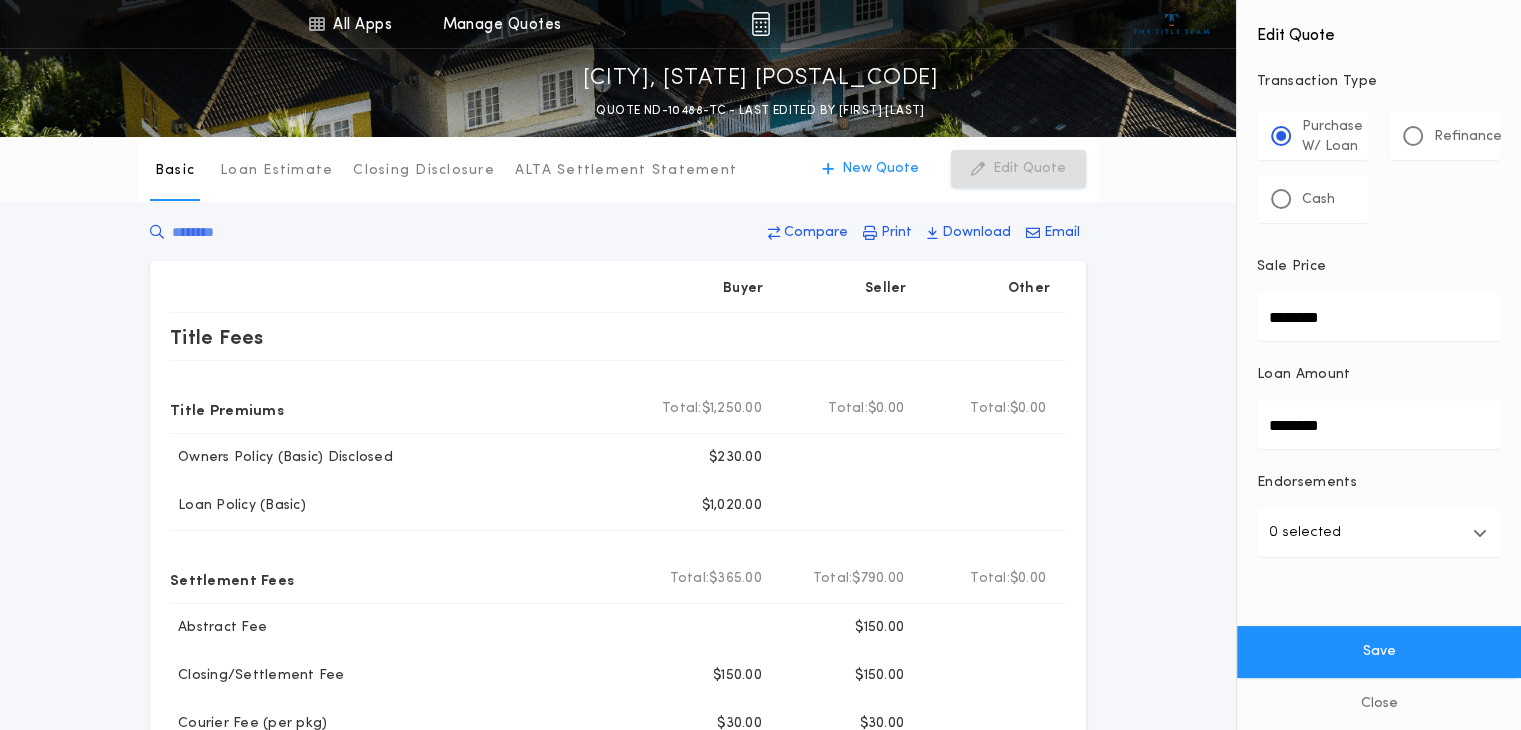 type on "********" 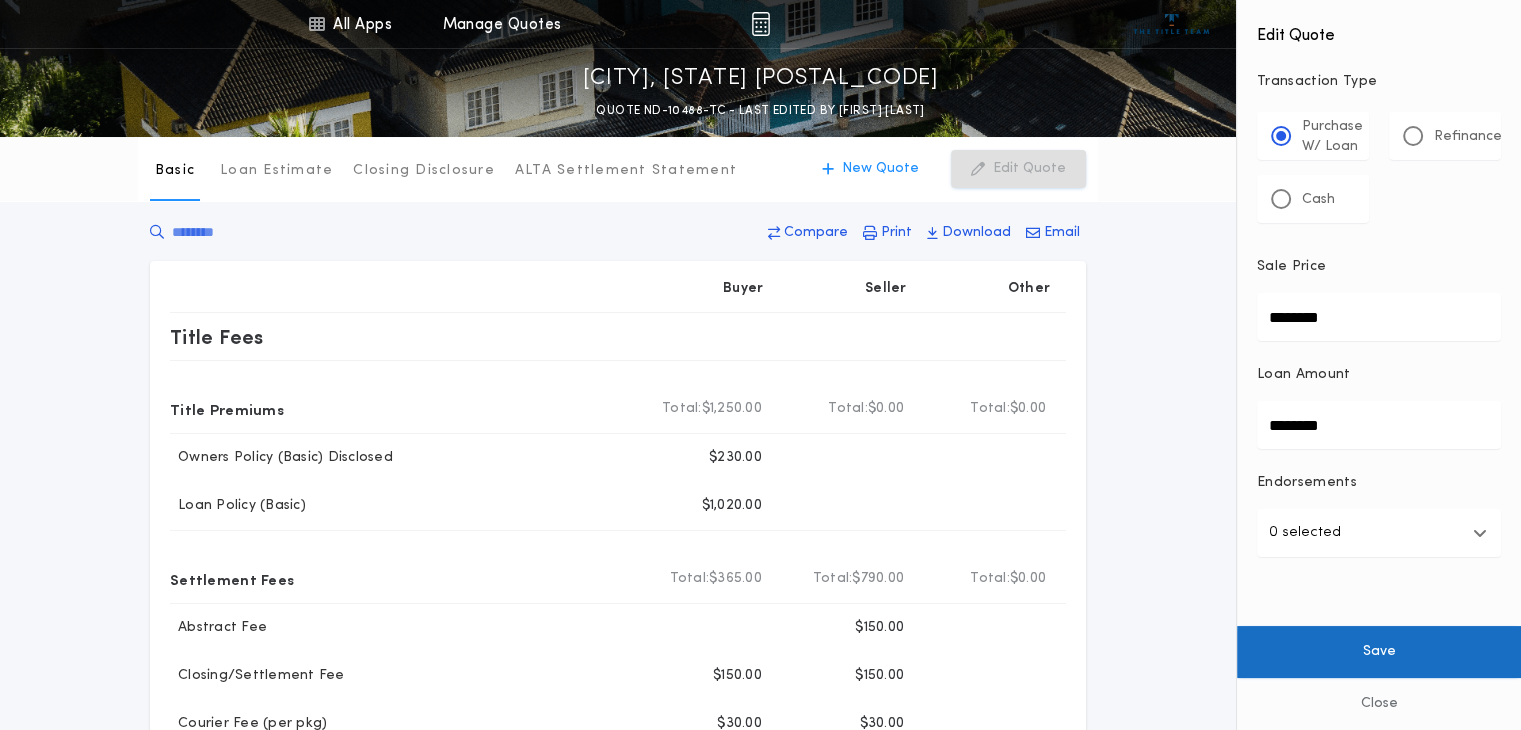 click on "Save" at bounding box center [1379, 652] 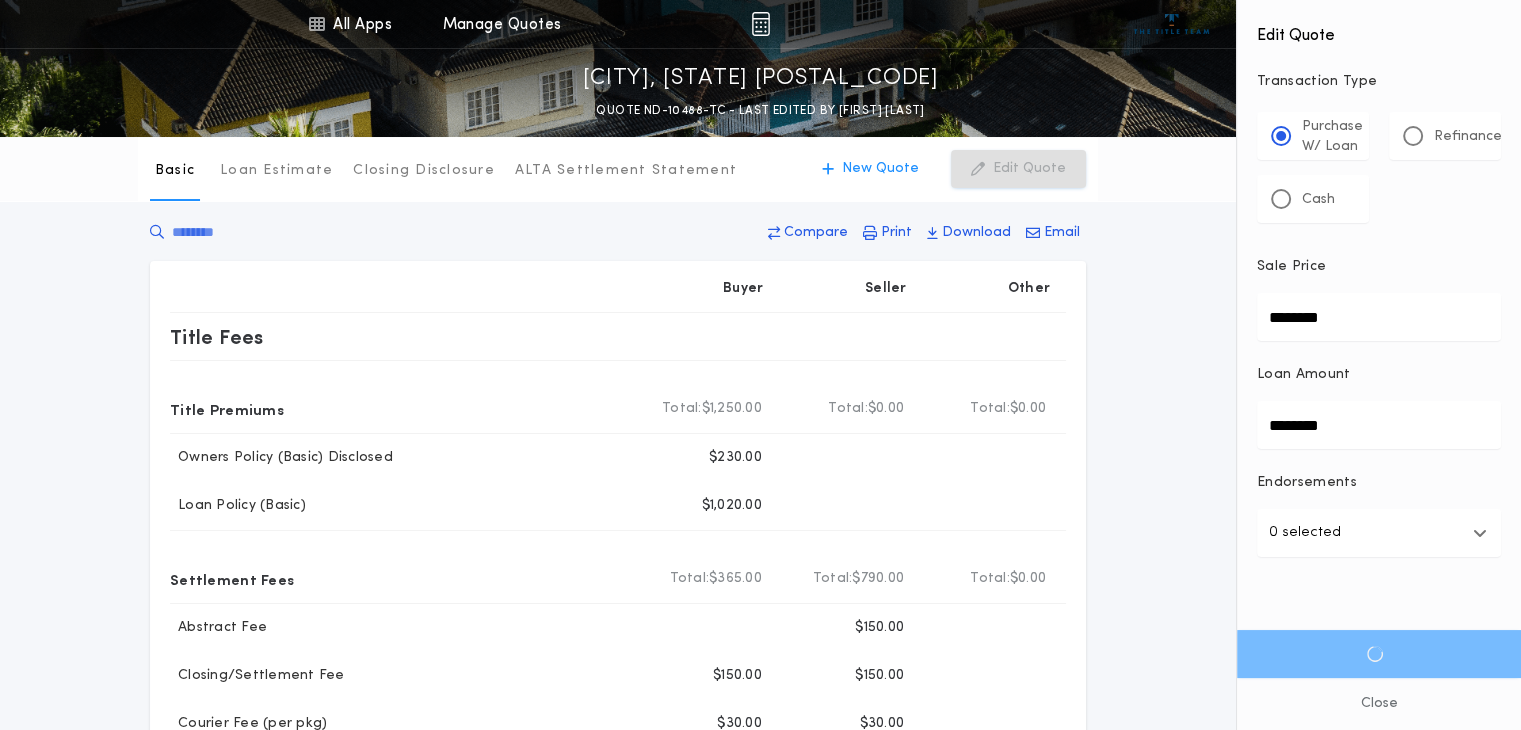 type on "********" 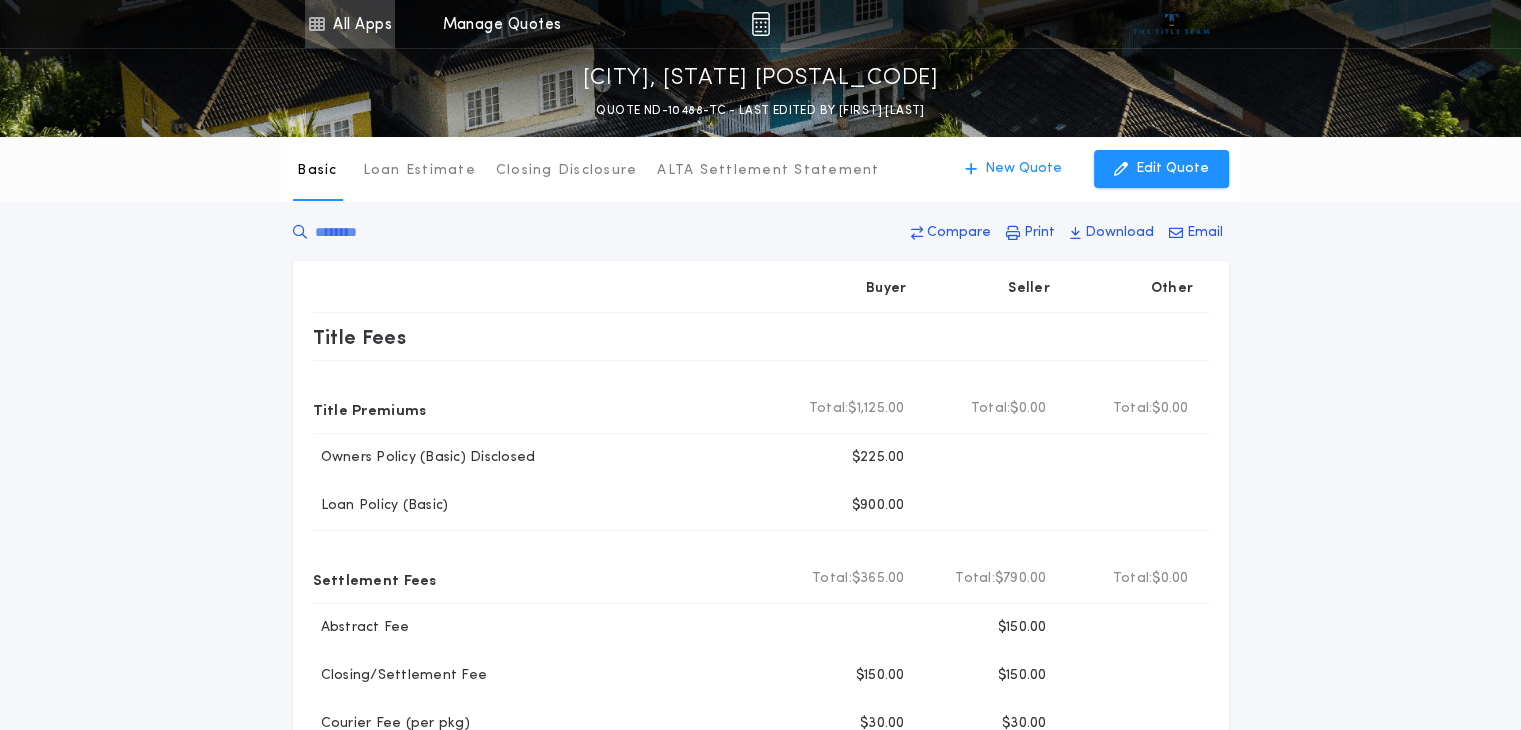 click on "All Apps" at bounding box center [350, 24] 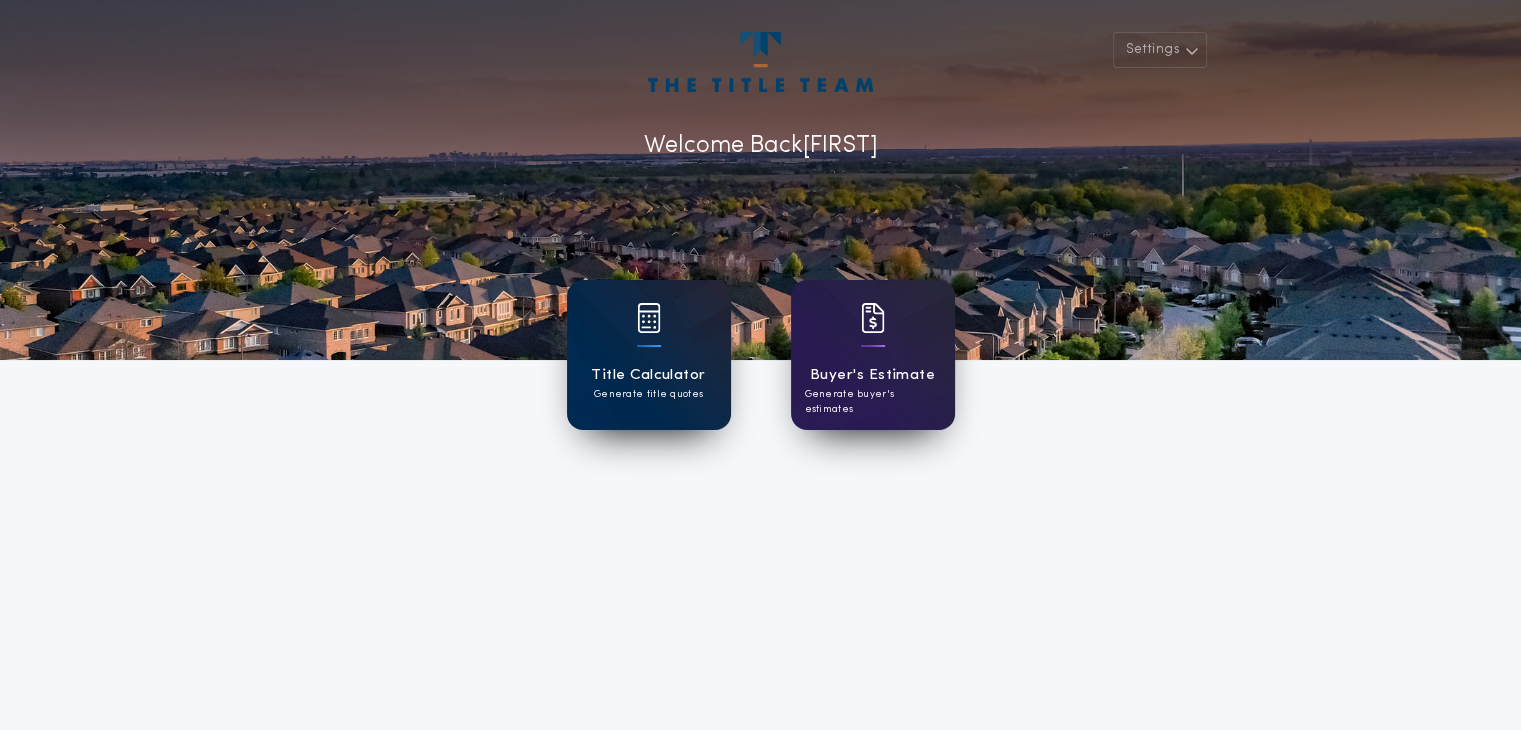 click on "Generate title quotes" at bounding box center [648, 394] 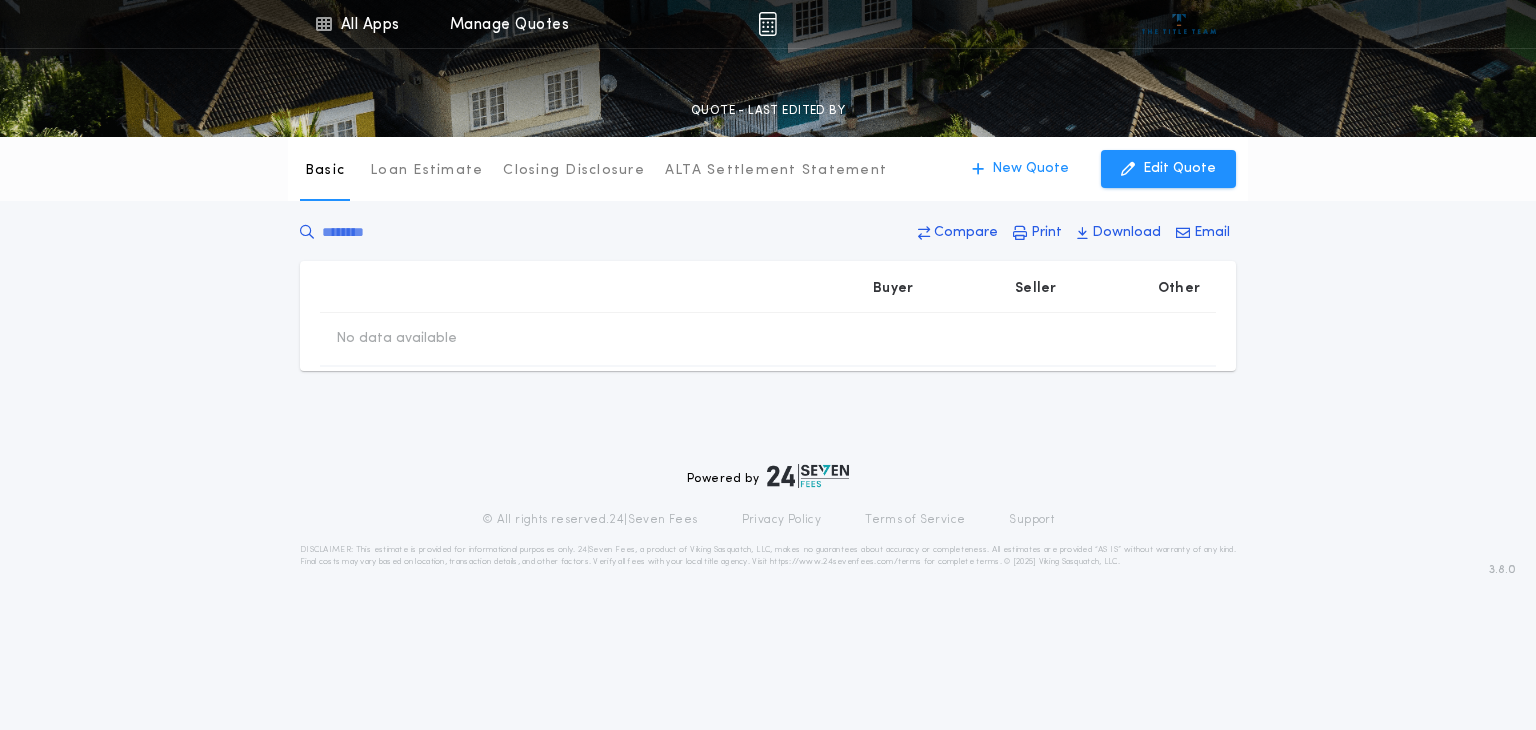 type on "********" 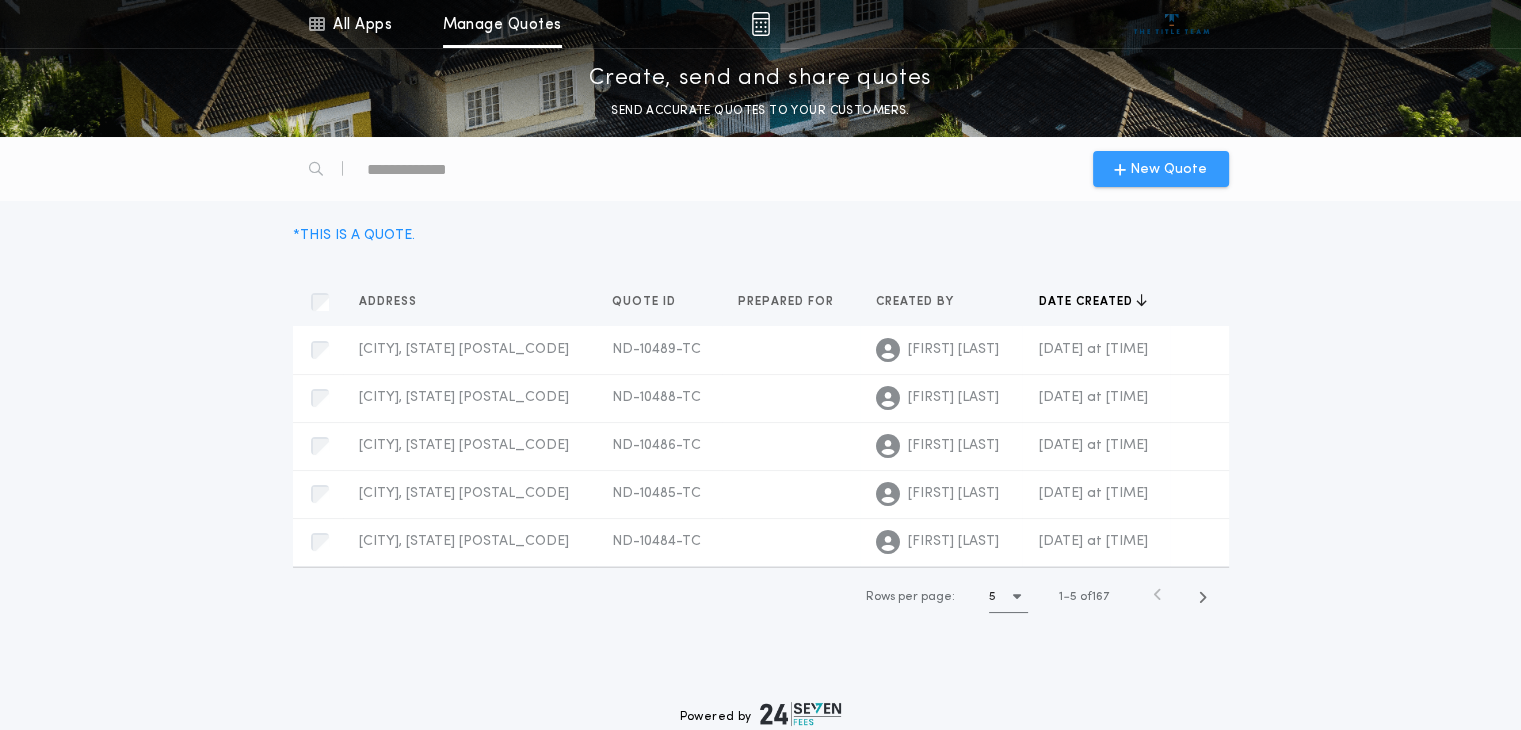 click on "New Quote" at bounding box center [1168, 169] 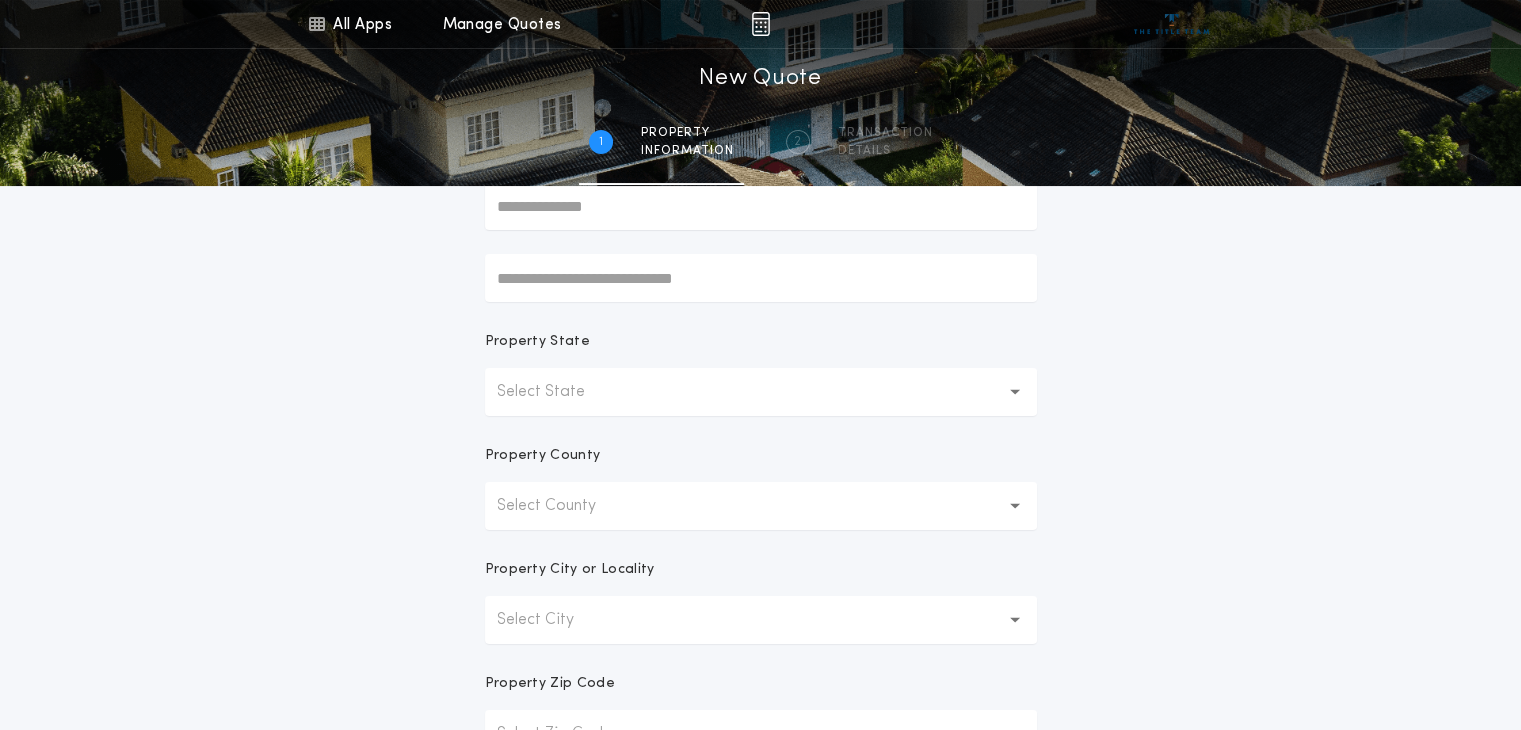 scroll, scrollTop: 300, scrollLeft: 0, axis: vertical 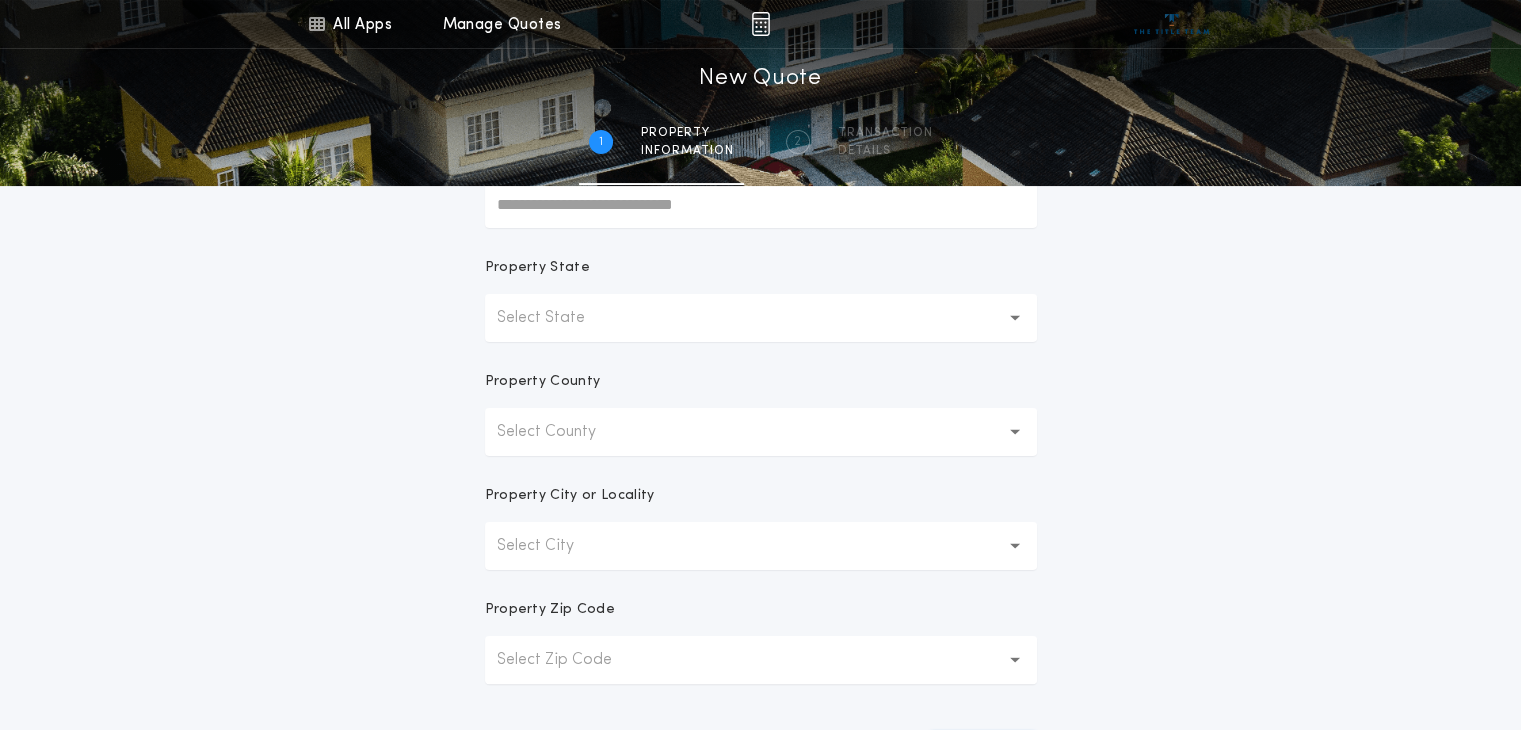 click on "Select State" at bounding box center [761, 318] 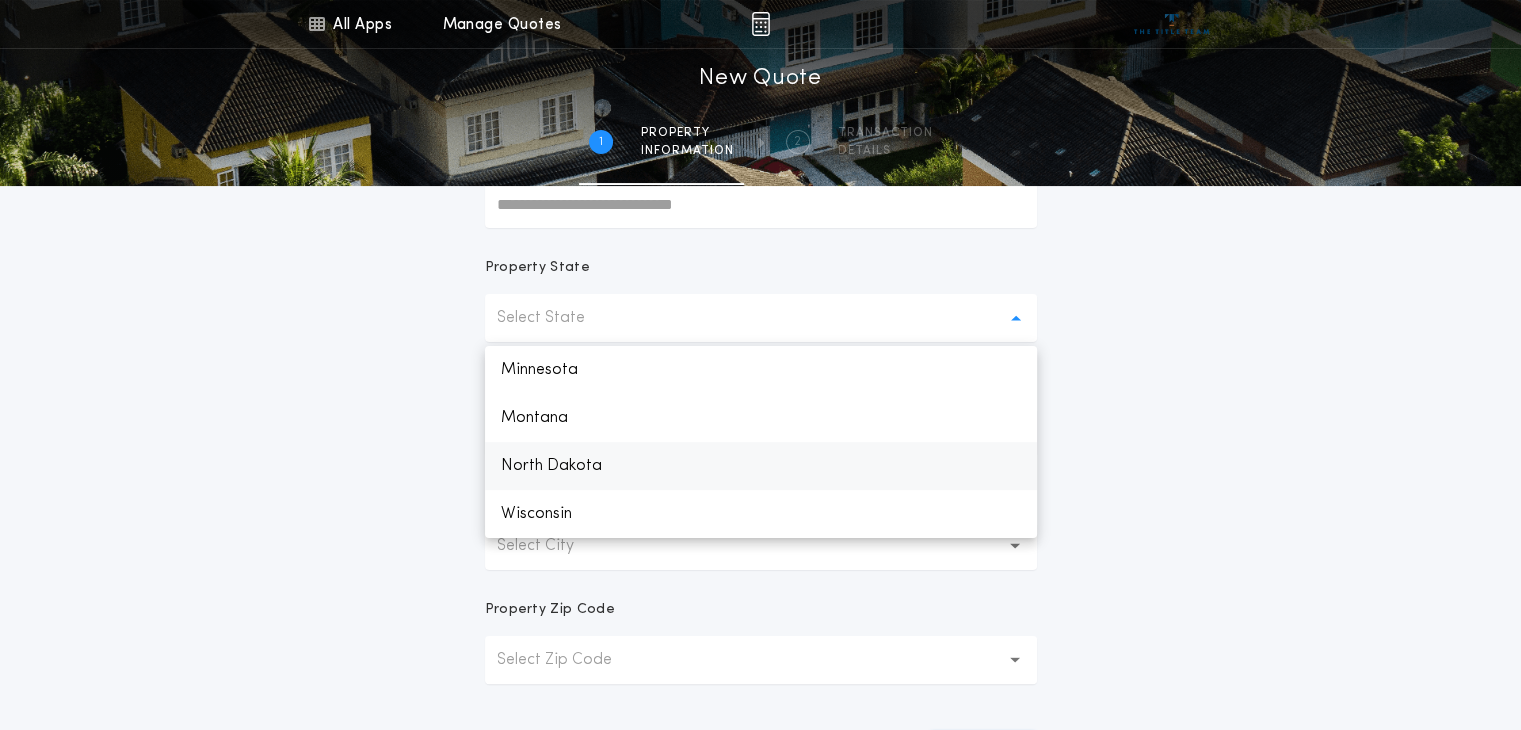 click on "North Dakota" at bounding box center [761, 466] 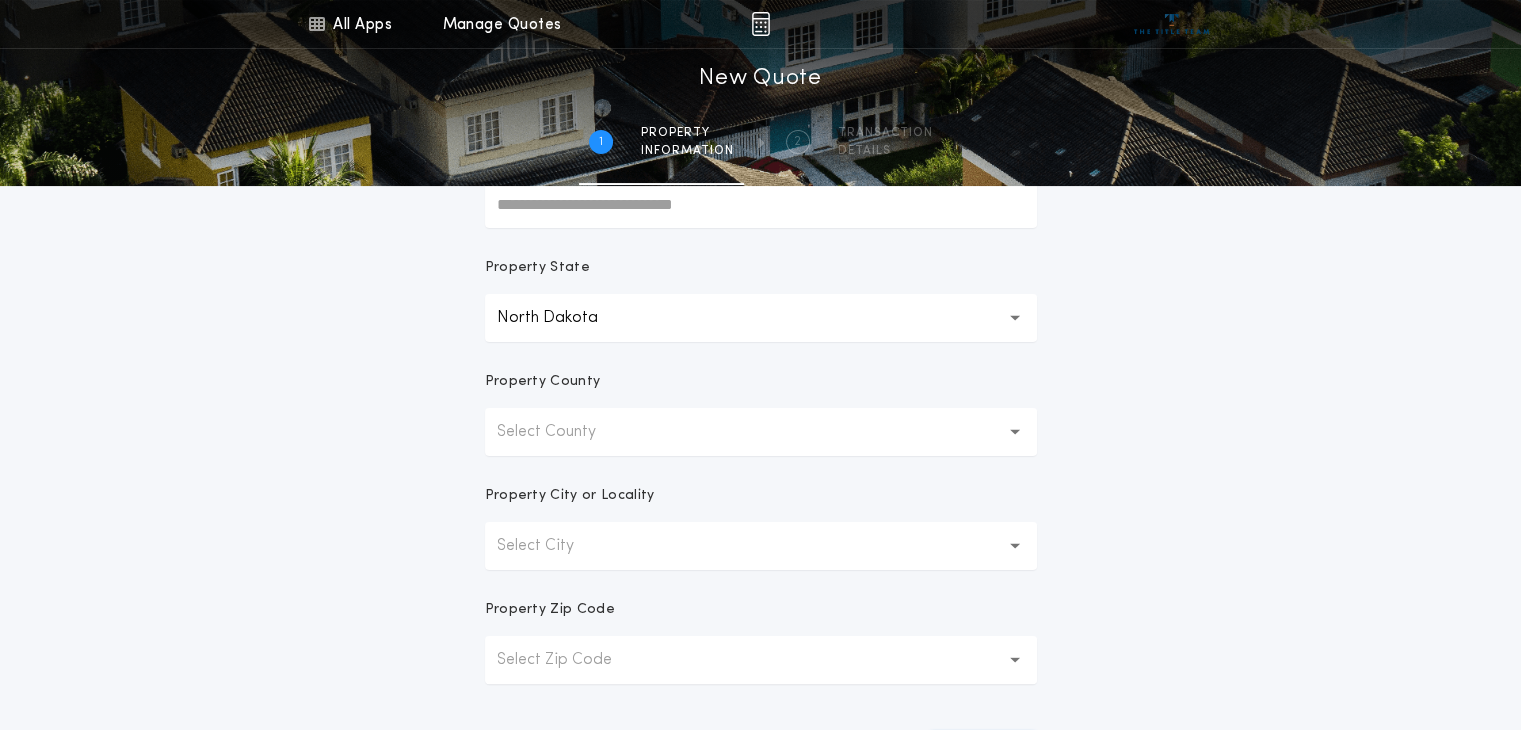 click on "Select County" at bounding box center [761, 432] 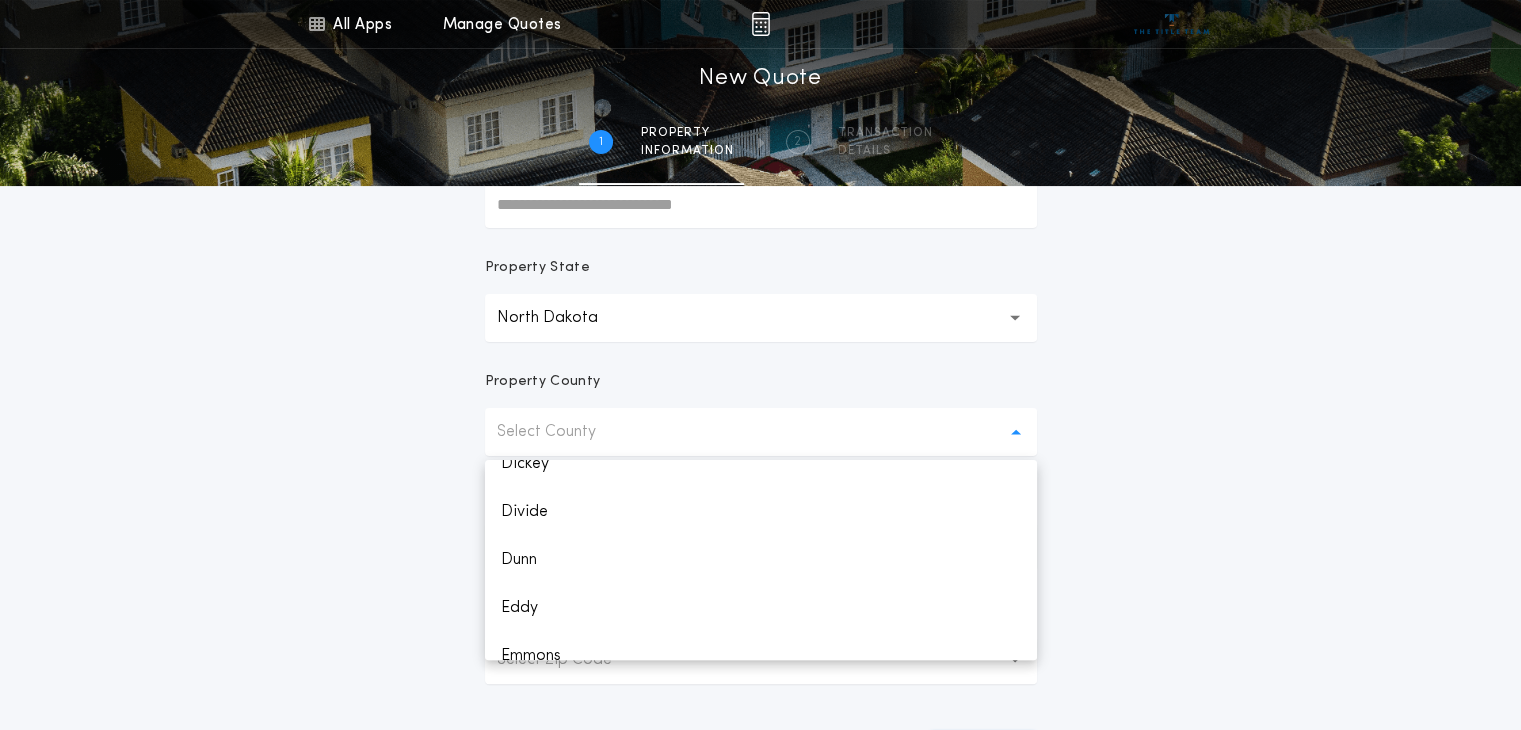 scroll, scrollTop: 700, scrollLeft: 0, axis: vertical 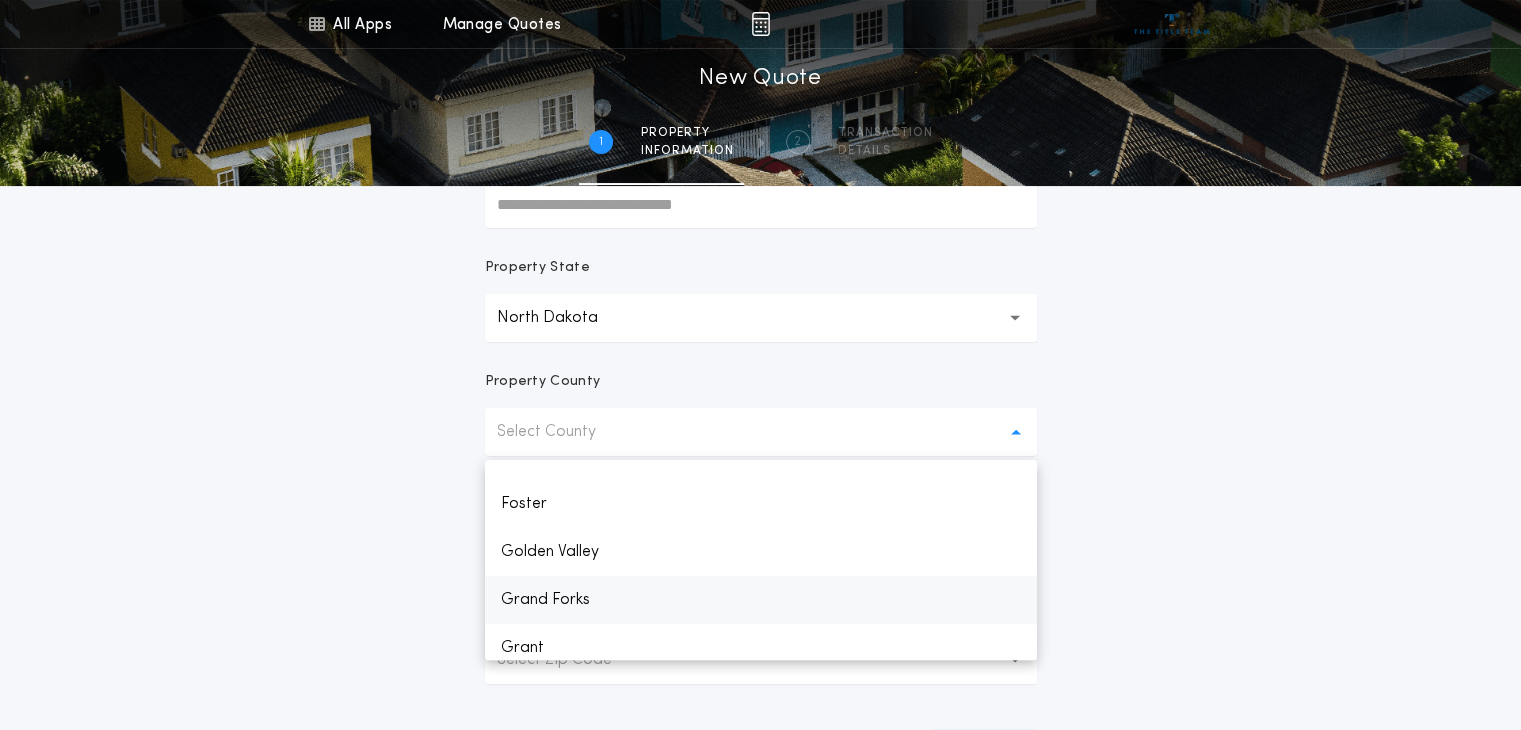 click on "Grand Forks" at bounding box center [761, 600] 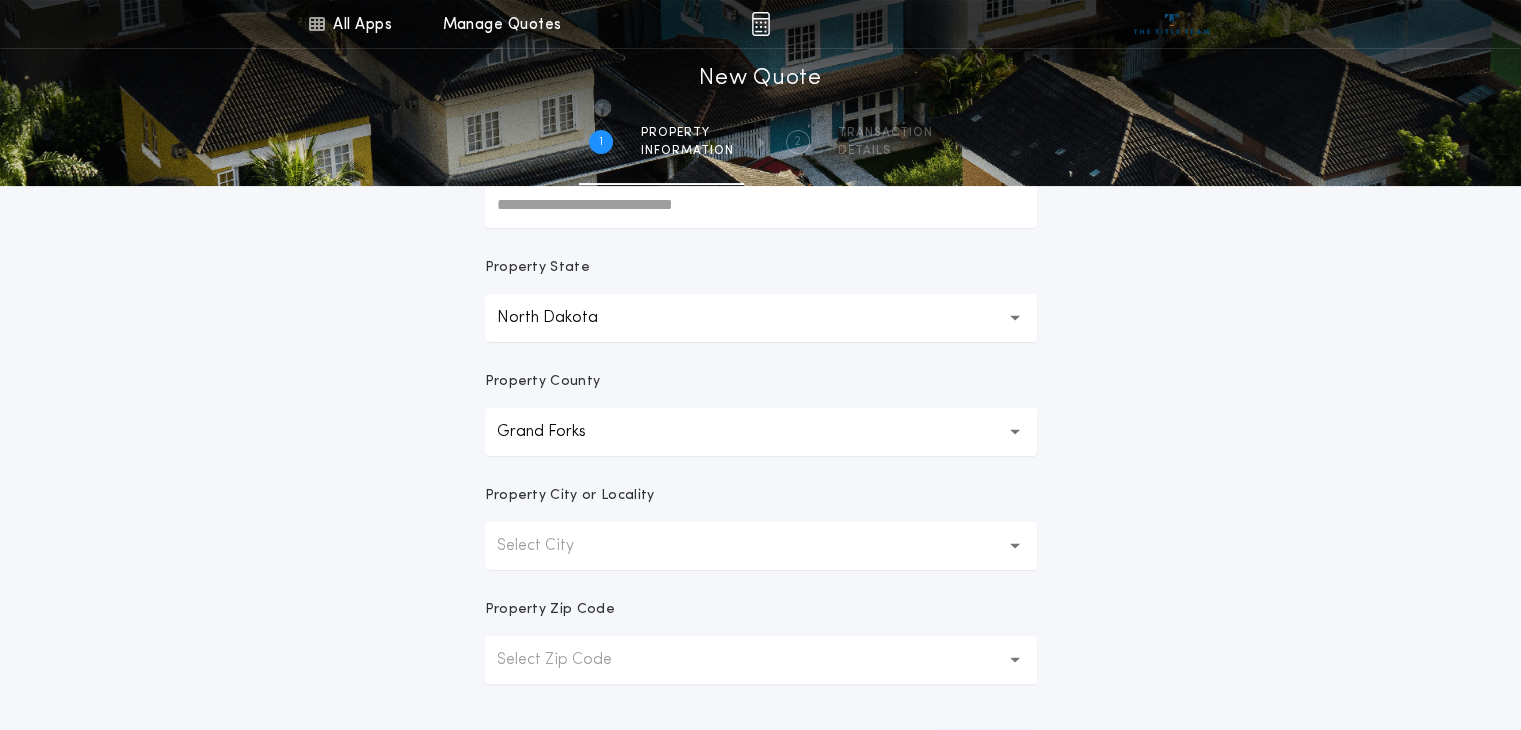 click on "Select City" at bounding box center [761, 546] 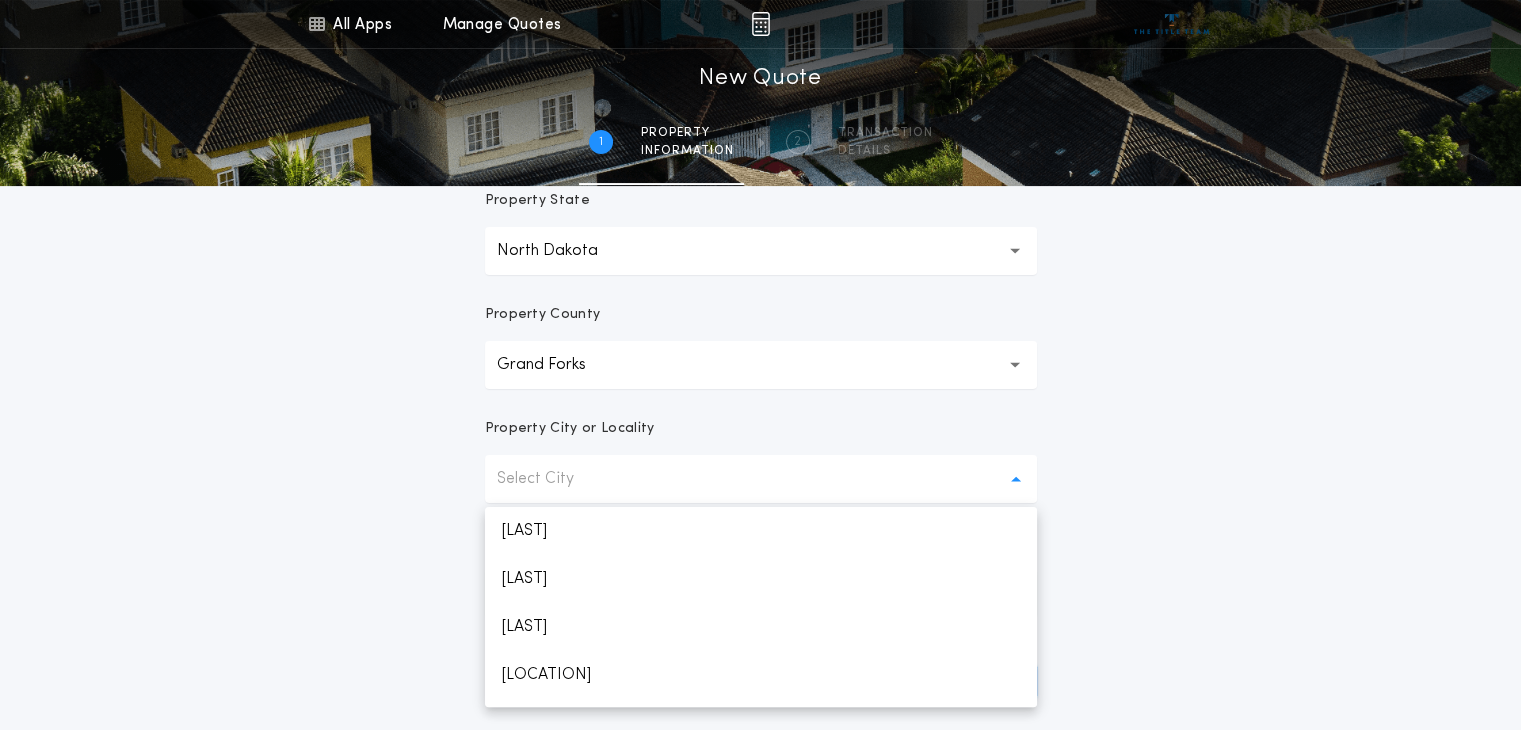 scroll, scrollTop: 500, scrollLeft: 0, axis: vertical 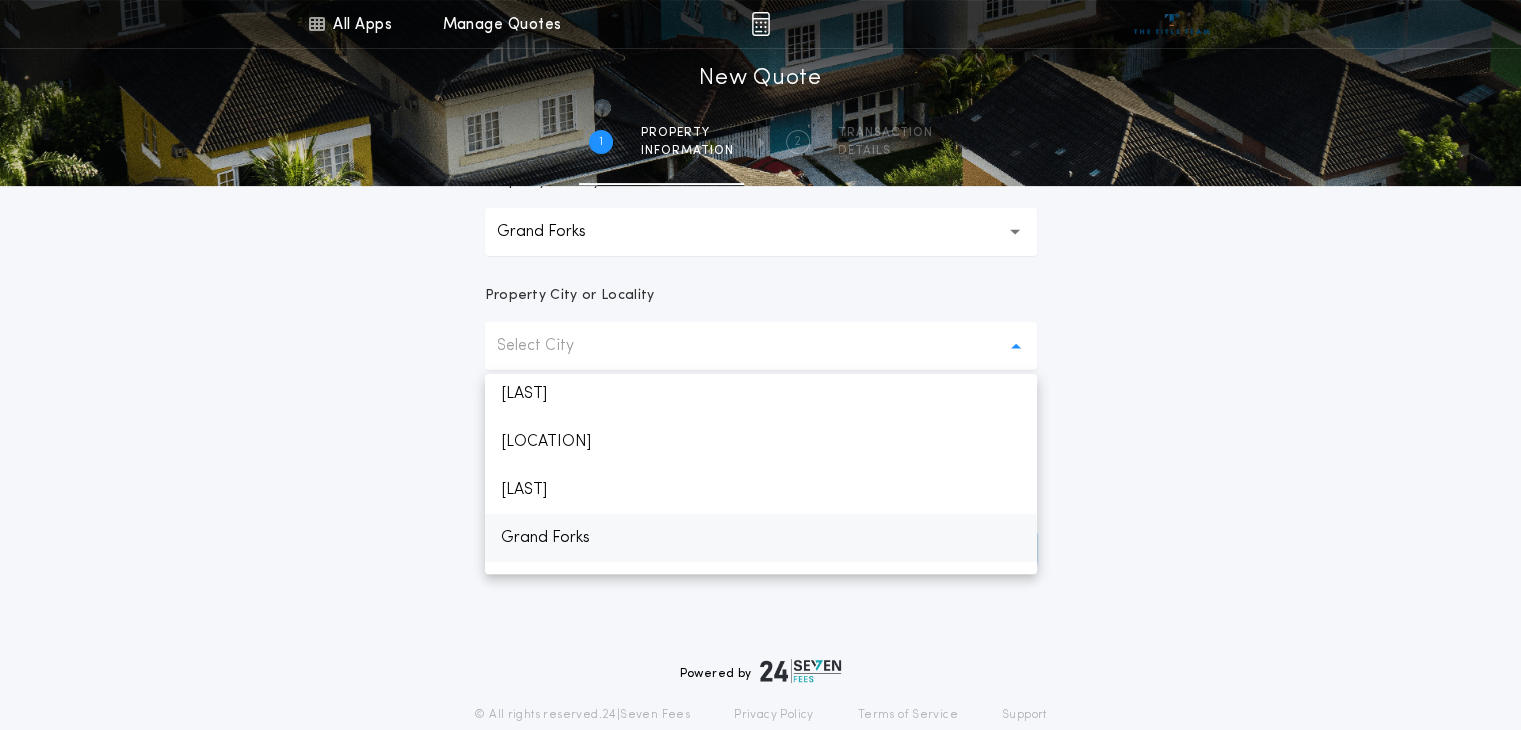 click on "Grand Forks" at bounding box center (761, 538) 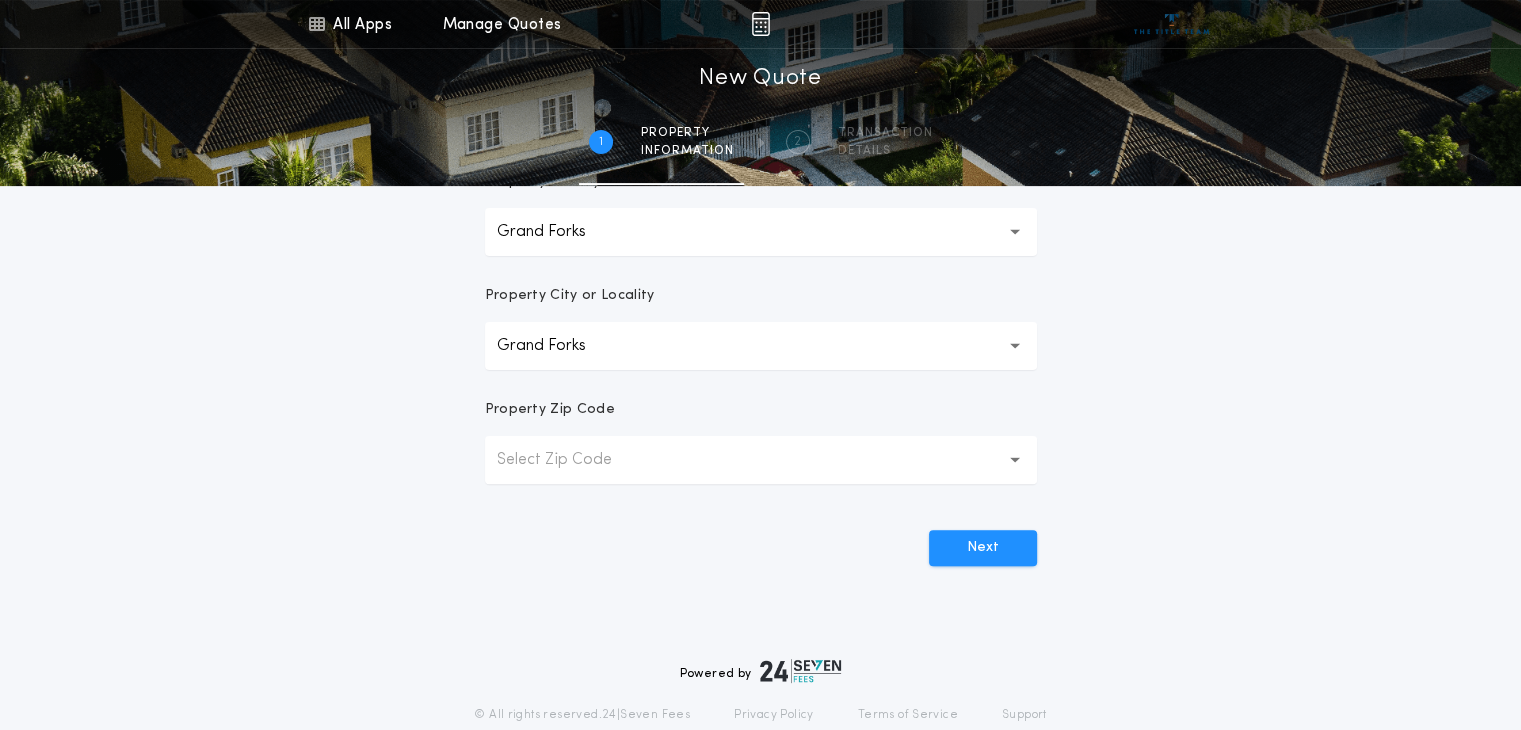 scroll, scrollTop: 0, scrollLeft: 0, axis: both 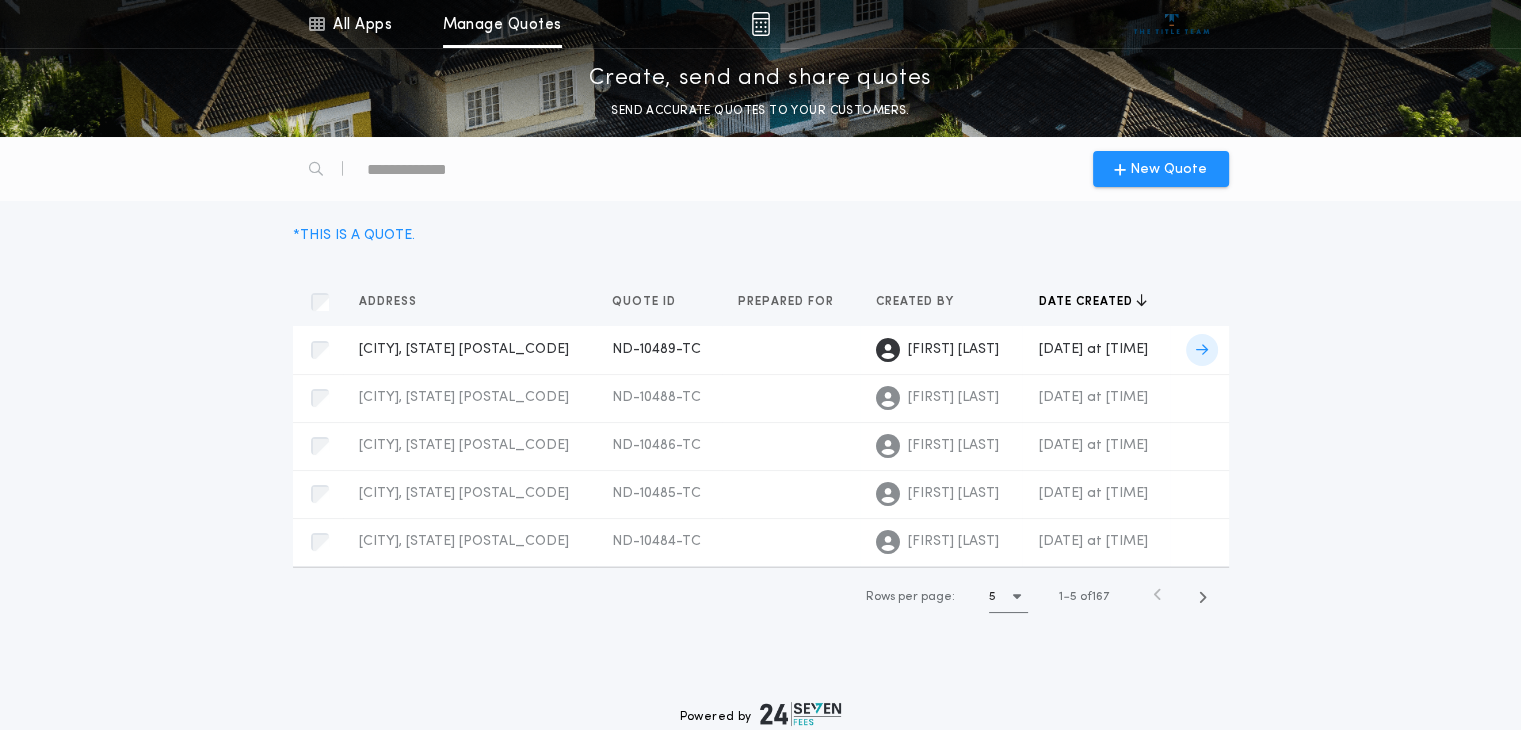 click on "ND-10489-TC" at bounding box center (656, 349) 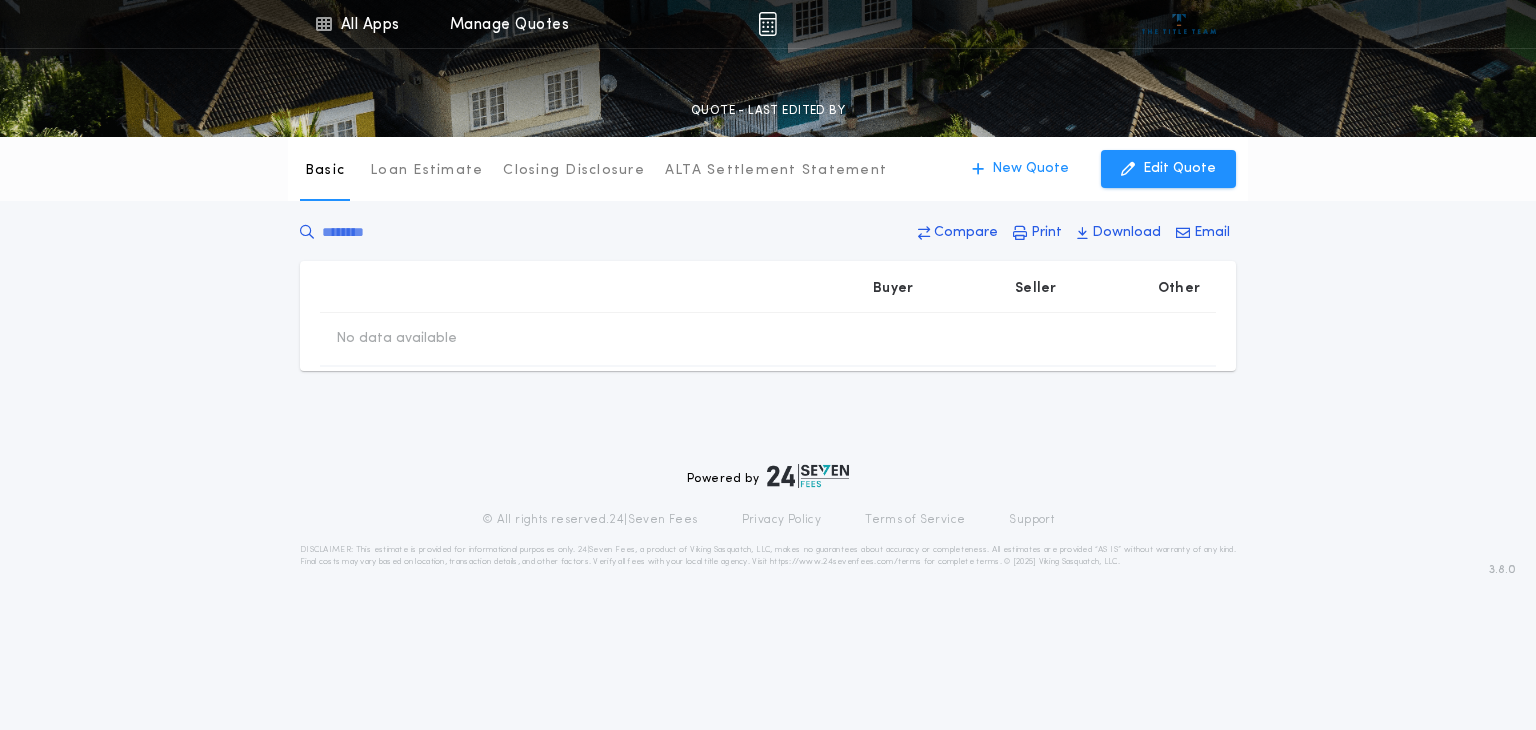 type on "********" 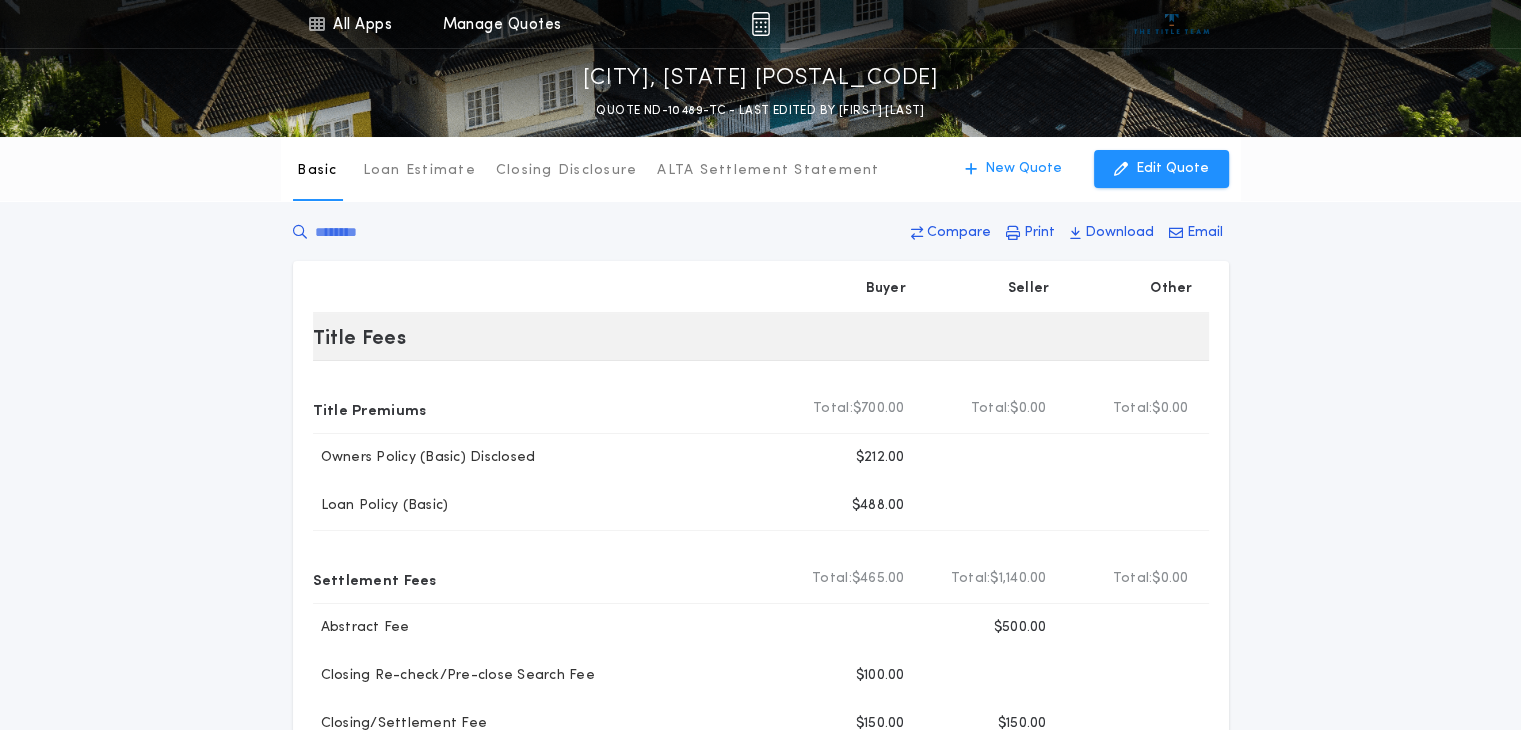 scroll, scrollTop: 100, scrollLeft: 0, axis: vertical 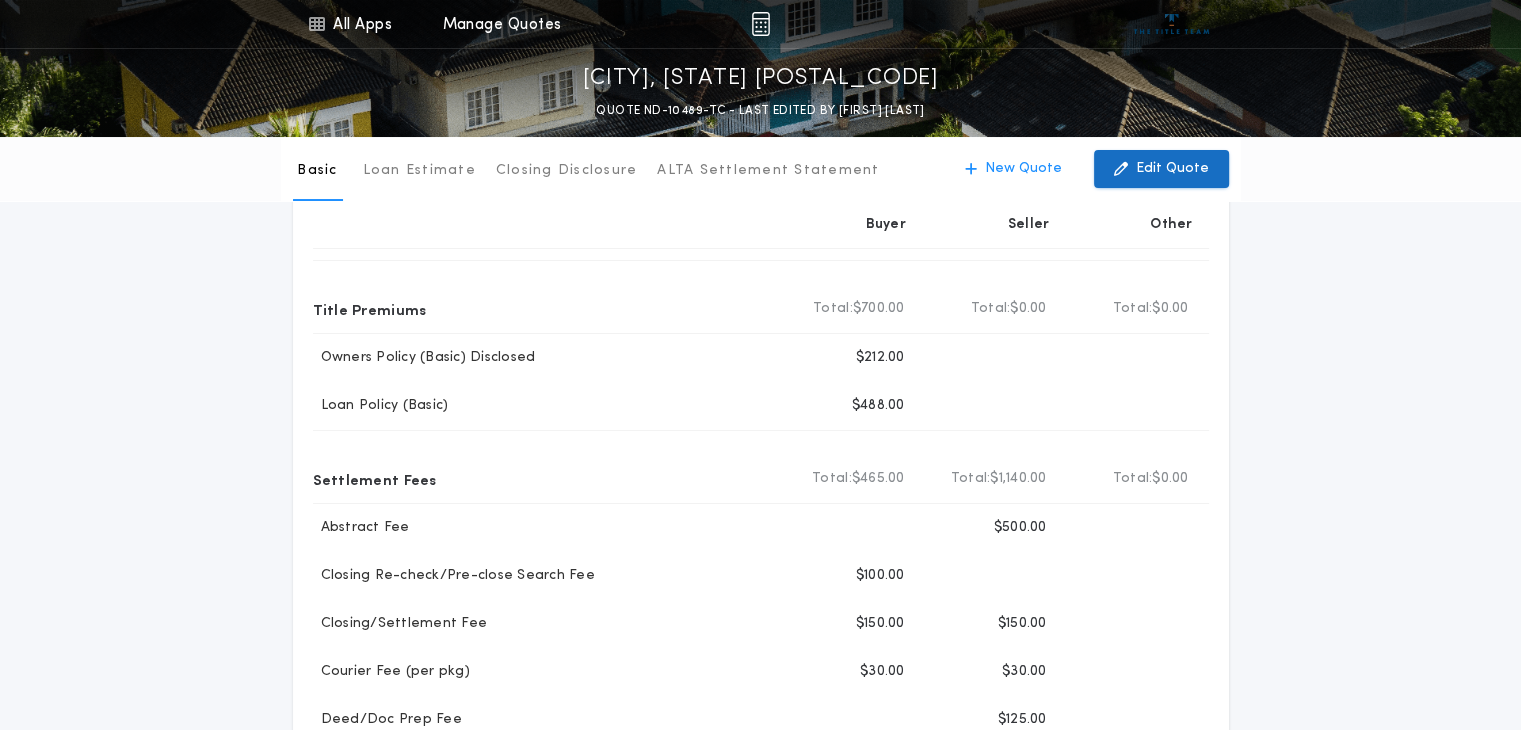 click on "Edit Quote" at bounding box center [1172, 169] 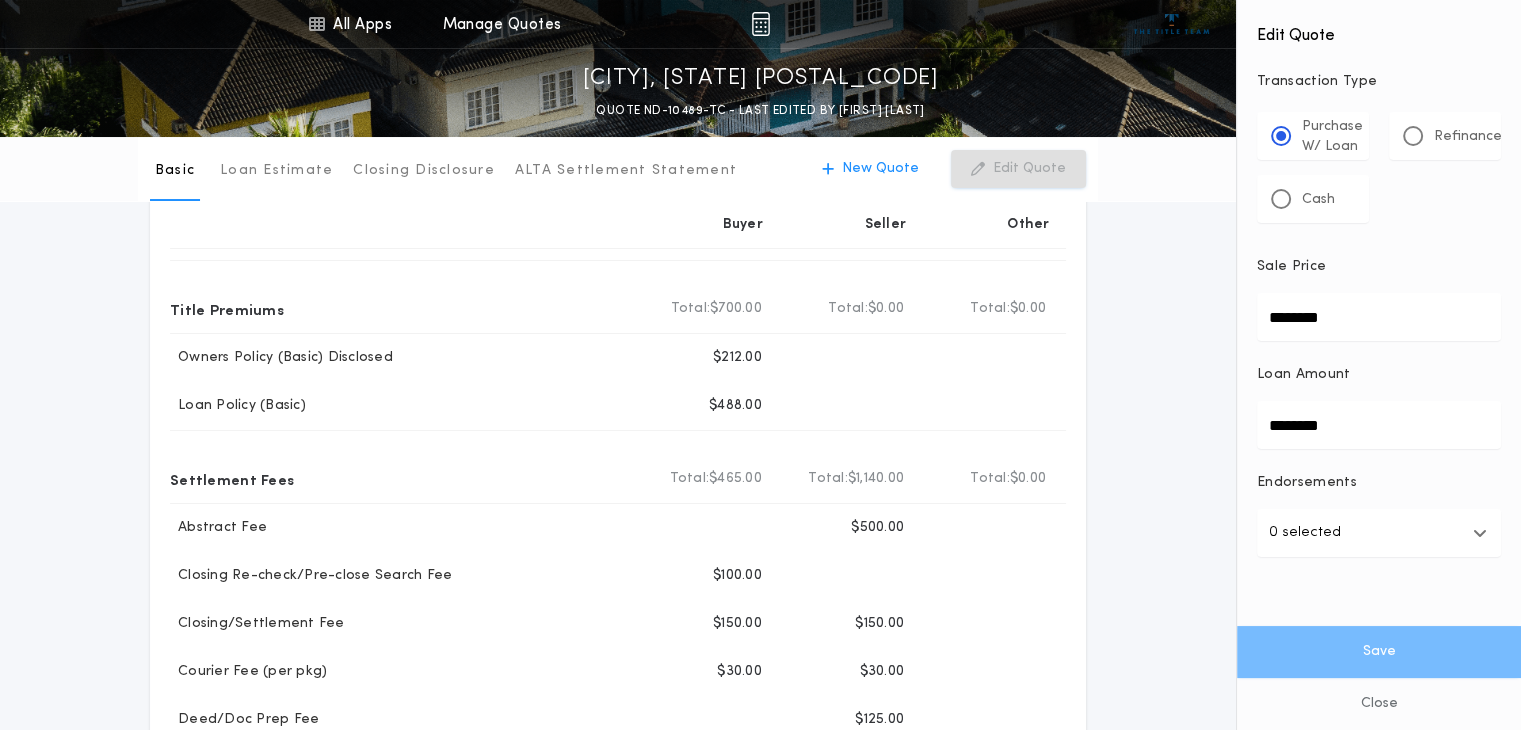 drag, startPoint x: 1367, startPoint y: 425, endPoint x: 1221, endPoint y: 429, distance: 146.05478 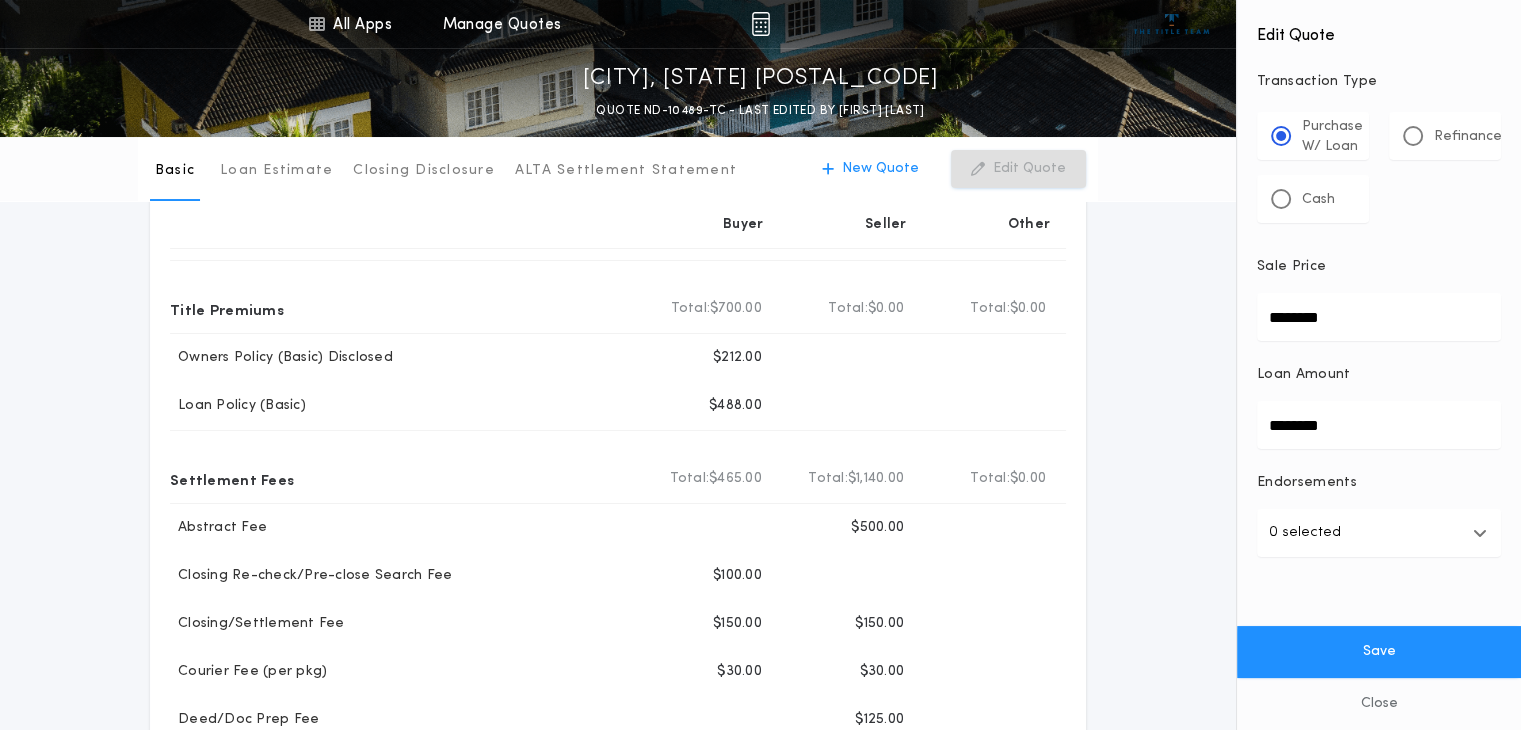 type on "********" 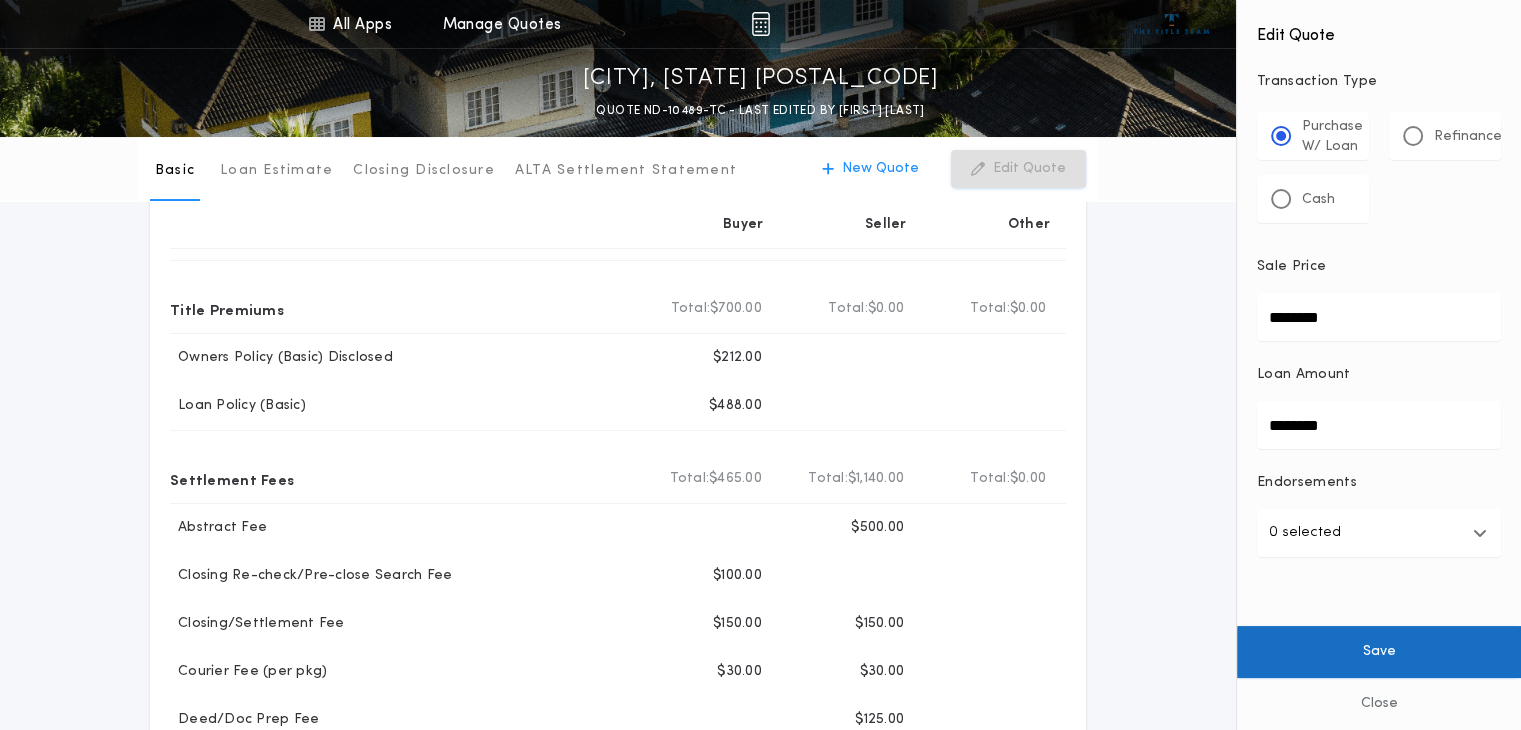 click on "Save" at bounding box center [1379, 652] 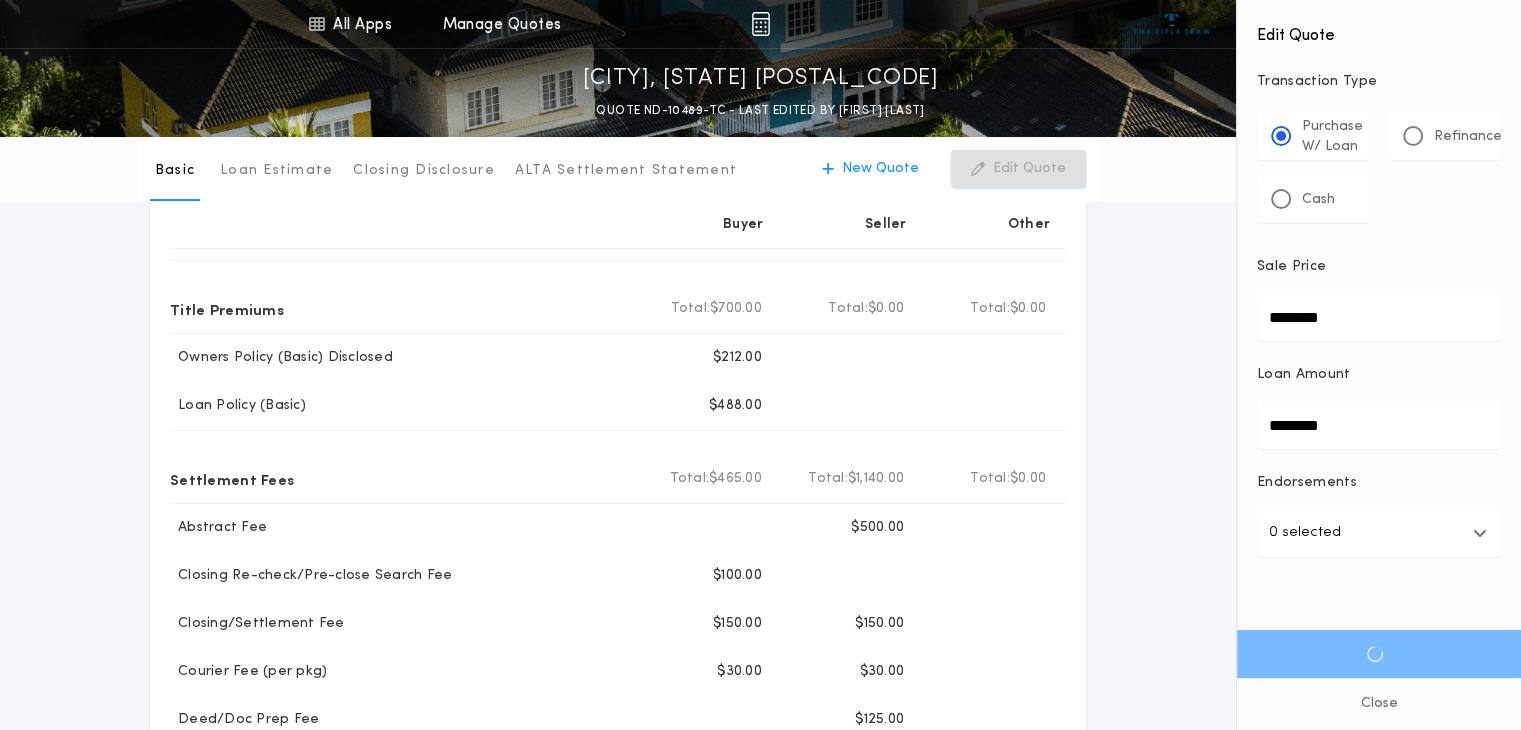type on "********" 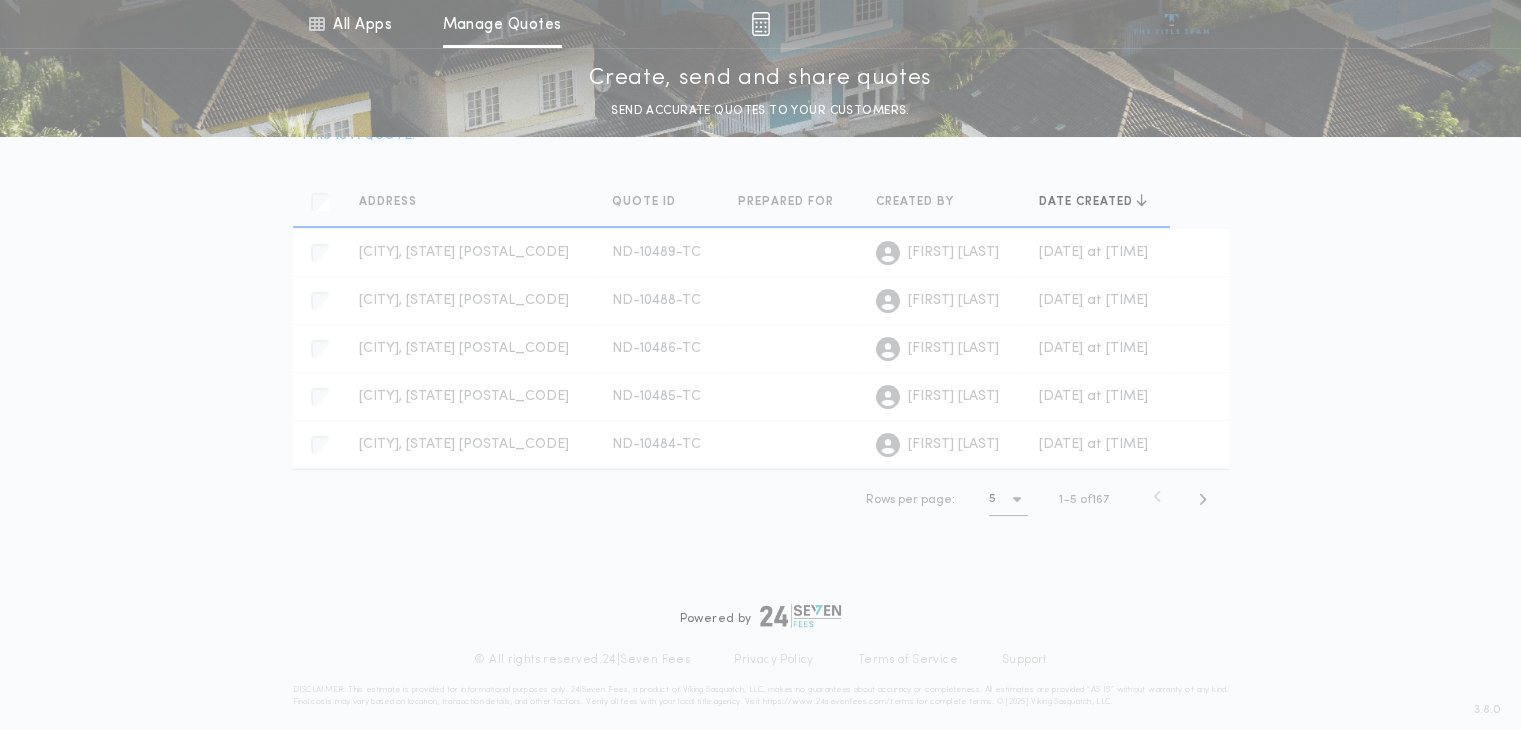 scroll, scrollTop: 0, scrollLeft: 0, axis: both 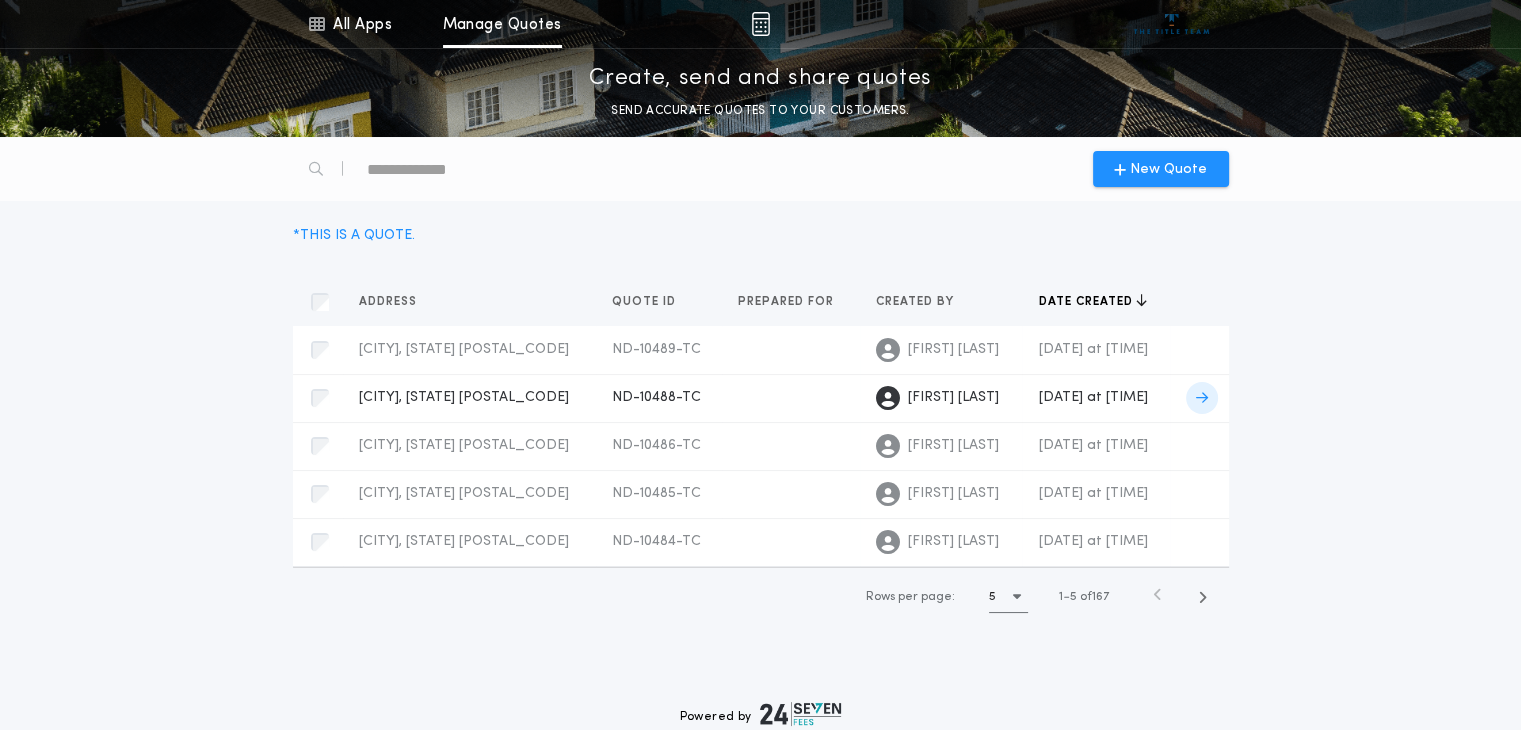 click on "[CITY], [STATE] ND-10488-TC Prepared for   [FIRST] [LAST]" at bounding box center [469, 398] 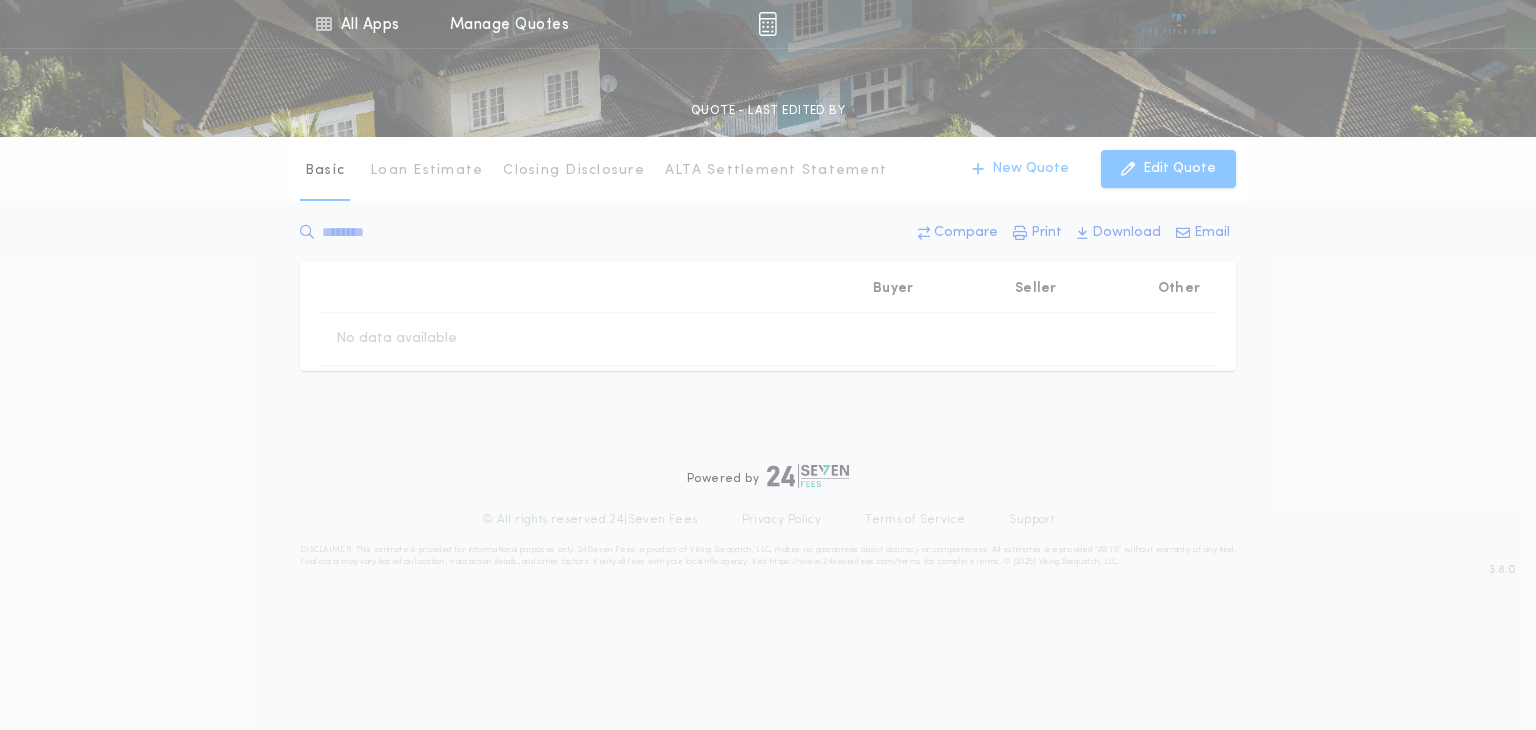 type on "********" 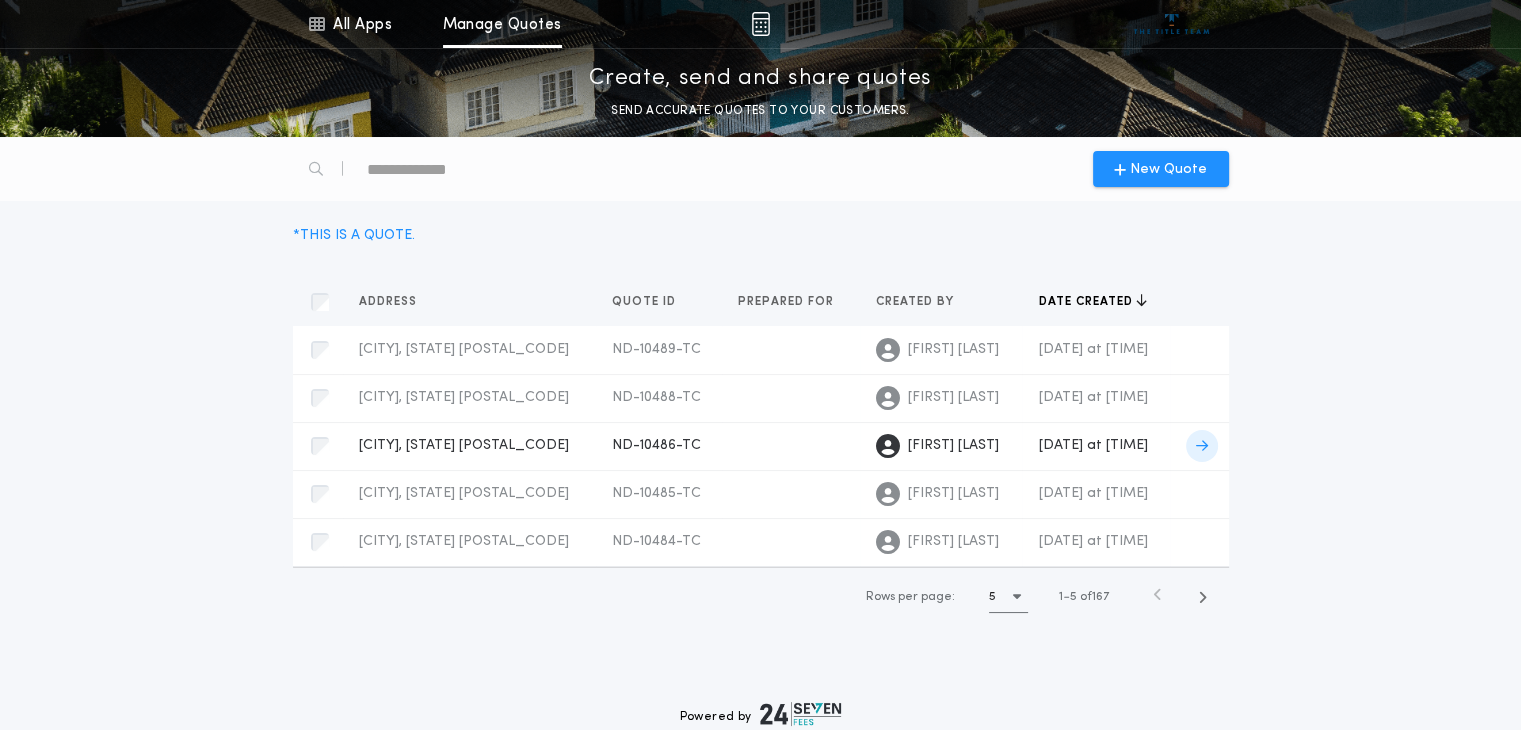 click on "[CITY], [STATE] [POSTAL_CODE]" at bounding box center (464, 445) 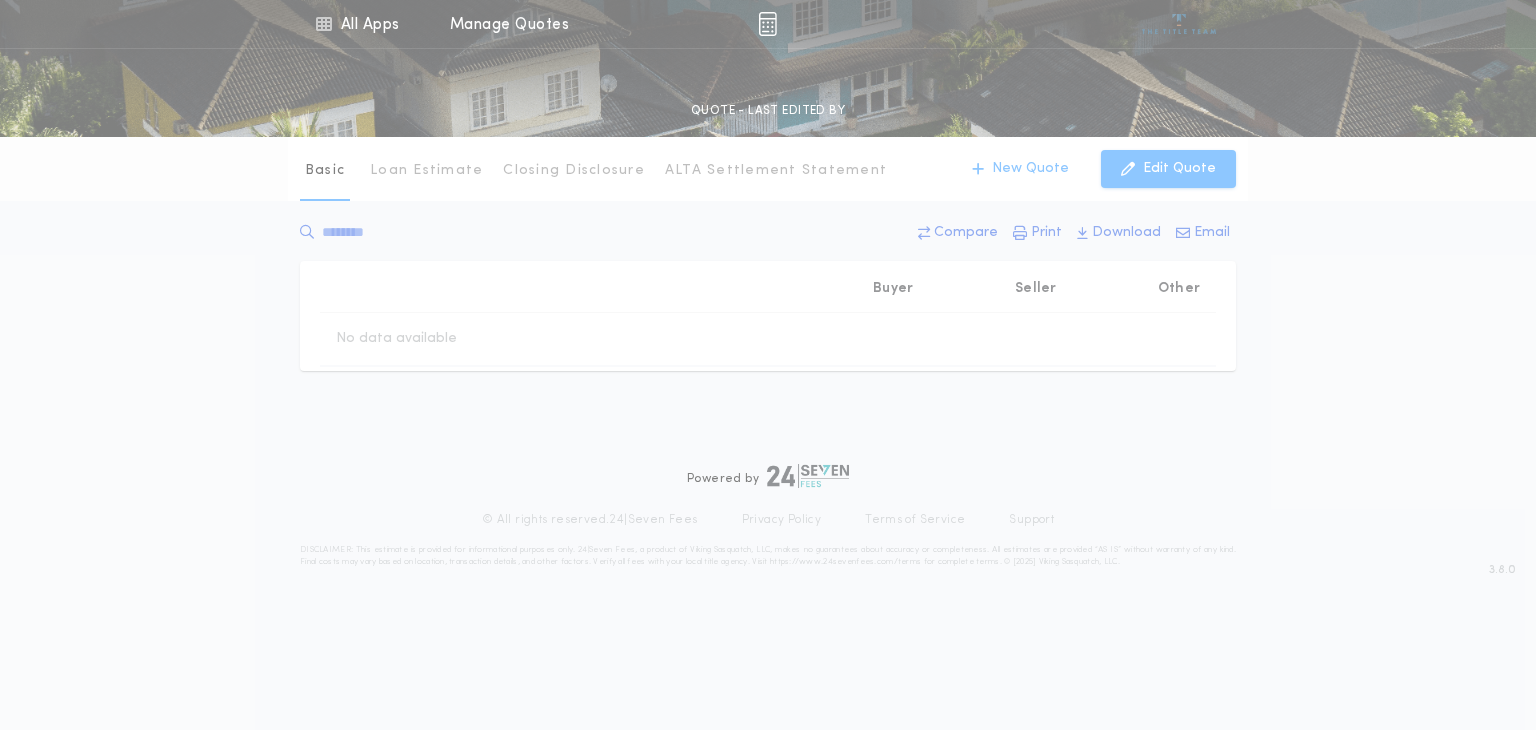 type on "********" 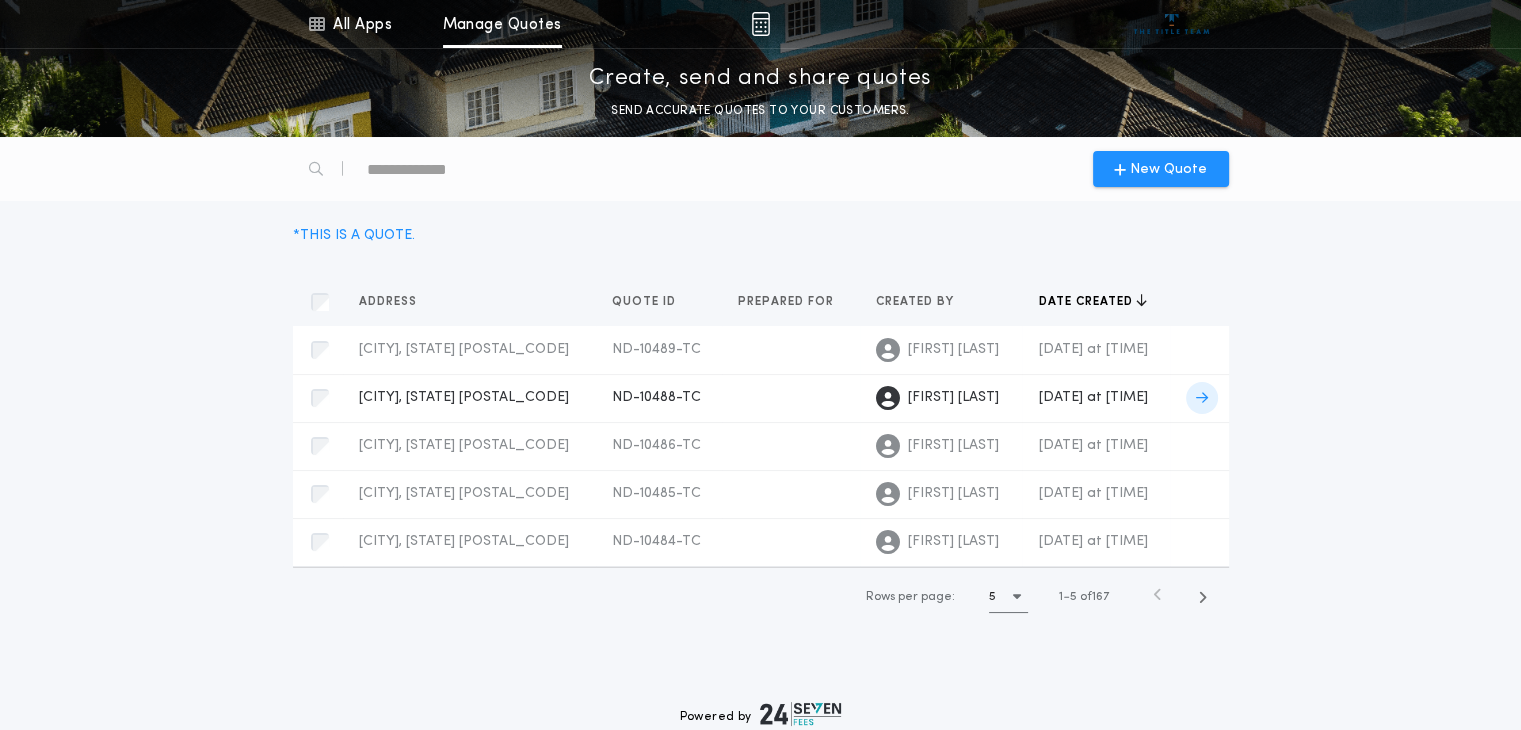 click on "ND-10488-TC" at bounding box center [656, 397] 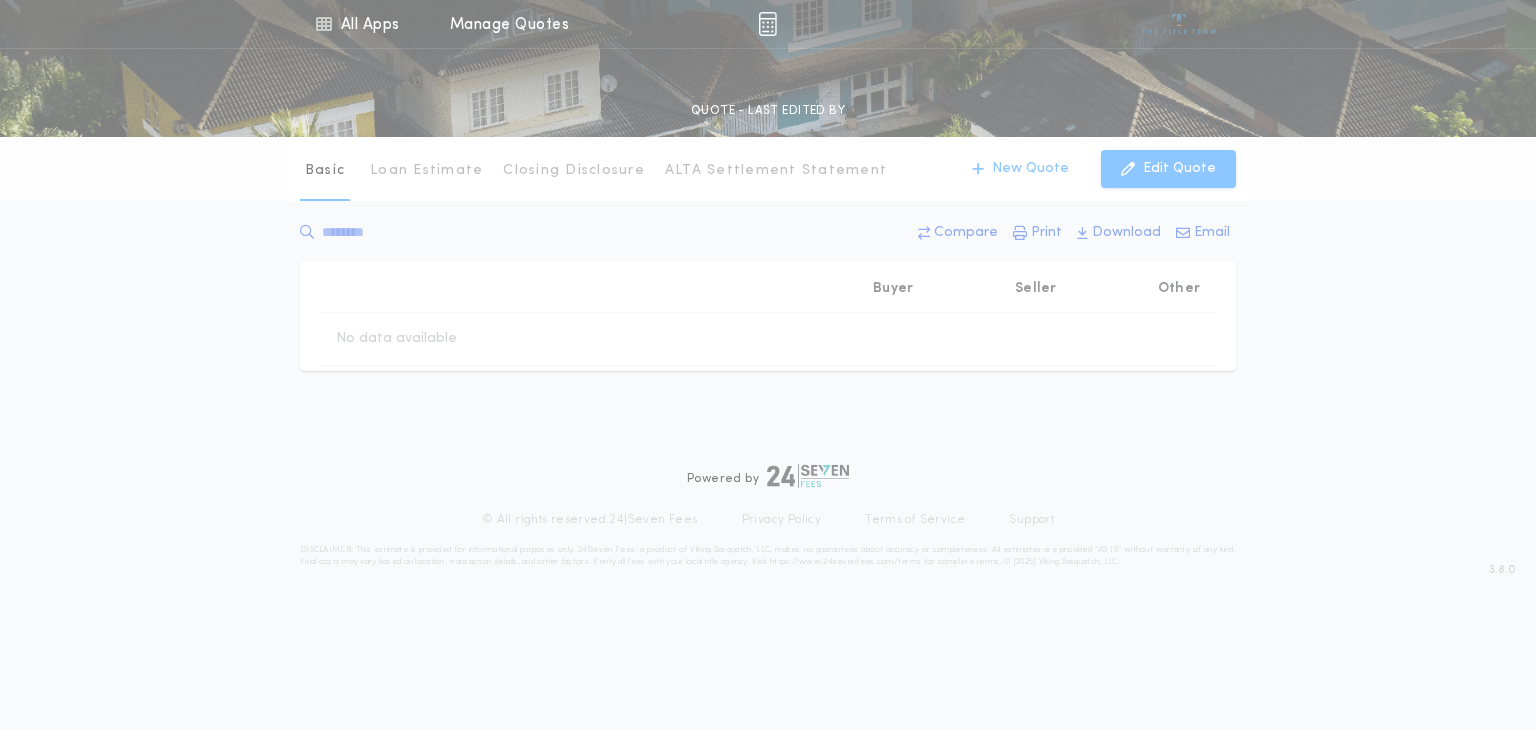 type on "********" 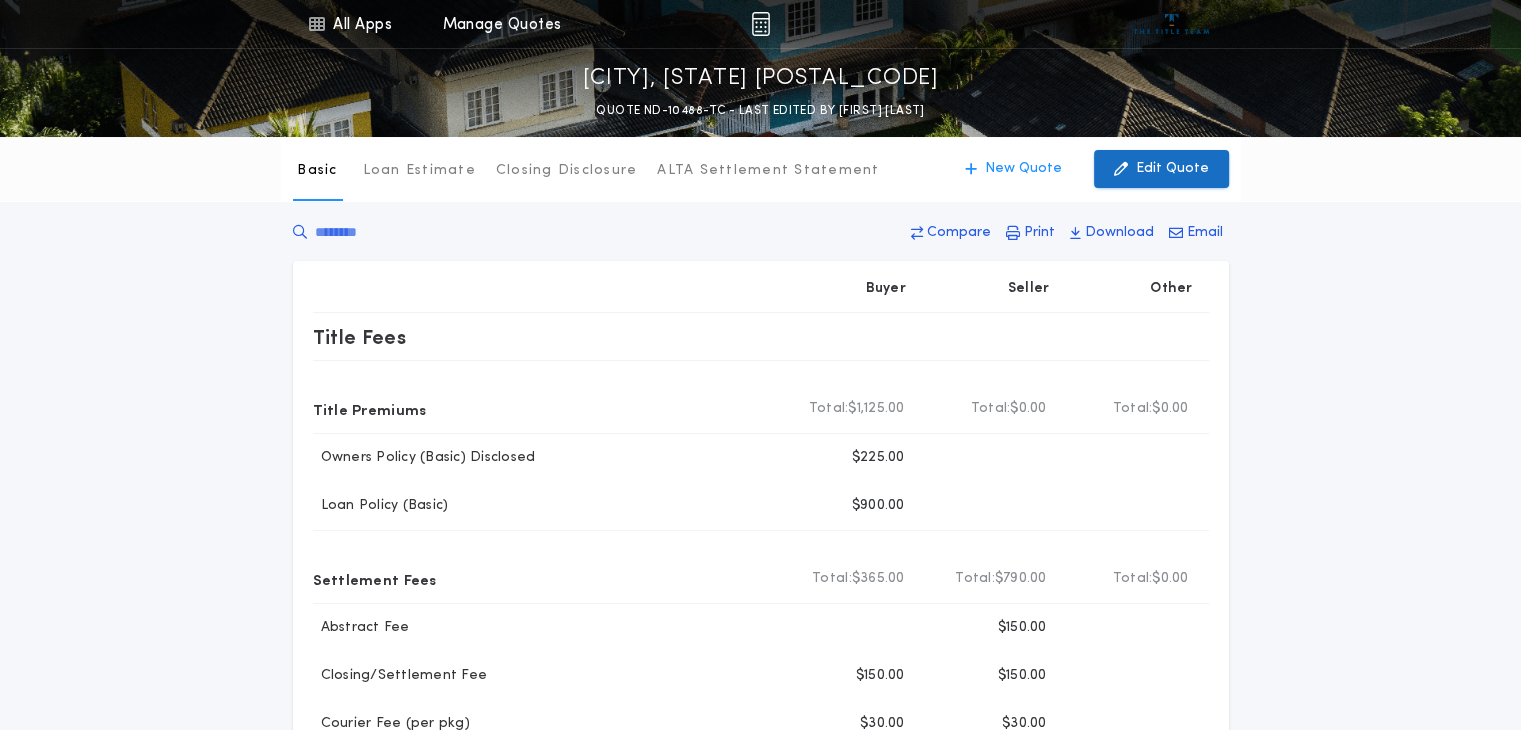 click on "Edit Quote" at bounding box center [1161, 169] 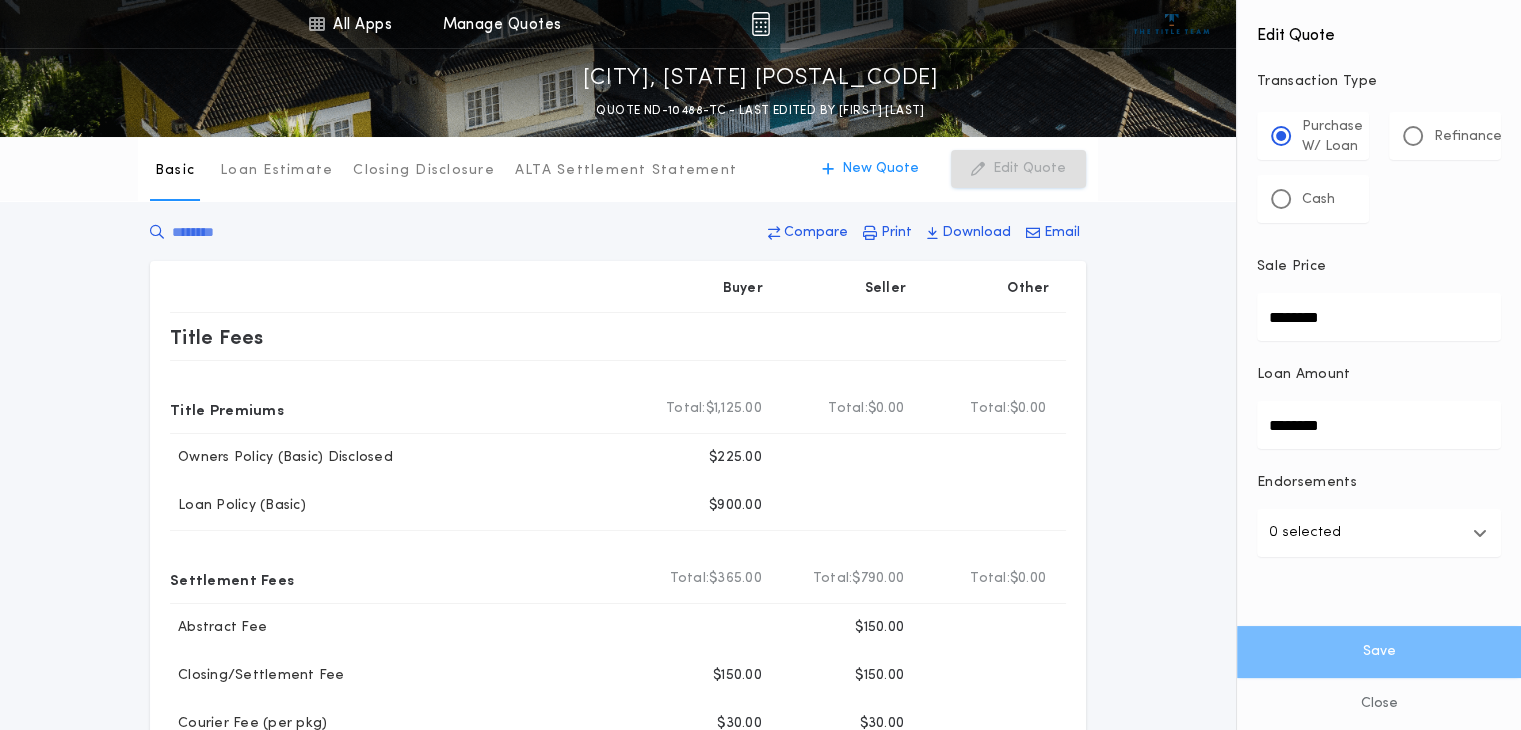 drag, startPoint x: 1362, startPoint y: 429, endPoint x: 1142, endPoint y: 490, distance: 228.30025 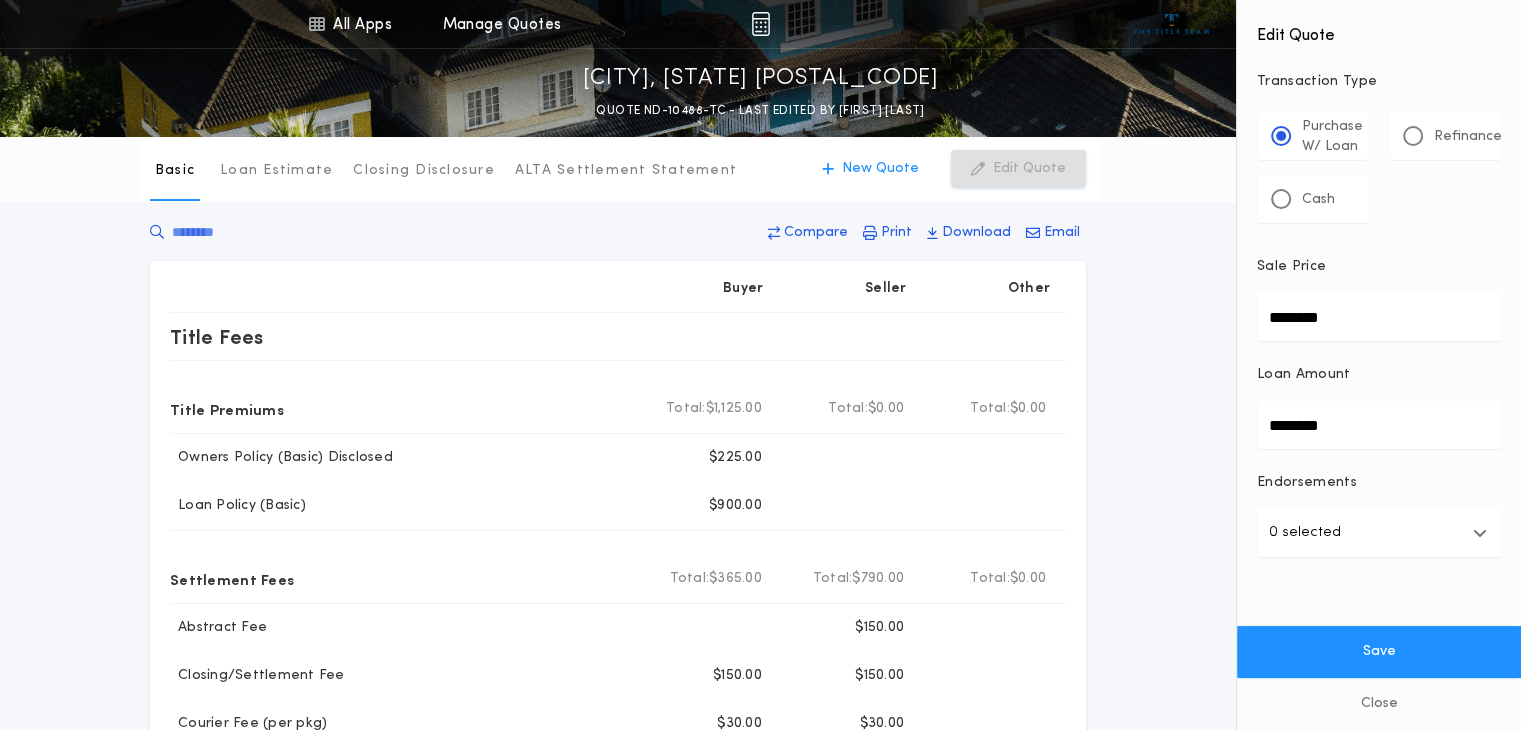 type on "********" 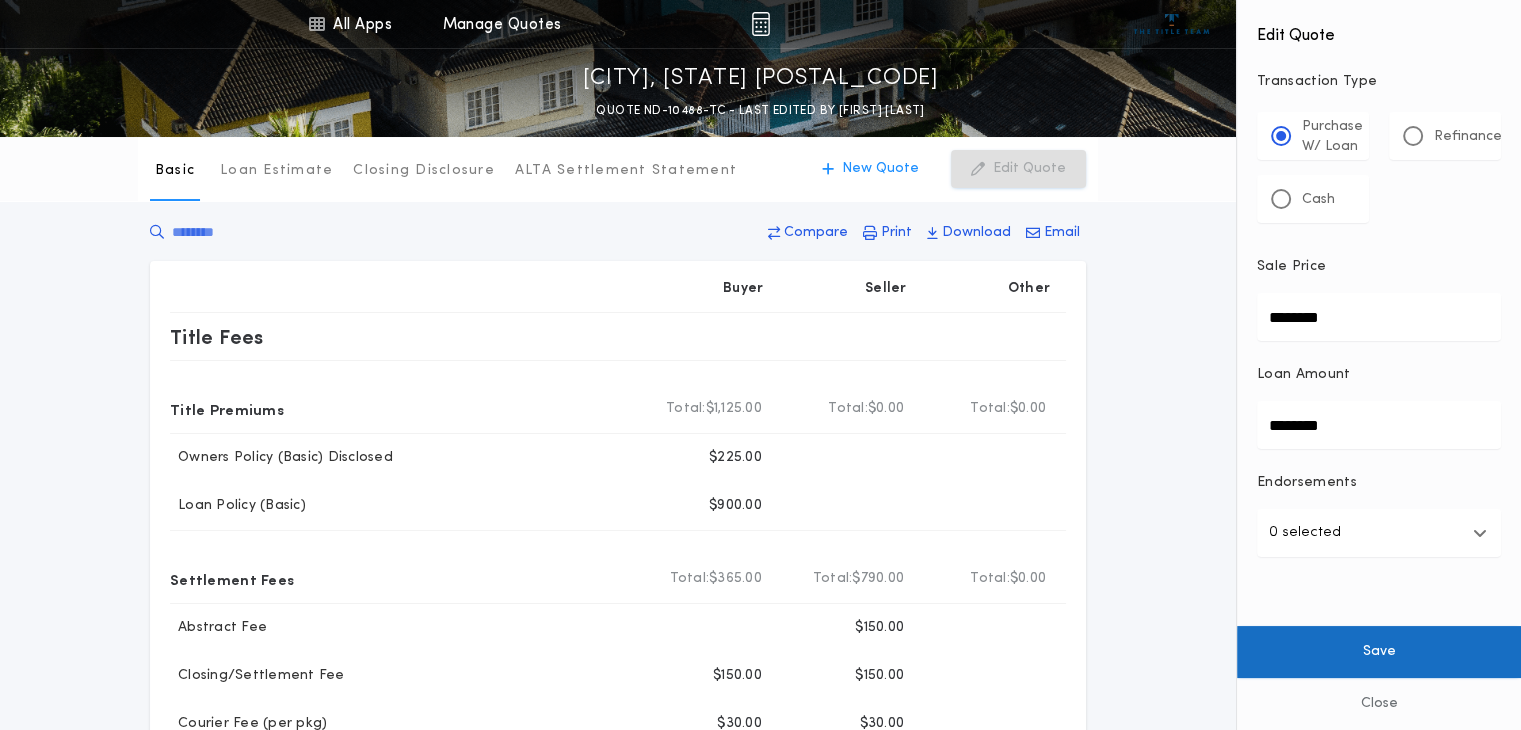 click on "Save" at bounding box center (1379, 652) 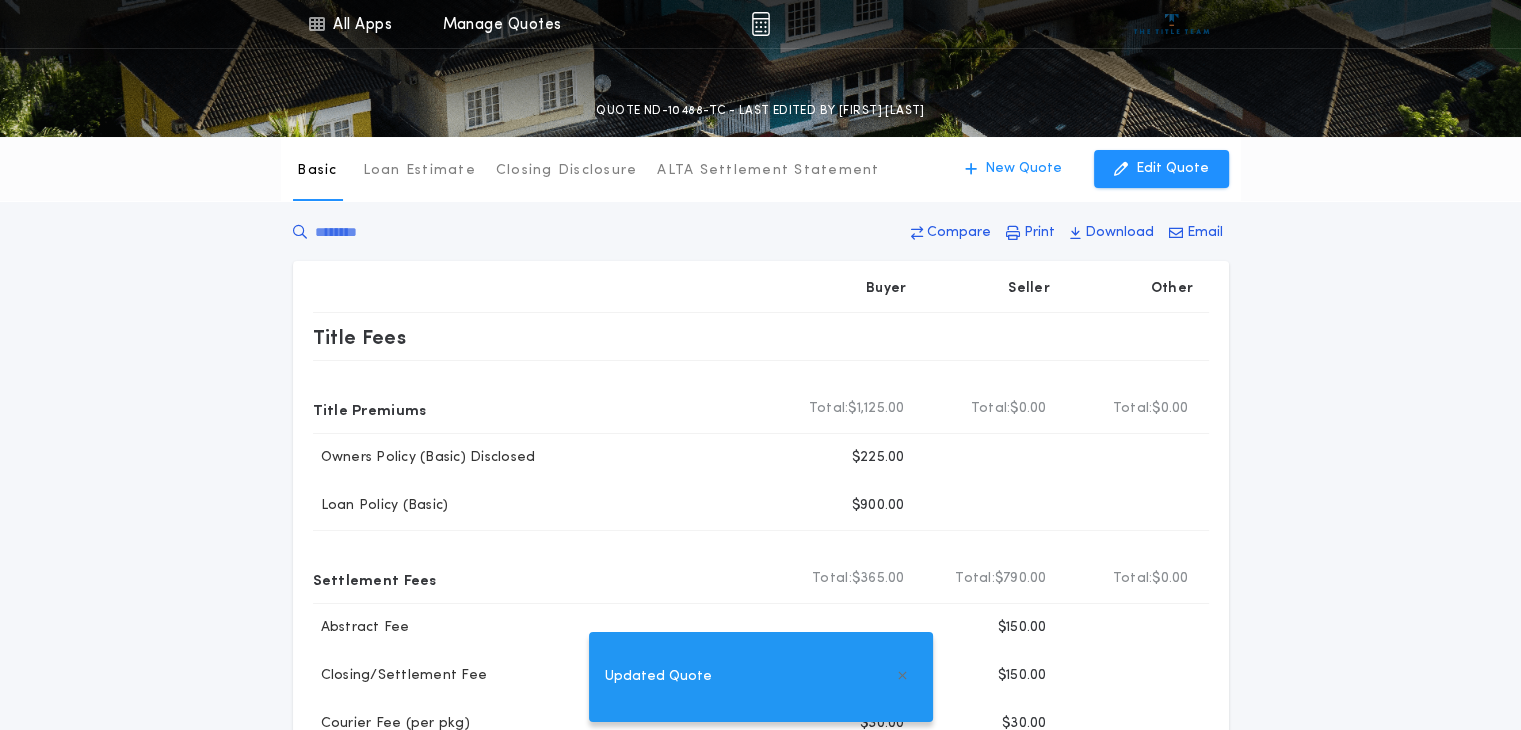 type on "********" 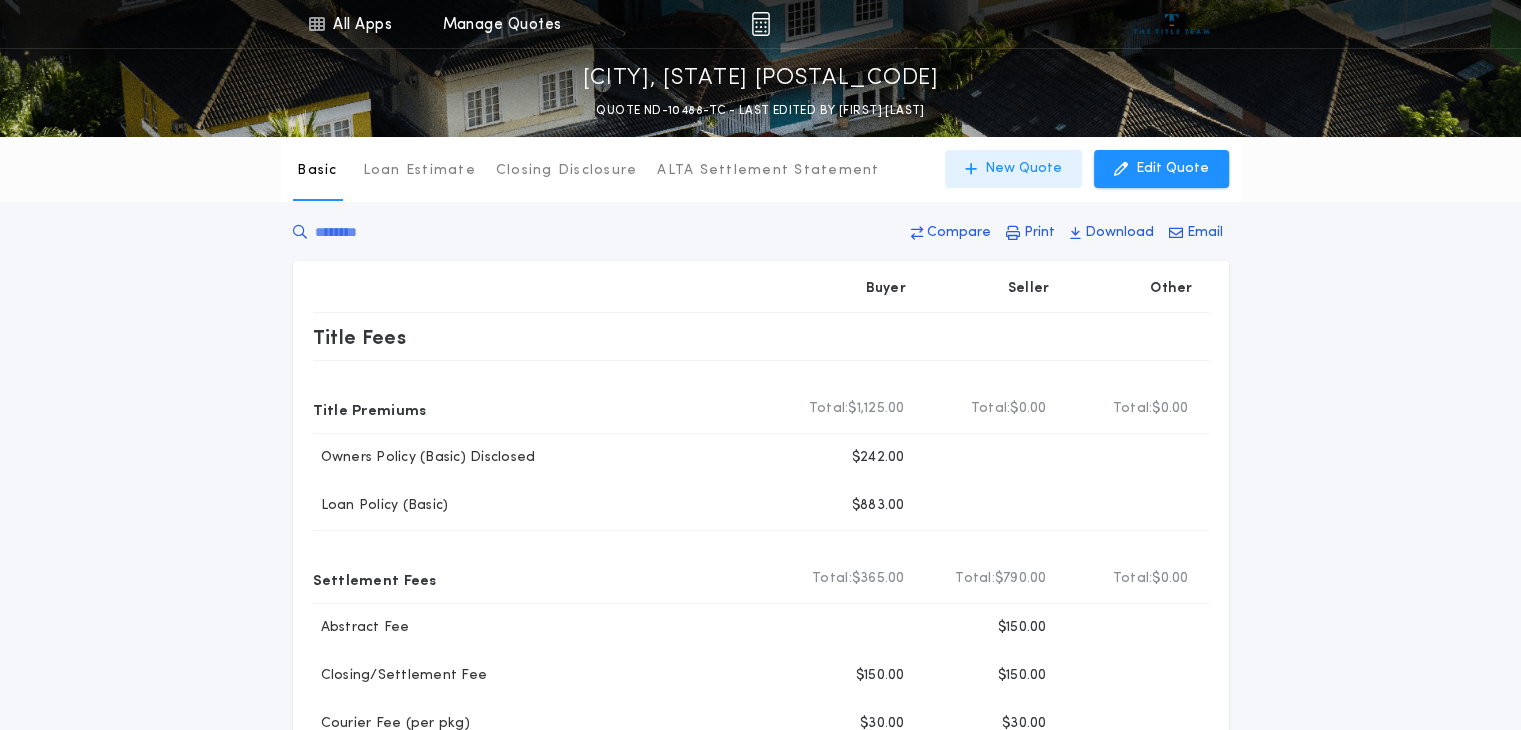 click on "New Quote" at bounding box center [1023, 169] 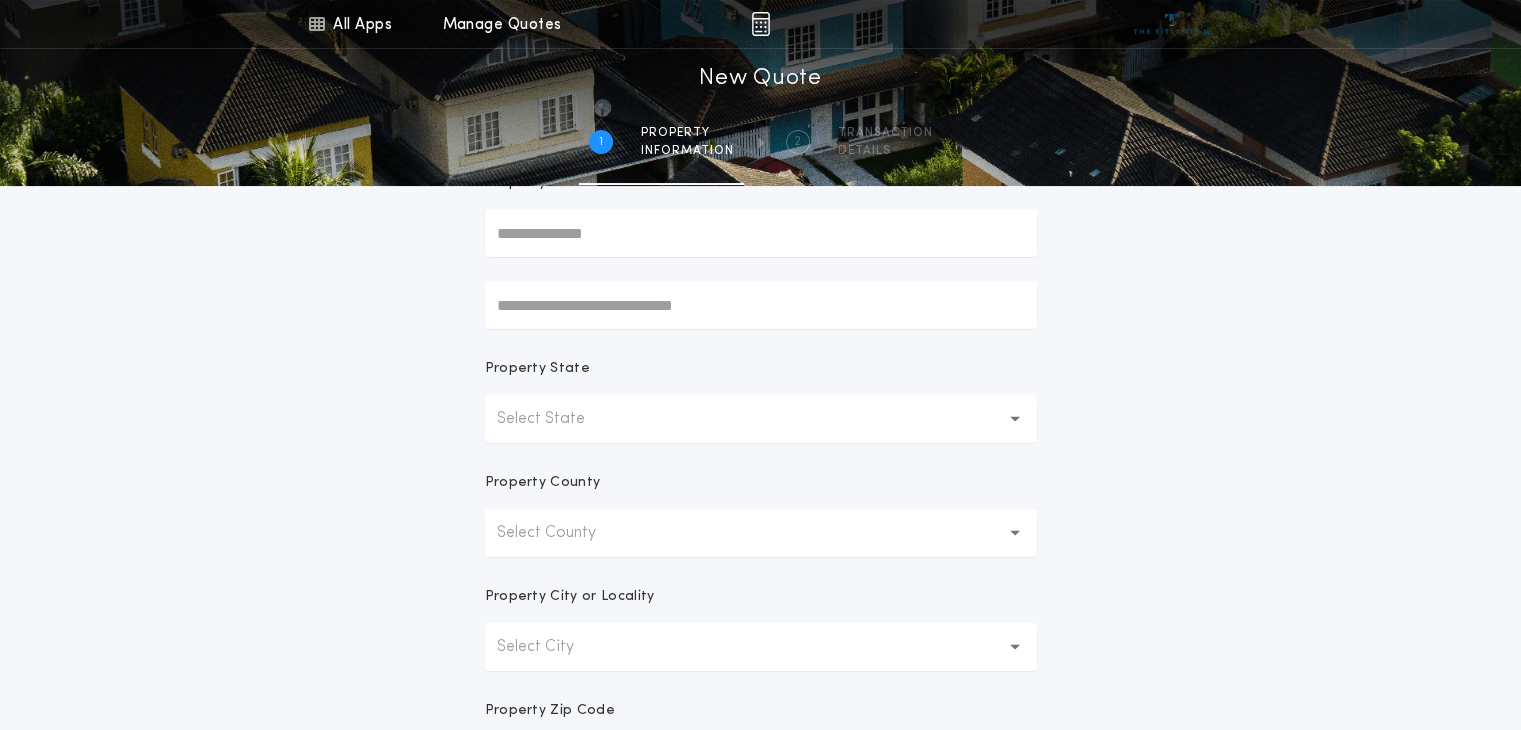 scroll, scrollTop: 200, scrollLeft: 0, axis: vertical 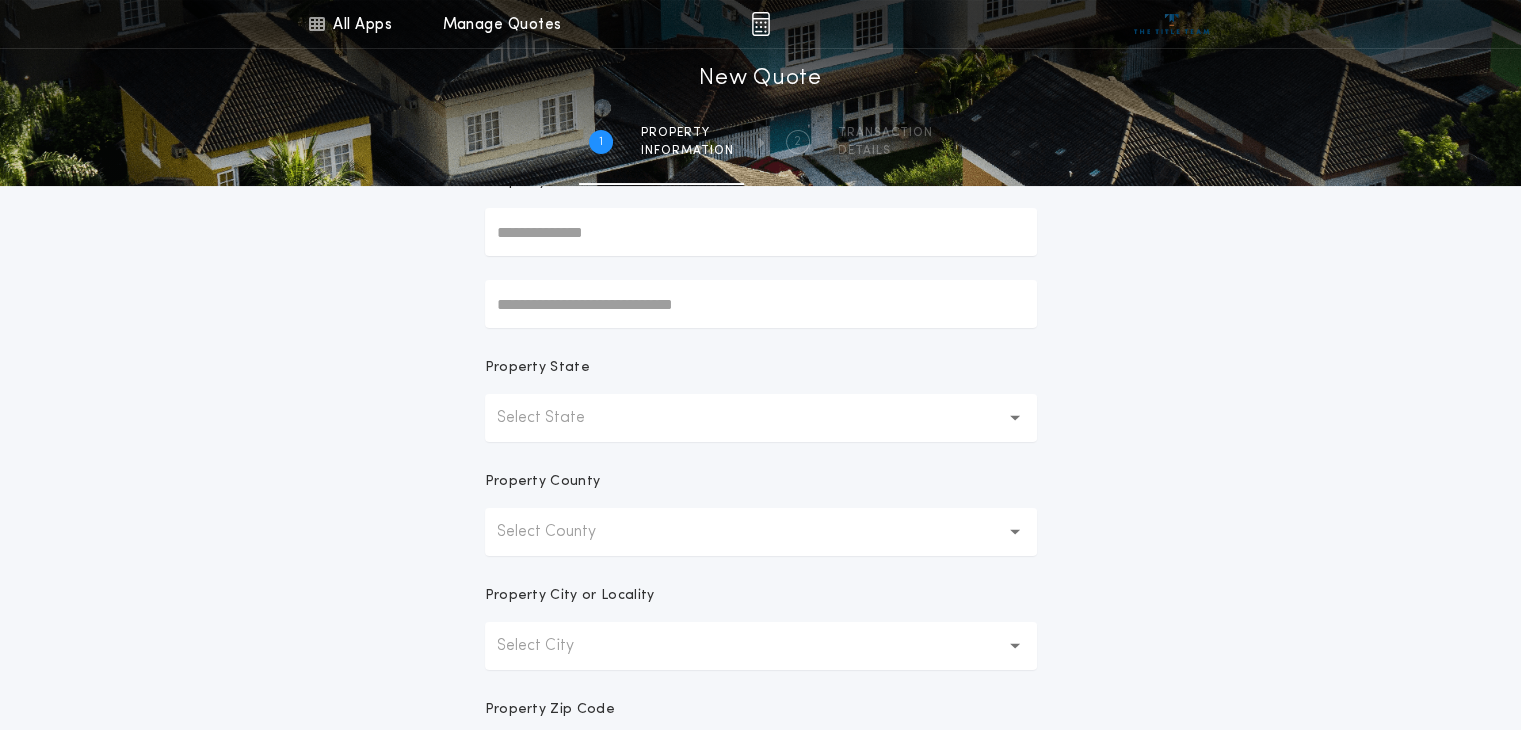 click on "Select State" at bounding box center [557, 418] 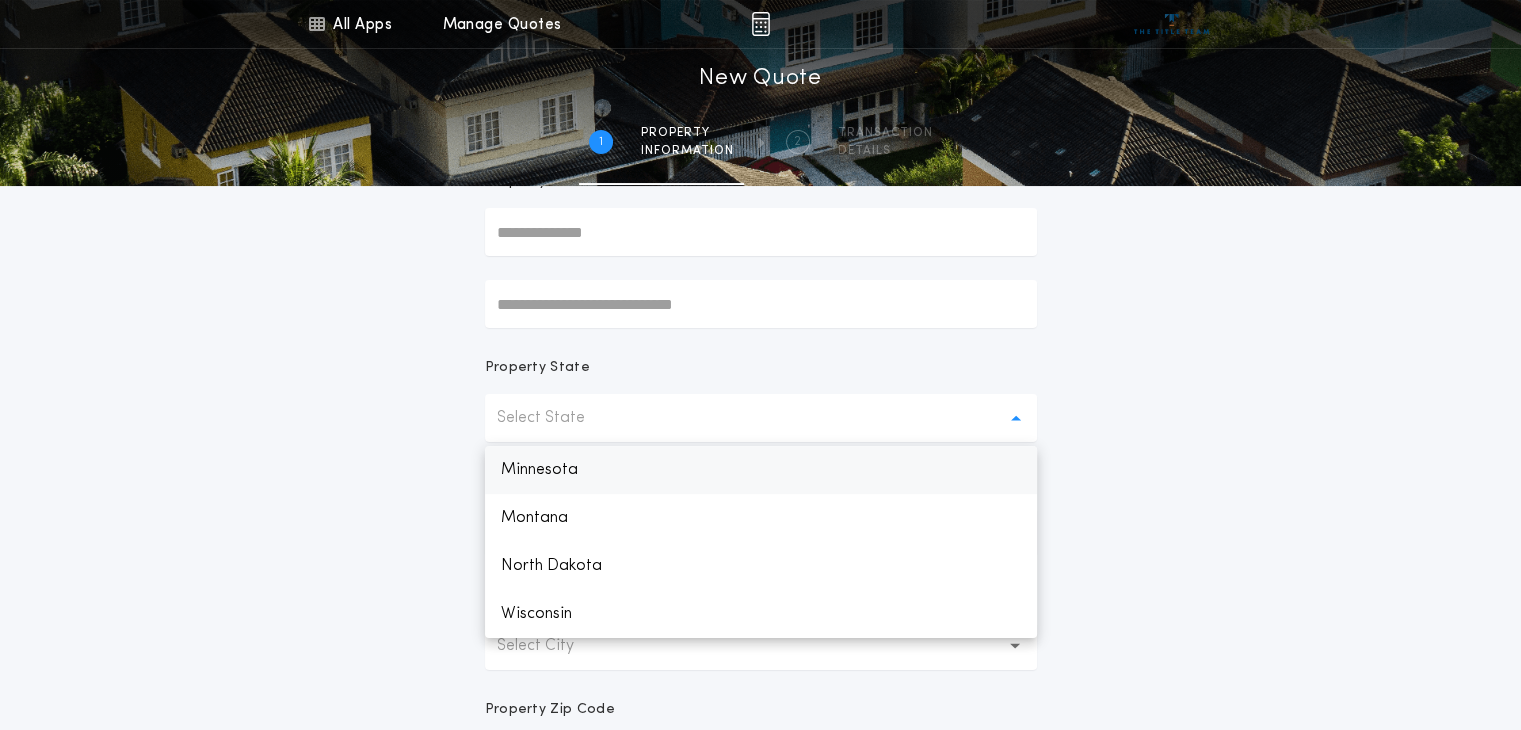 click on "Minnesota" at bounding box center (761, 470) 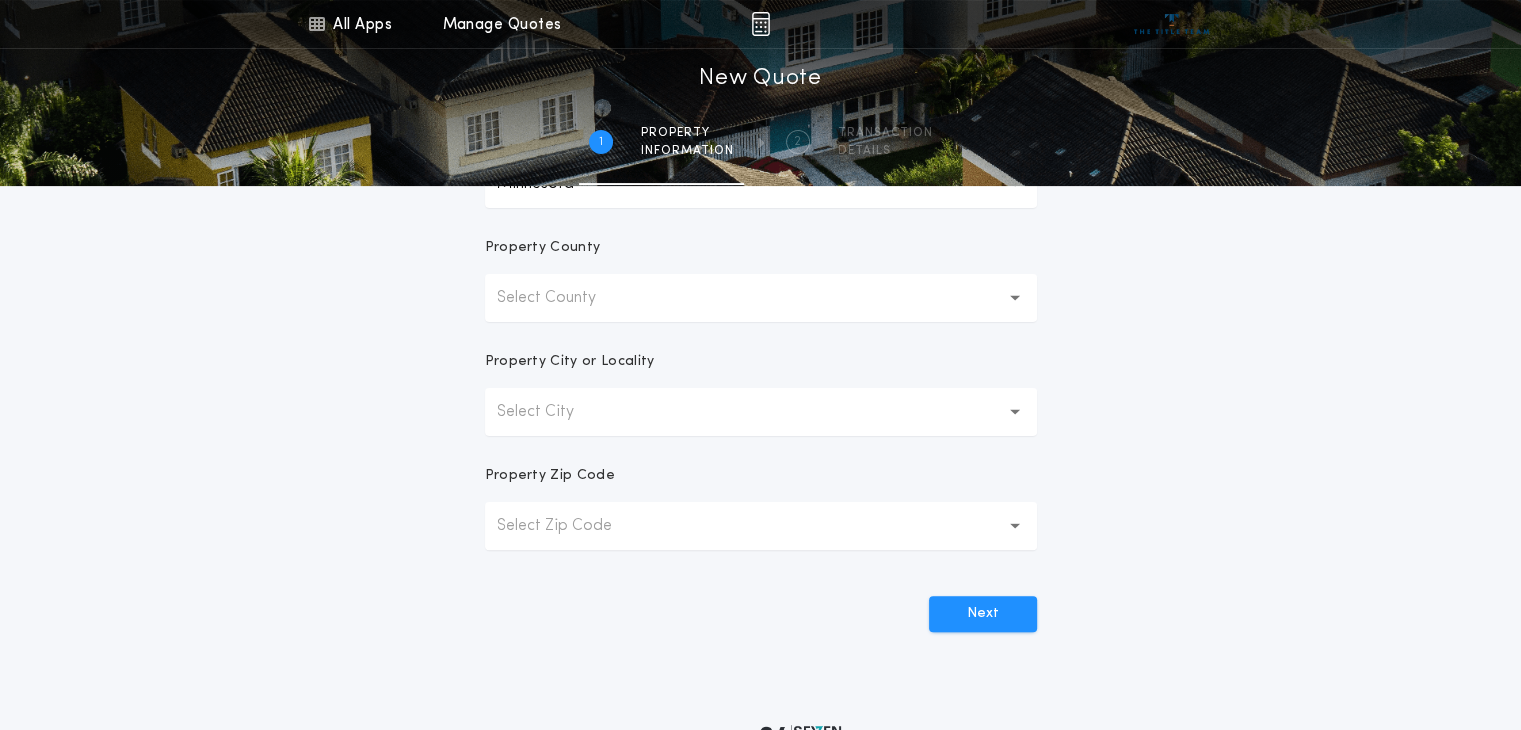 scroll, scrollTop: 400, scrollLeft: 0, axis: vertical 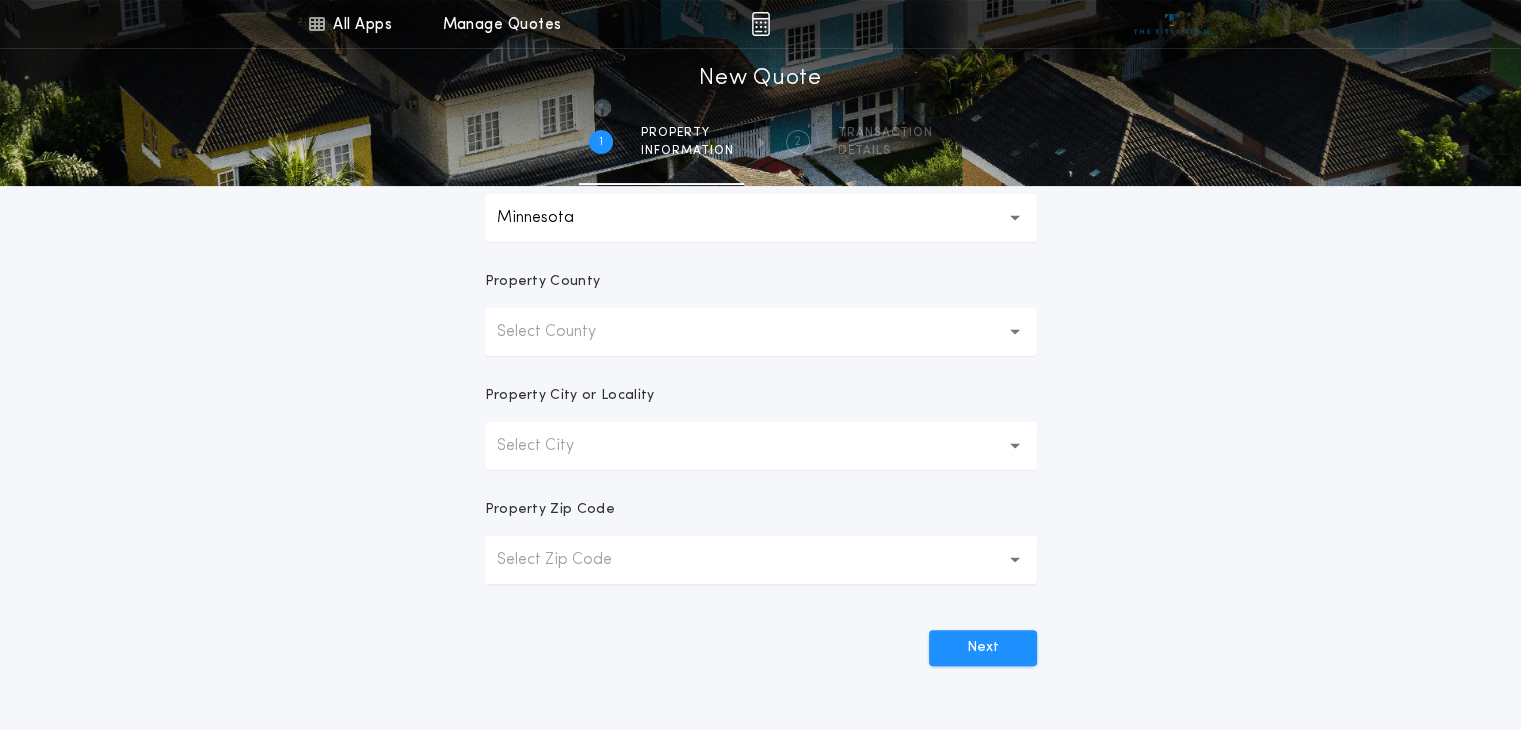 click on "Select County" at bounding box center (562, 332) 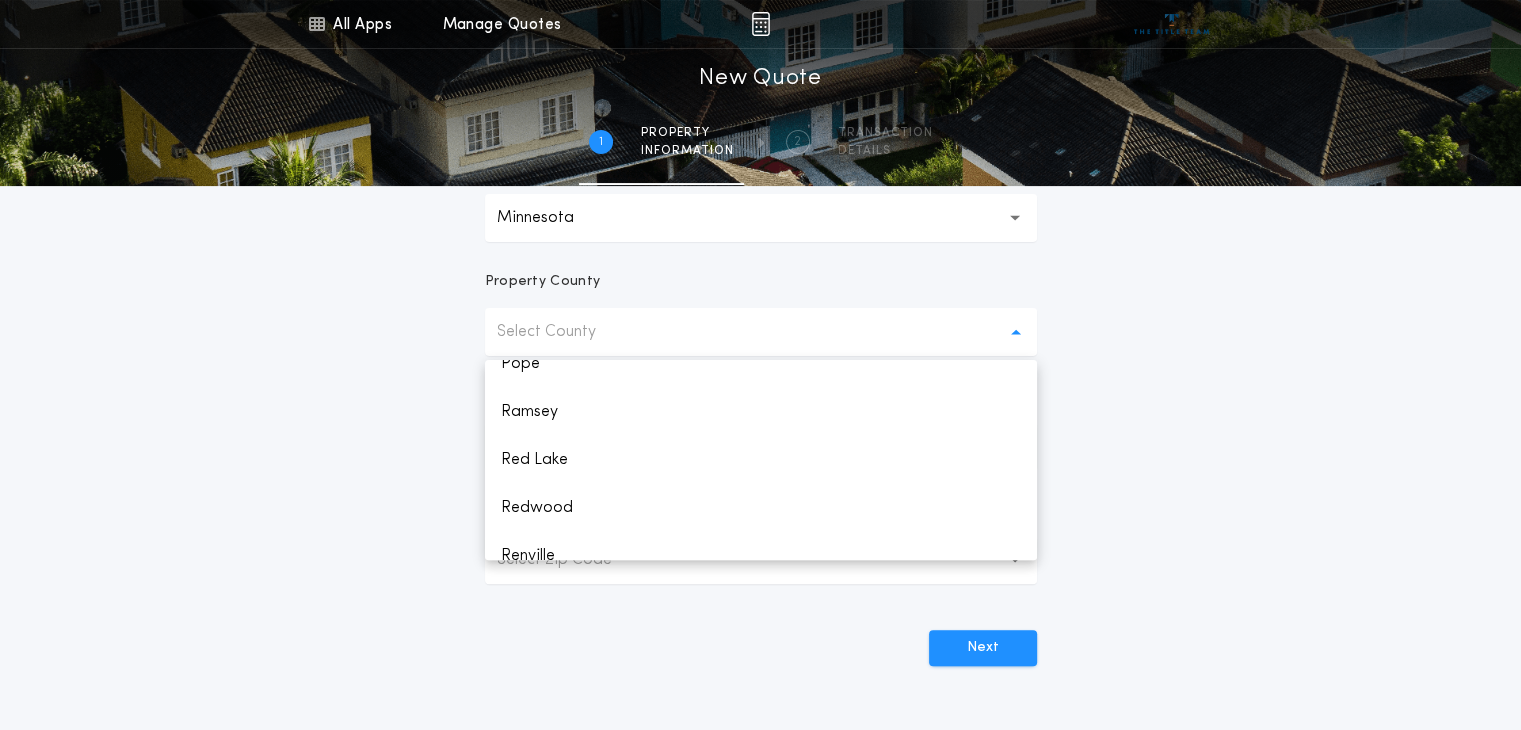 scroll, scrollTop: 2800, scrollLeft: 0, axis: vertical 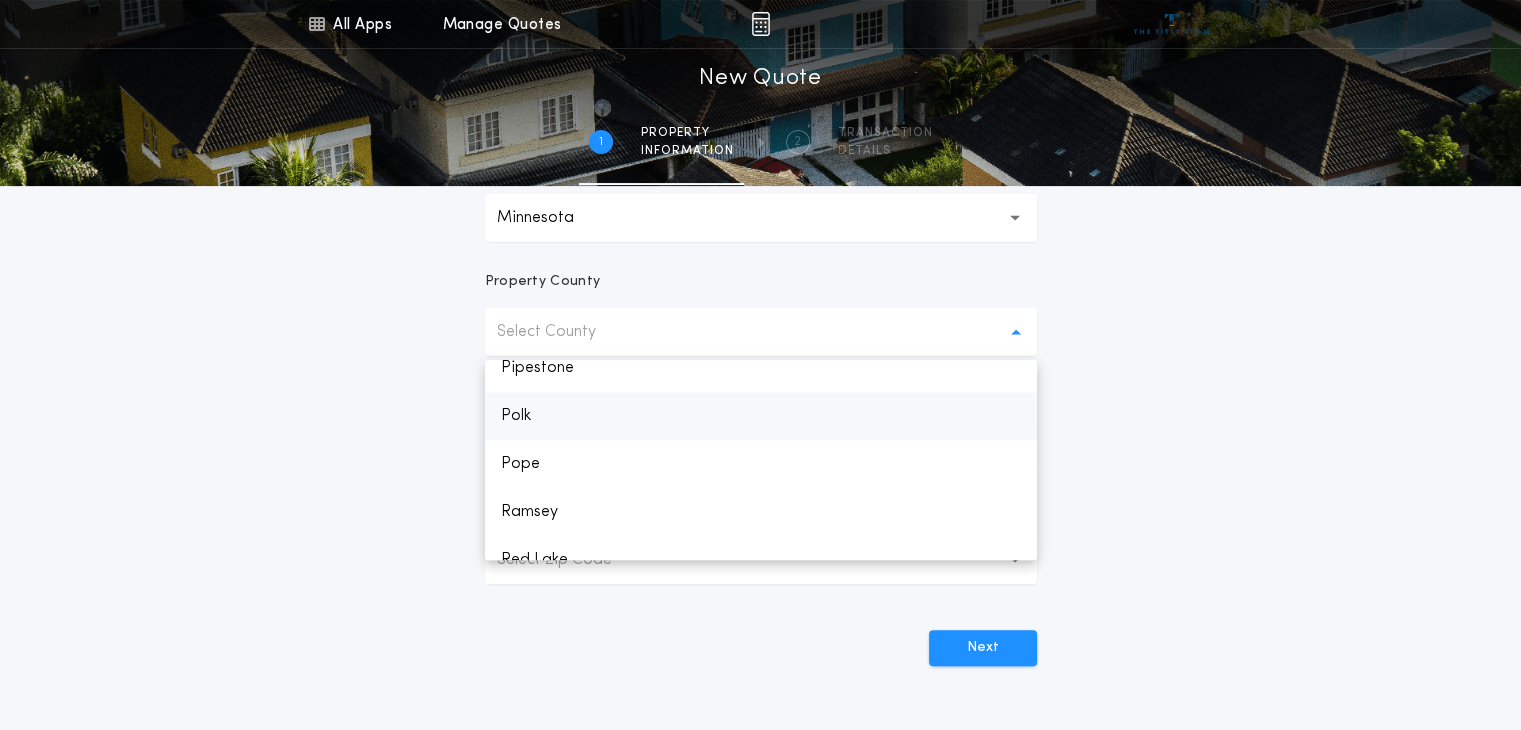 click on "Polk" at bounding box center (761, 416) 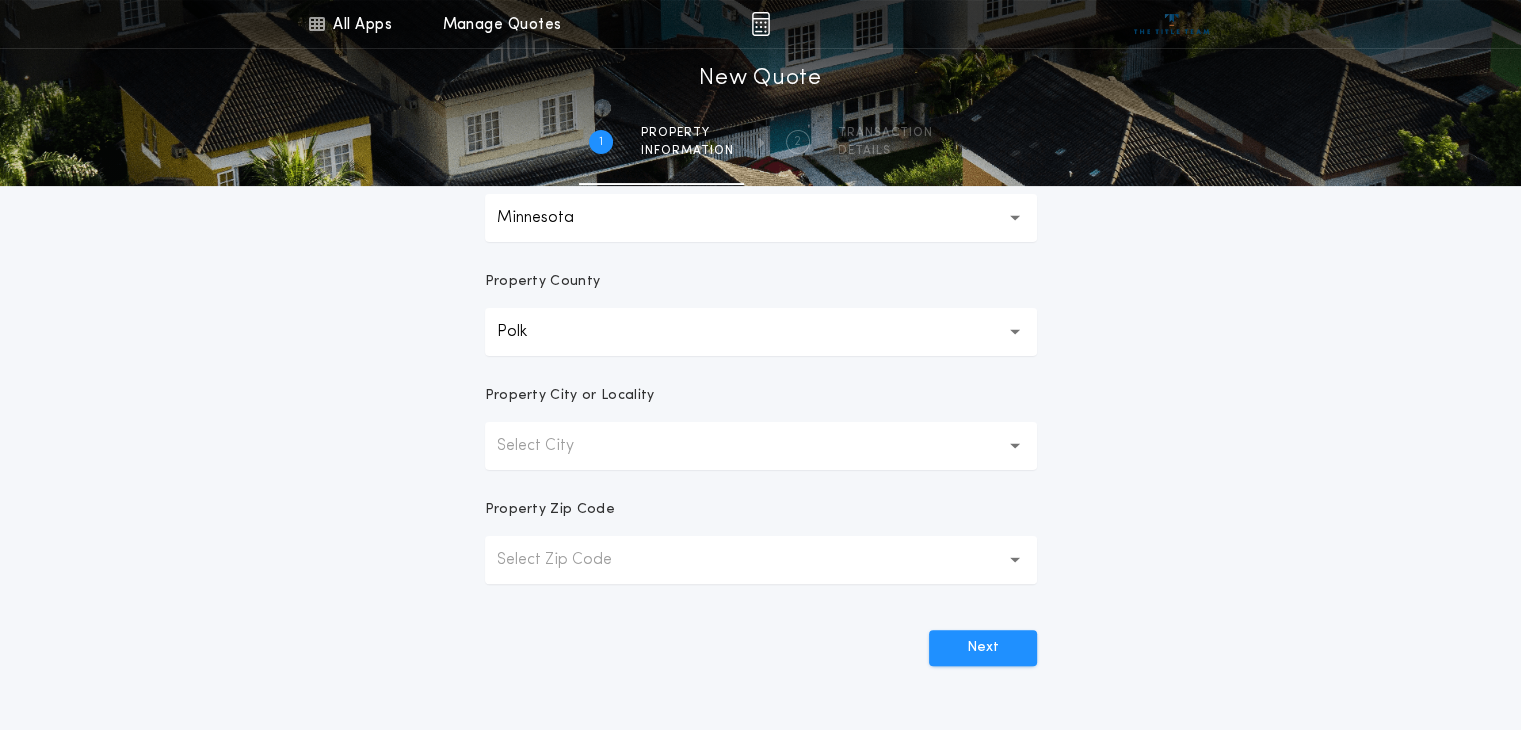 click on "Select City" at bounding box center [761, 446] 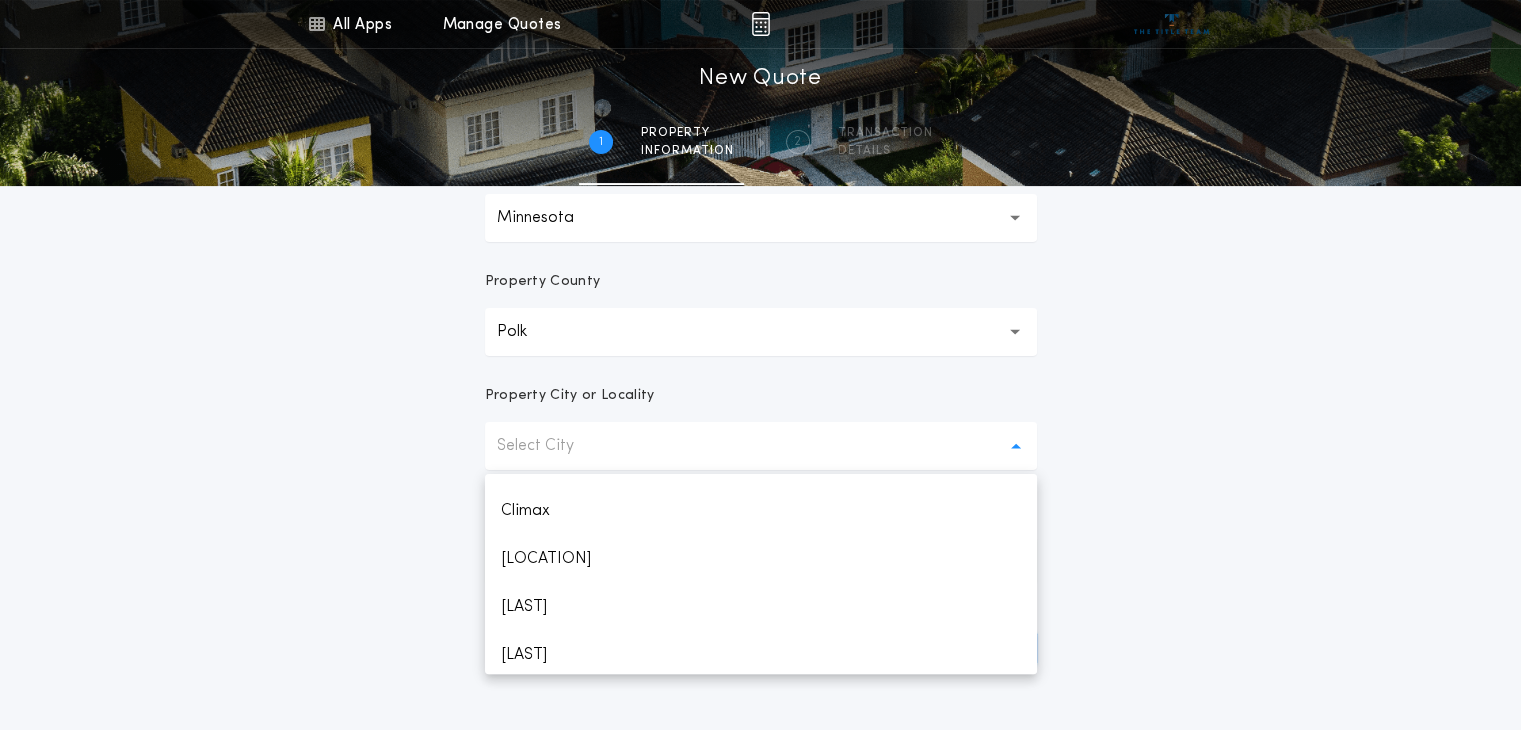 scroll, scrollTop: 200, scrollLeft: 0, axis: vertical 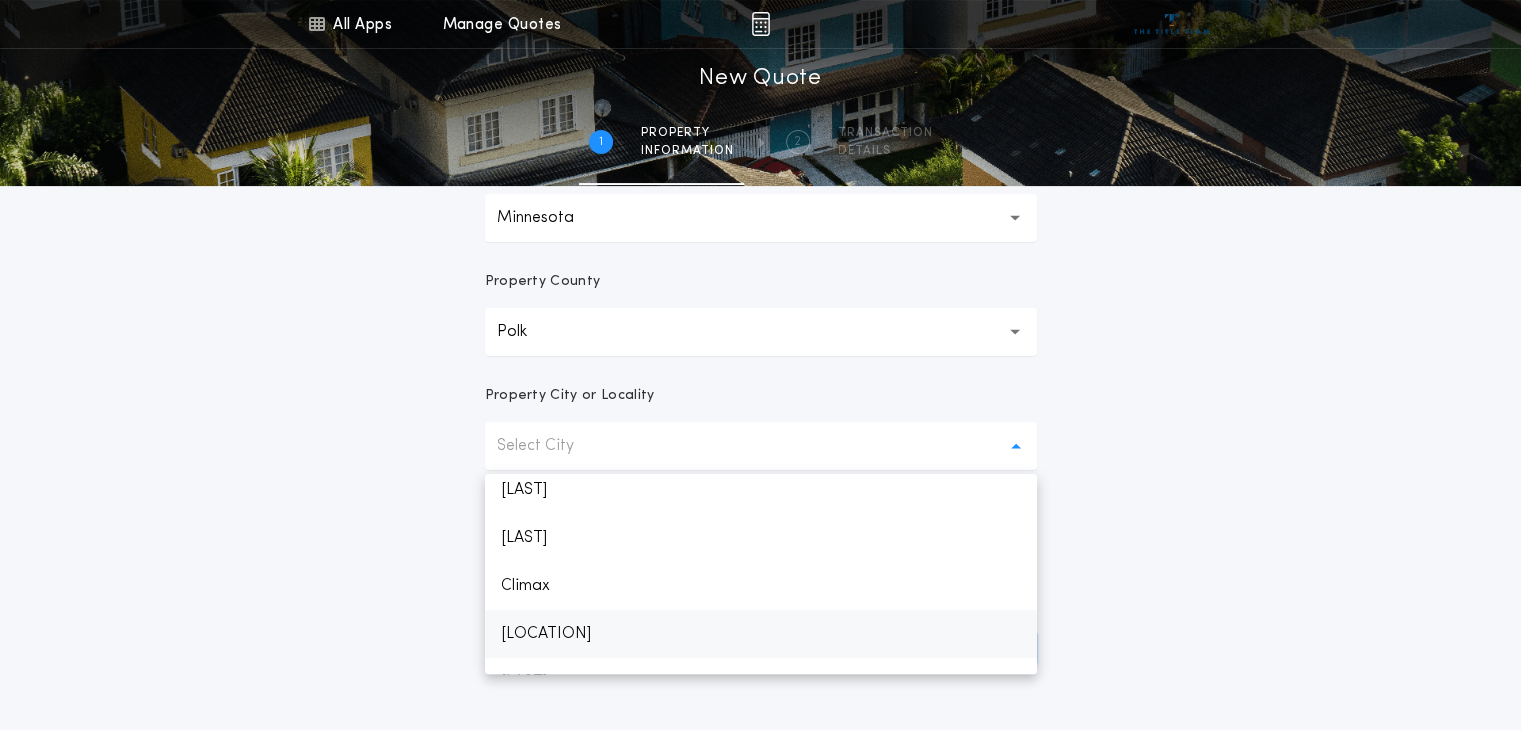 click on "[LOCATION]" at bounding box center (761, 634) 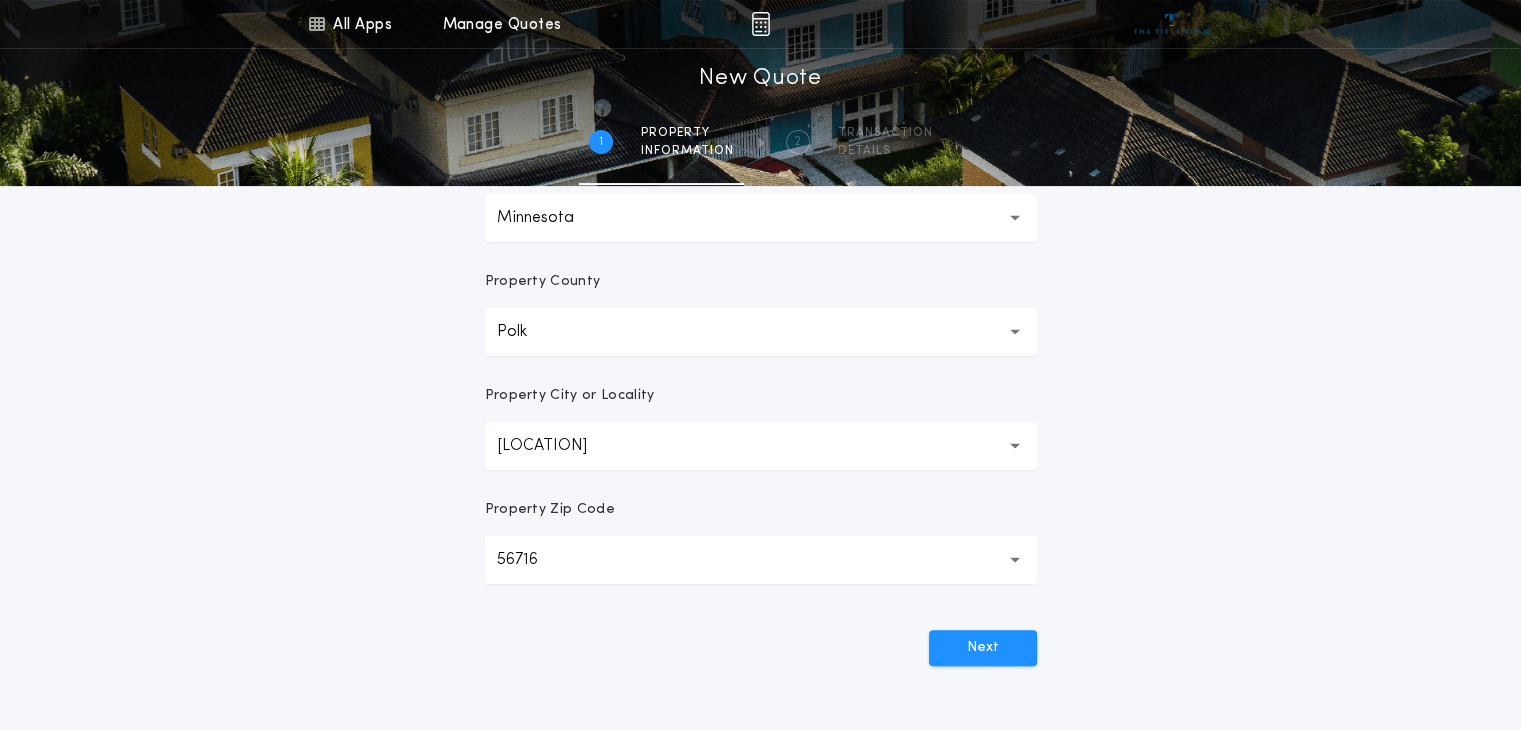 click on "$6,650.00 Prepared For Property Address Property State Minnesota ** Property County Polk **** Property City or Locality Crookston ********* Property Zip Code 56716 ***** Next" at bounding box center (761, 226) 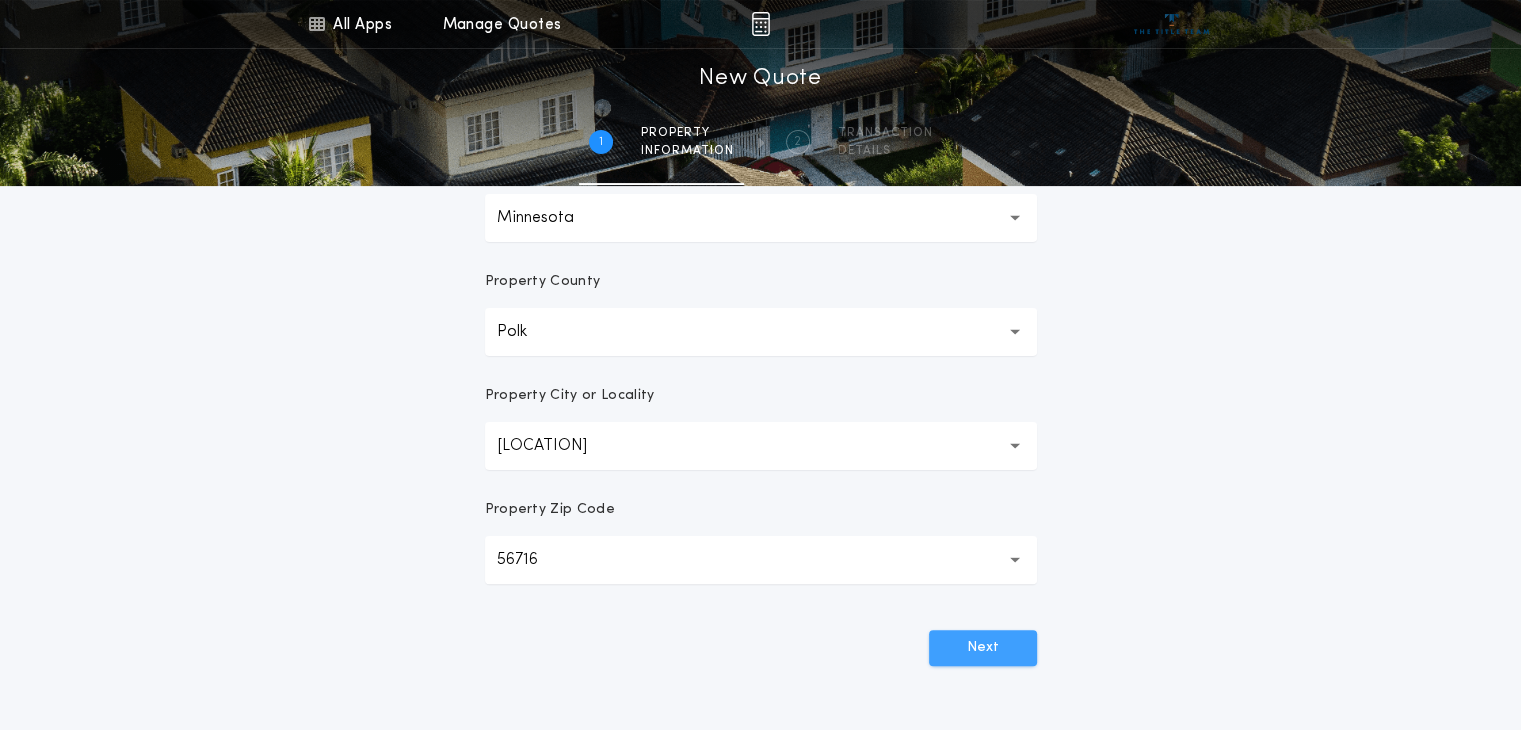 click on "Next" at bounding box center [983, 648] 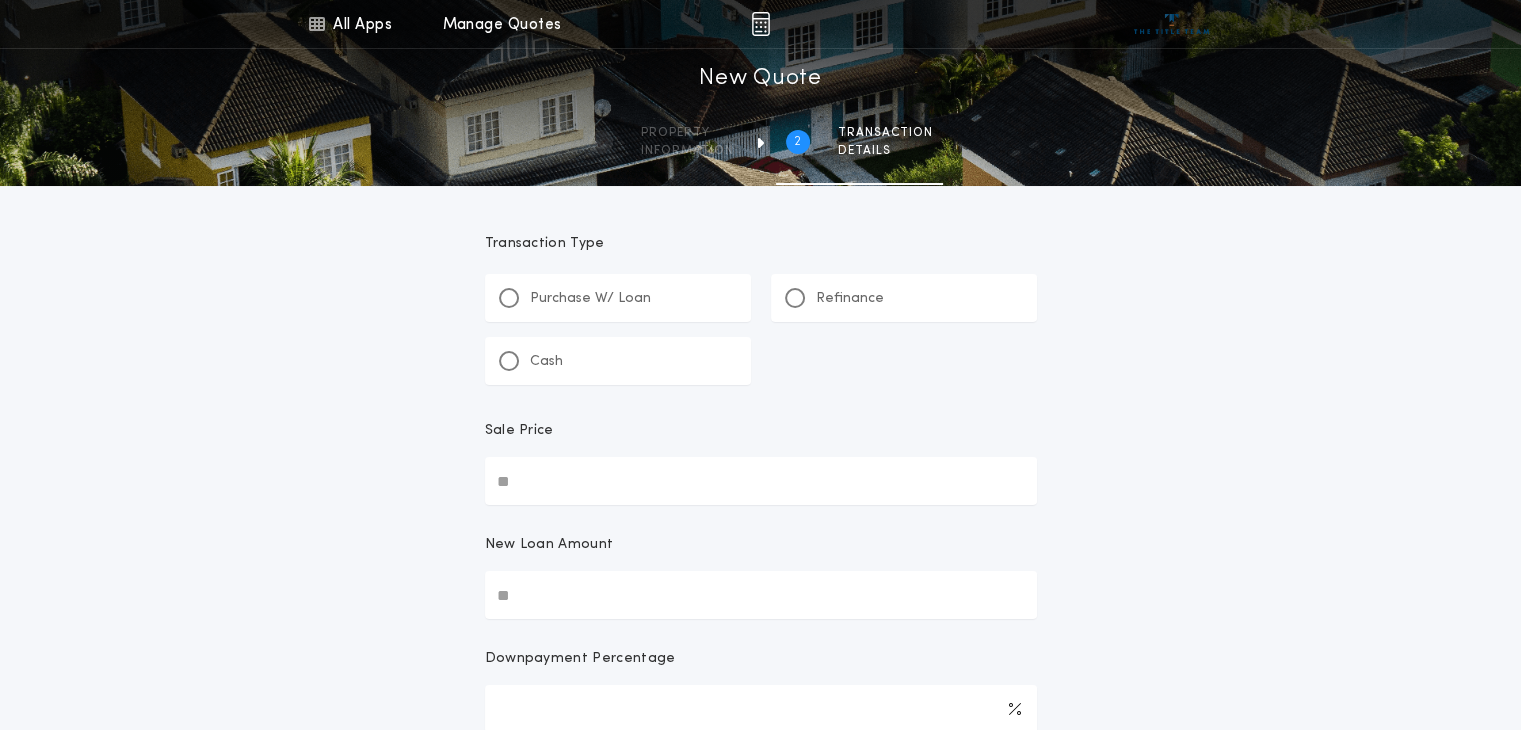 scroll, scrollTop: 0, scrollLeft: 0, axis: both 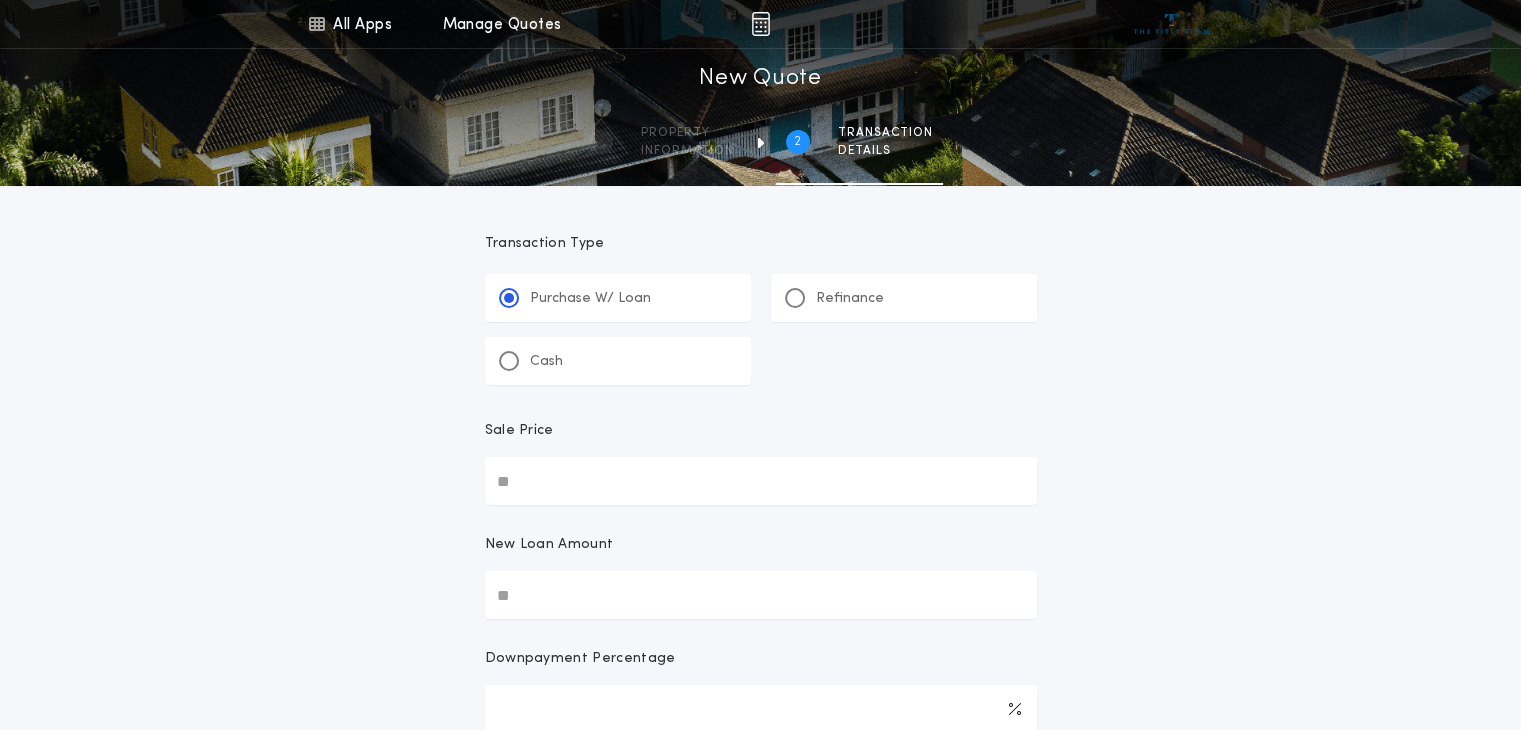 click on "Sale Price" at bounding box center [761, 481] 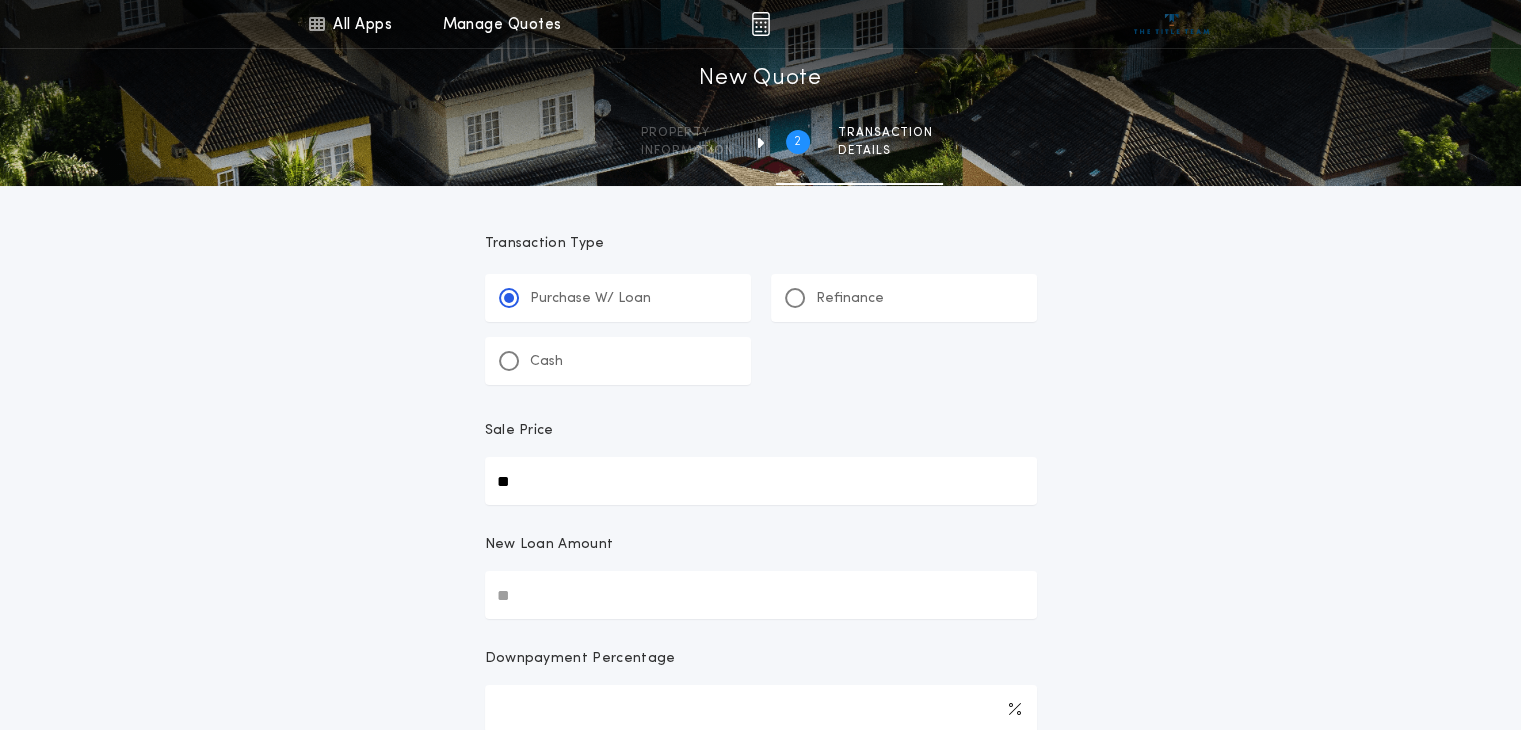 type on "**" 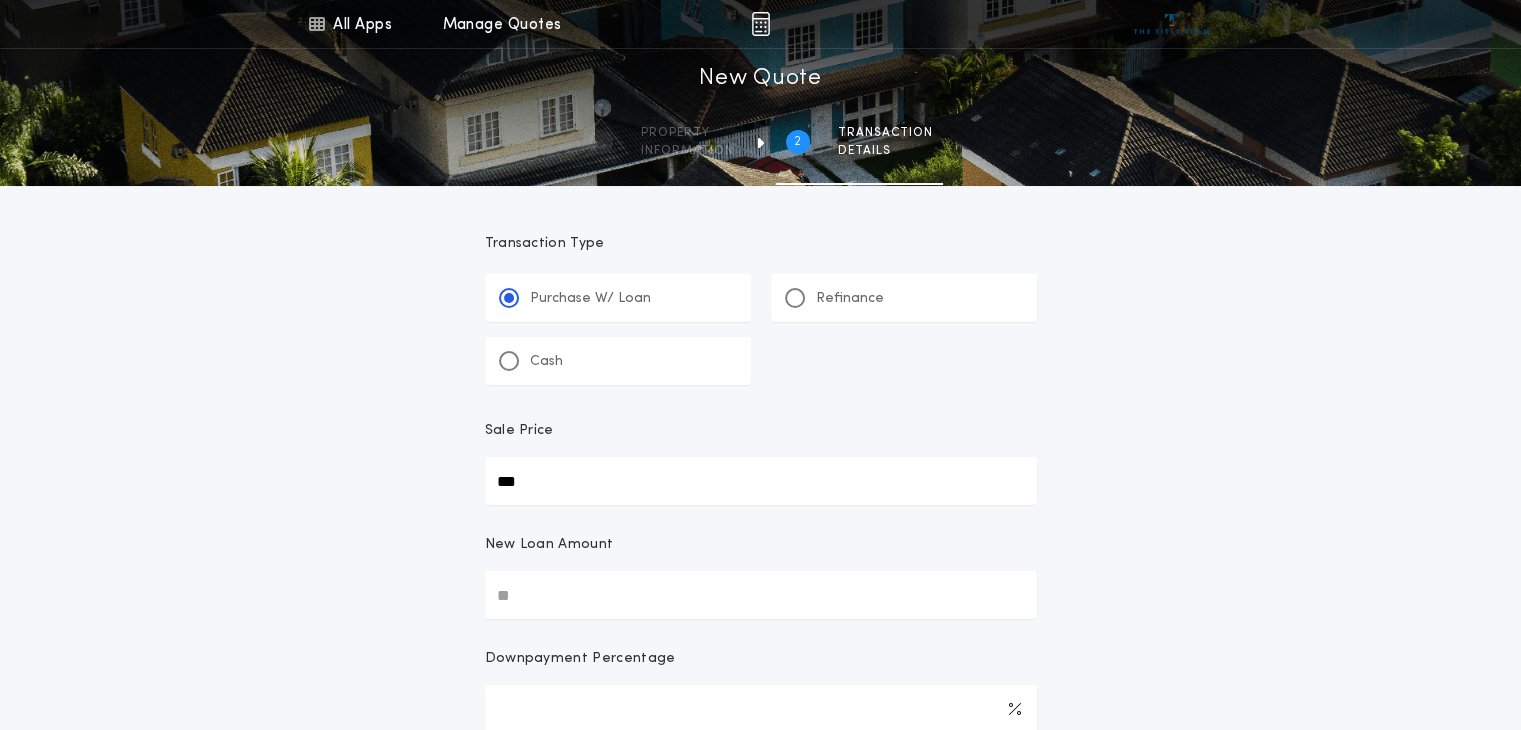 type on "***" 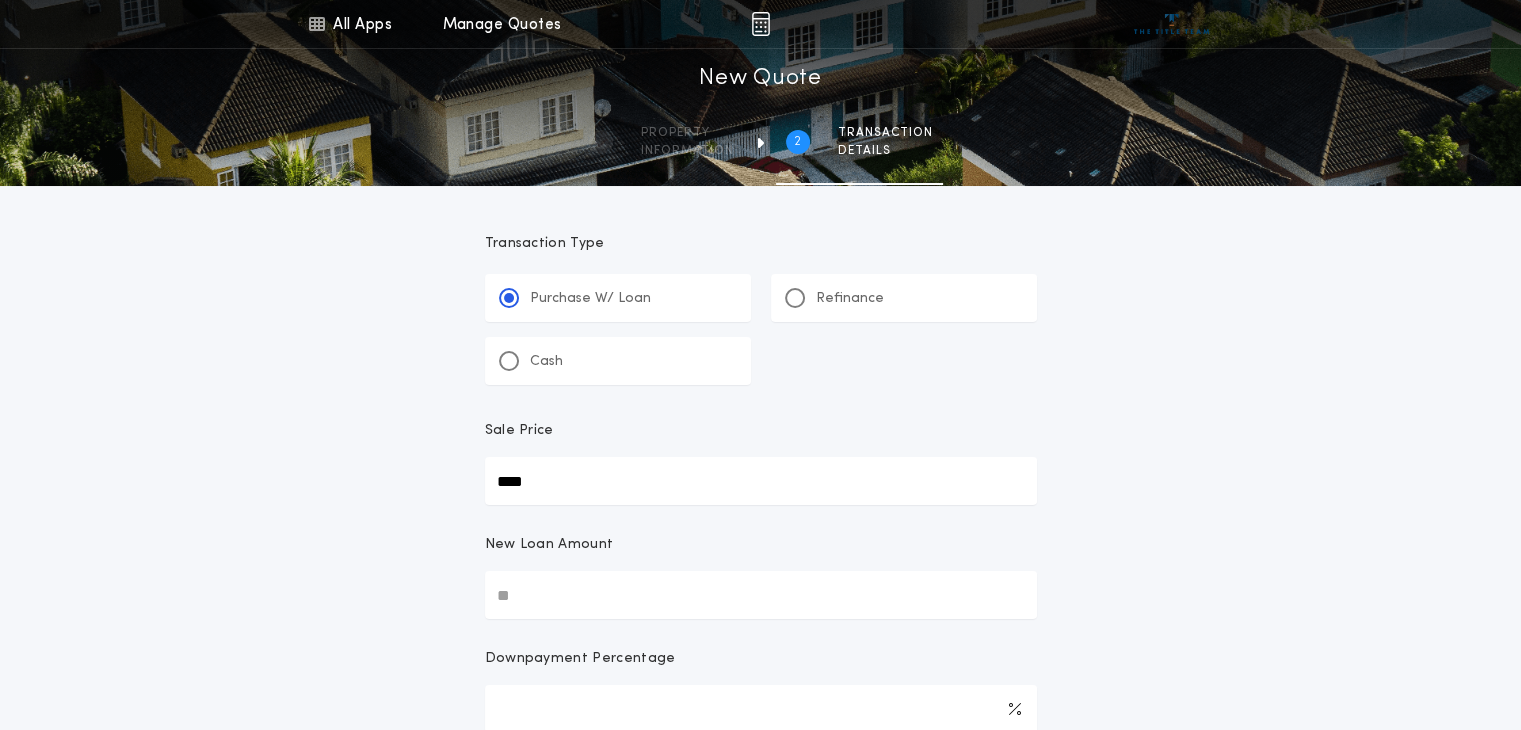 type on "****" 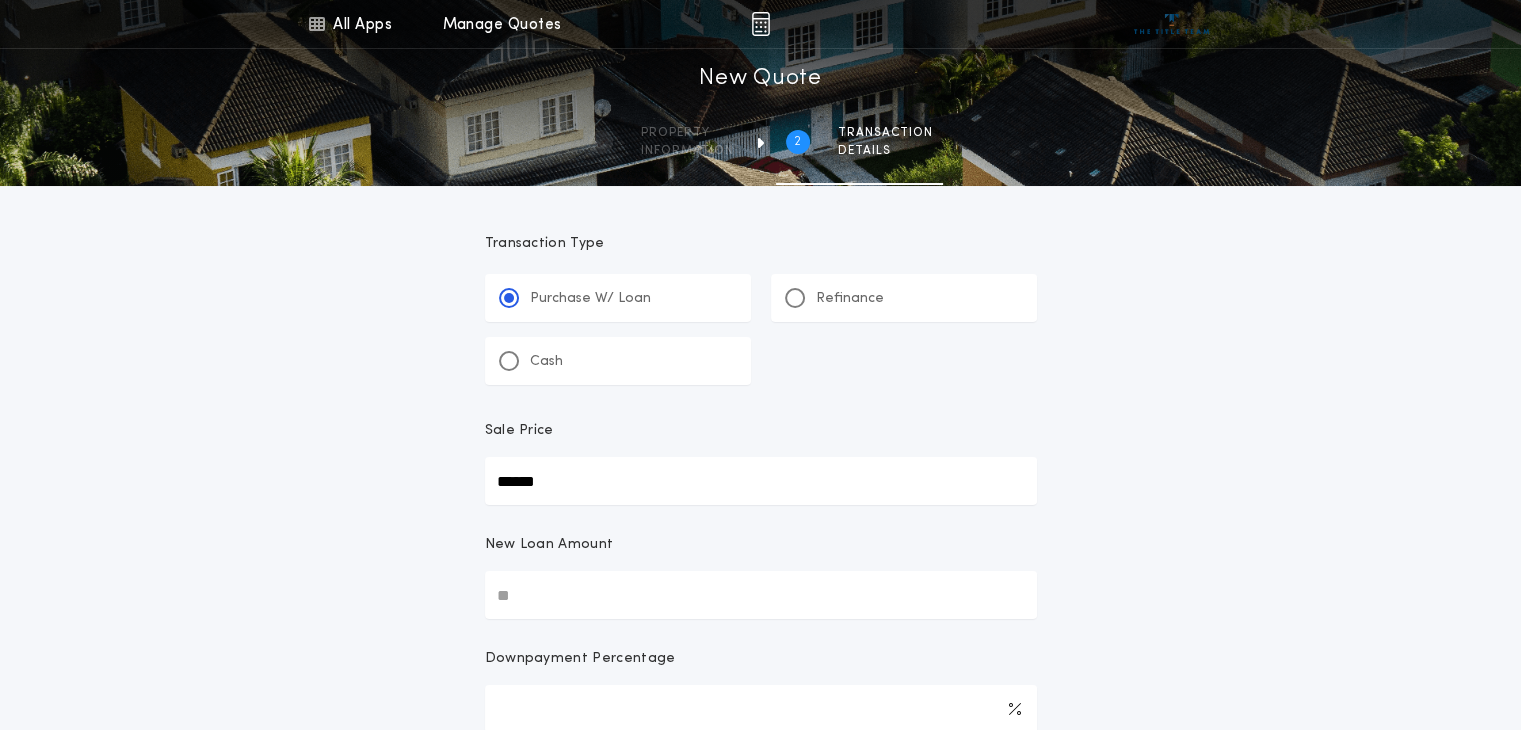 type on "******" 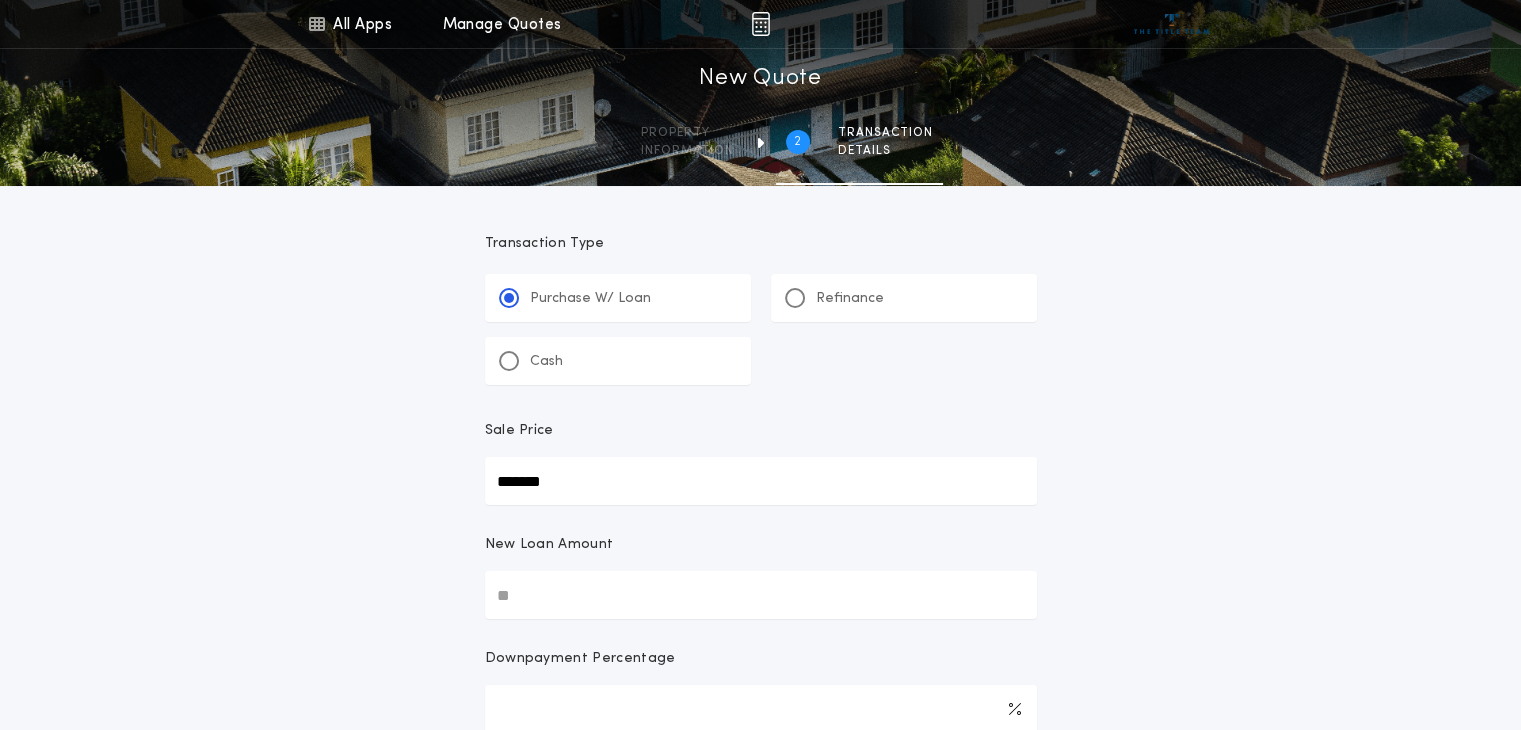 type on "*******" 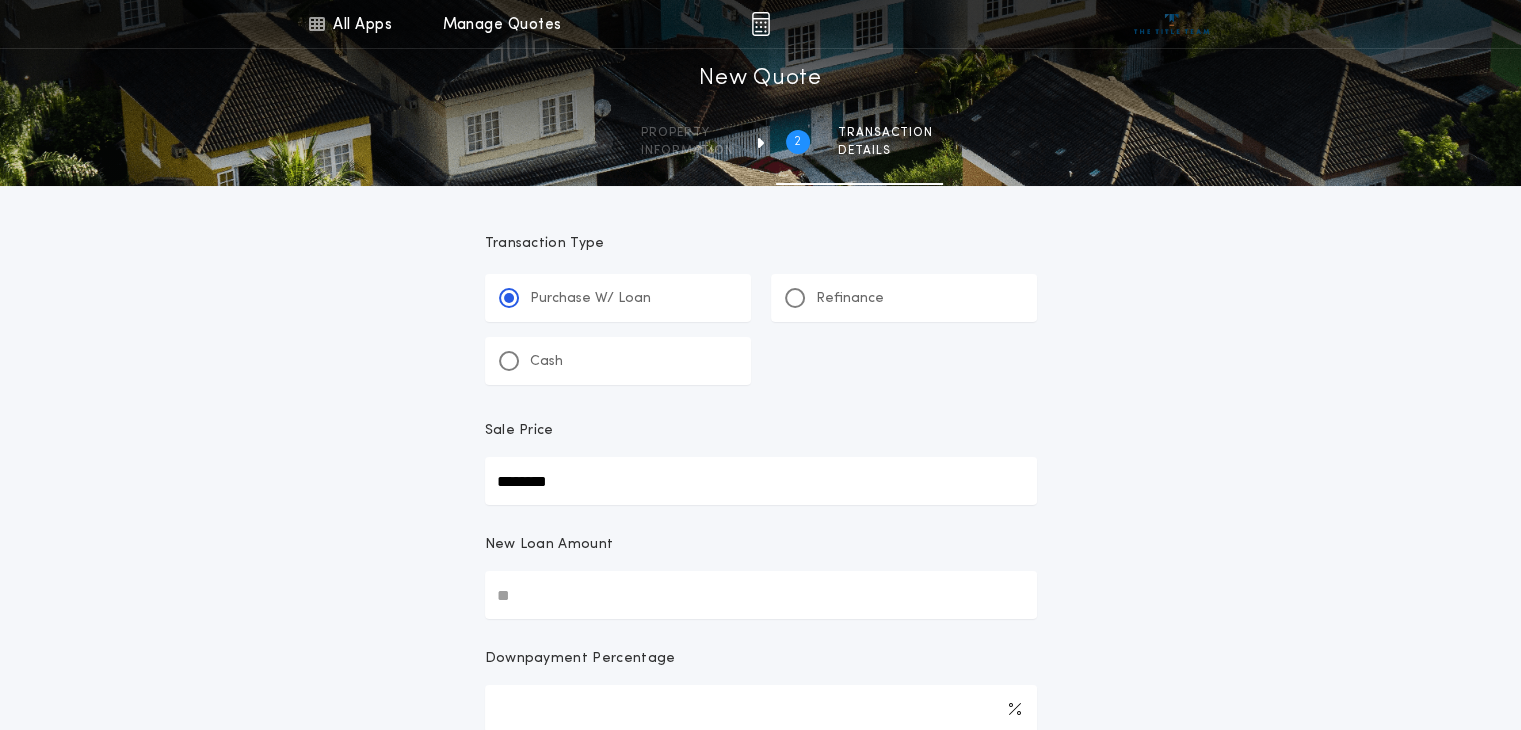 type on "********" 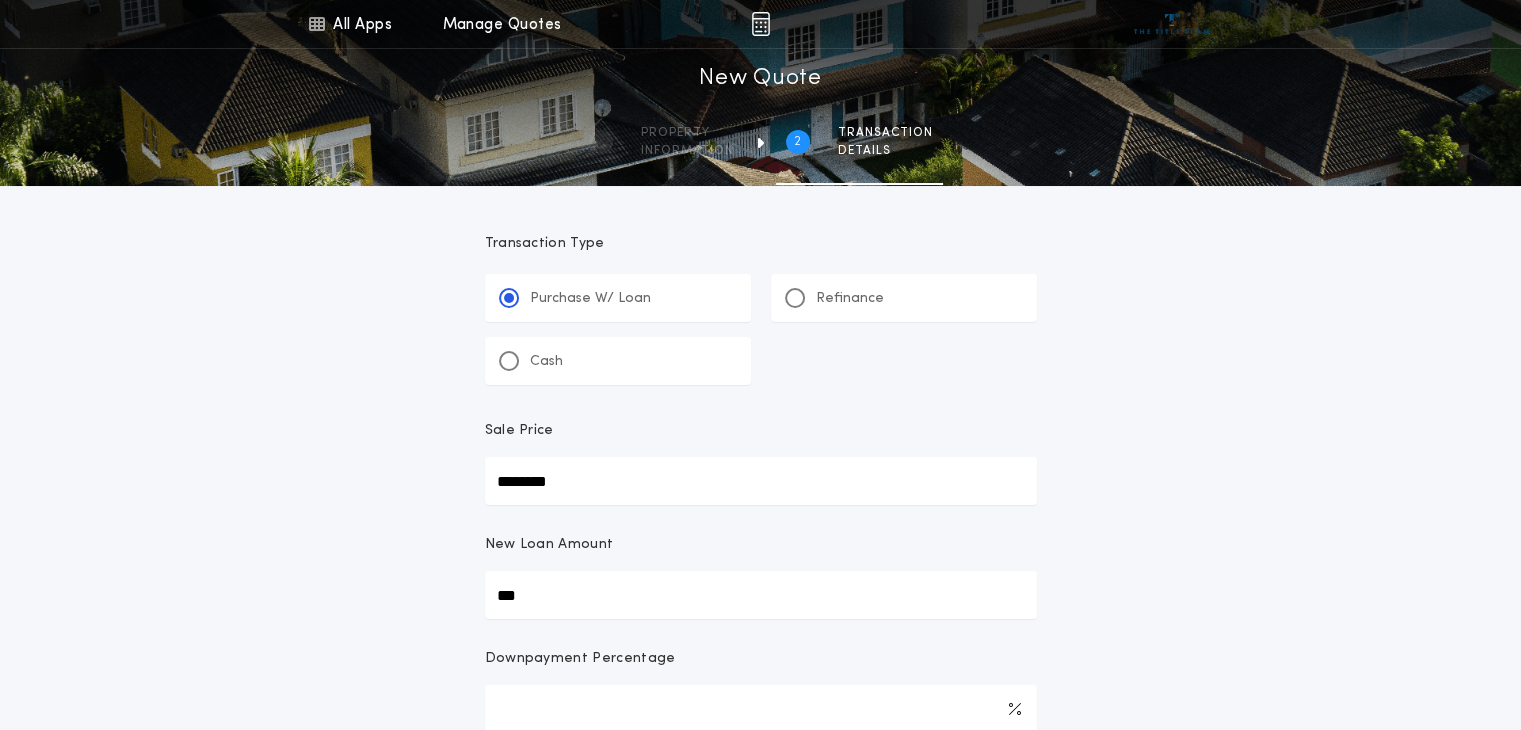 type on "****" 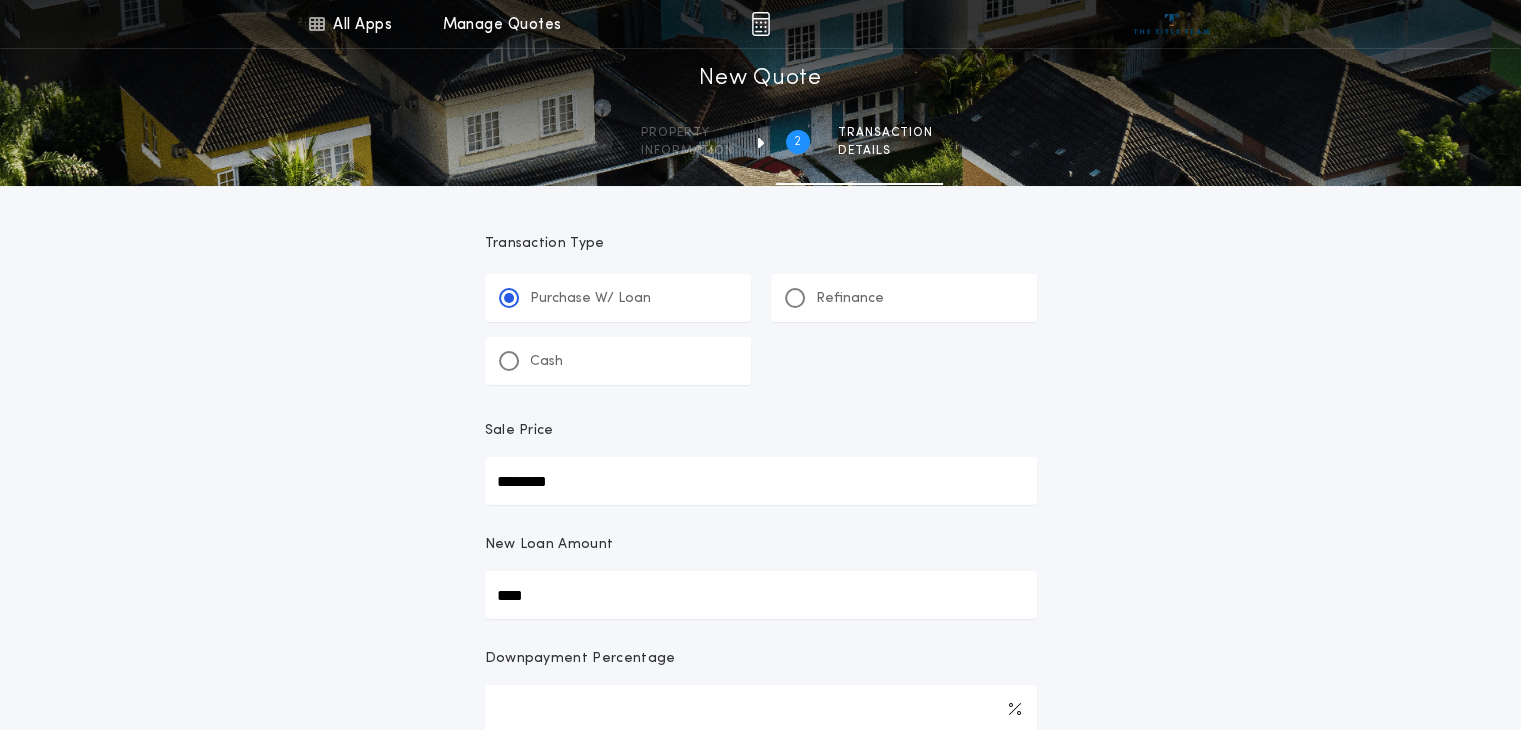 type on "******" 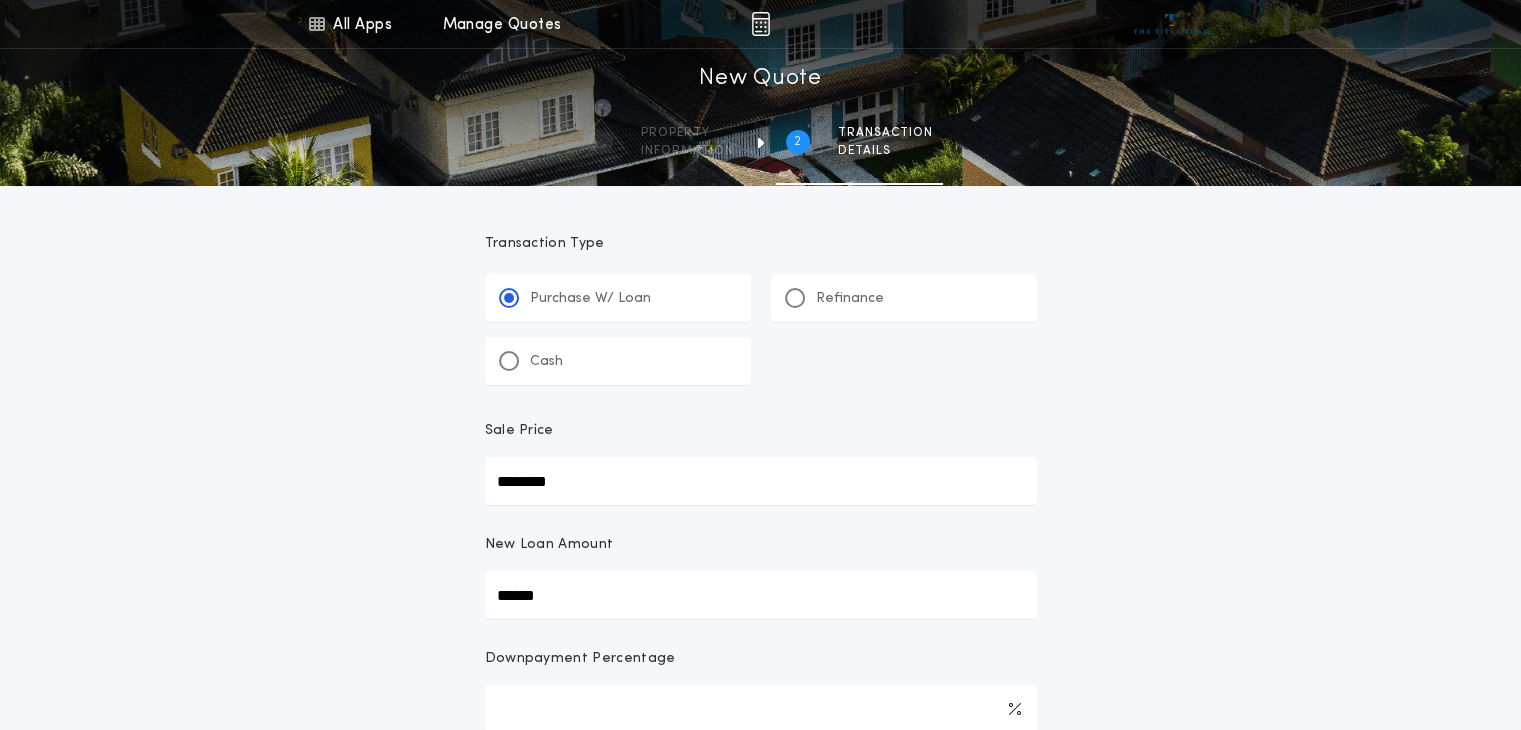 type on "*******" 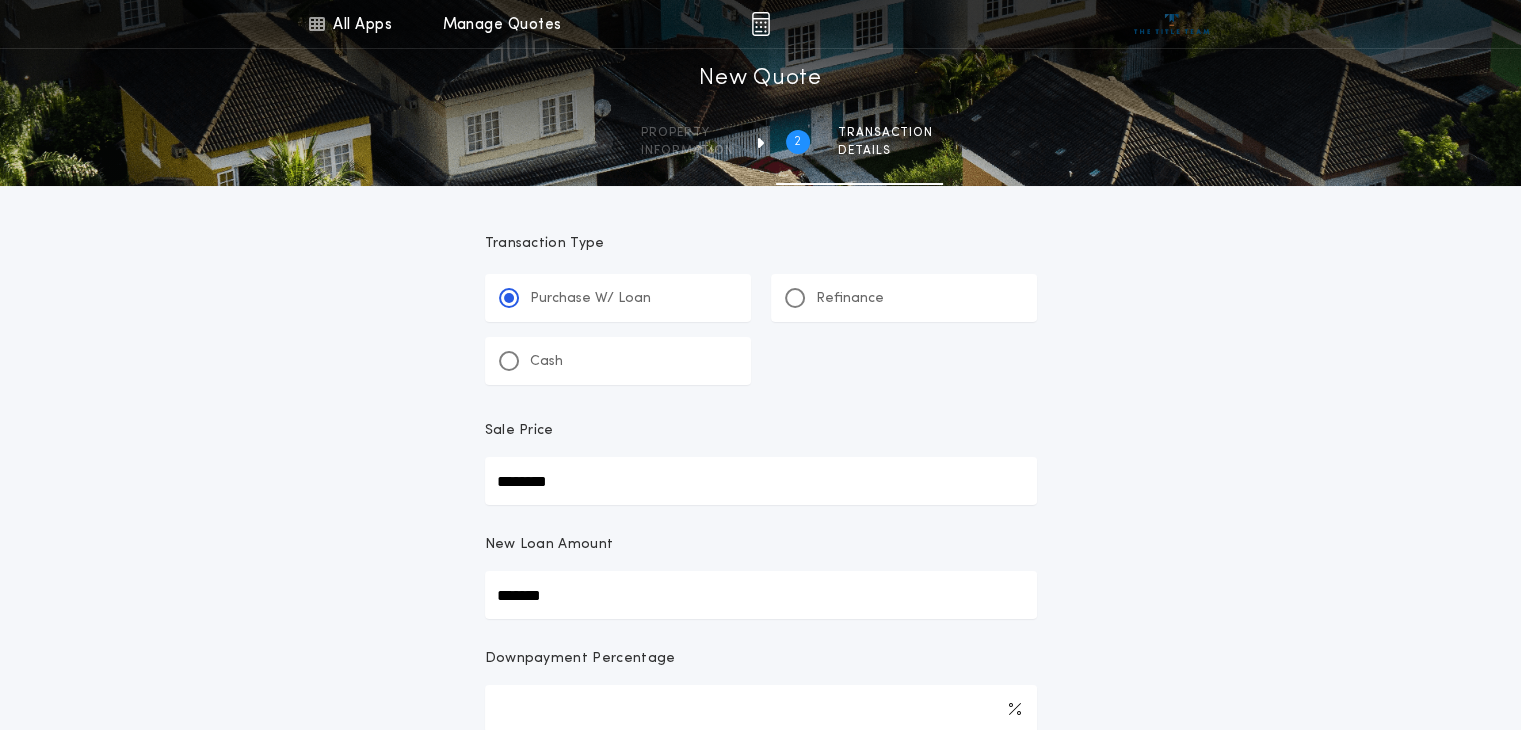 type on "********" 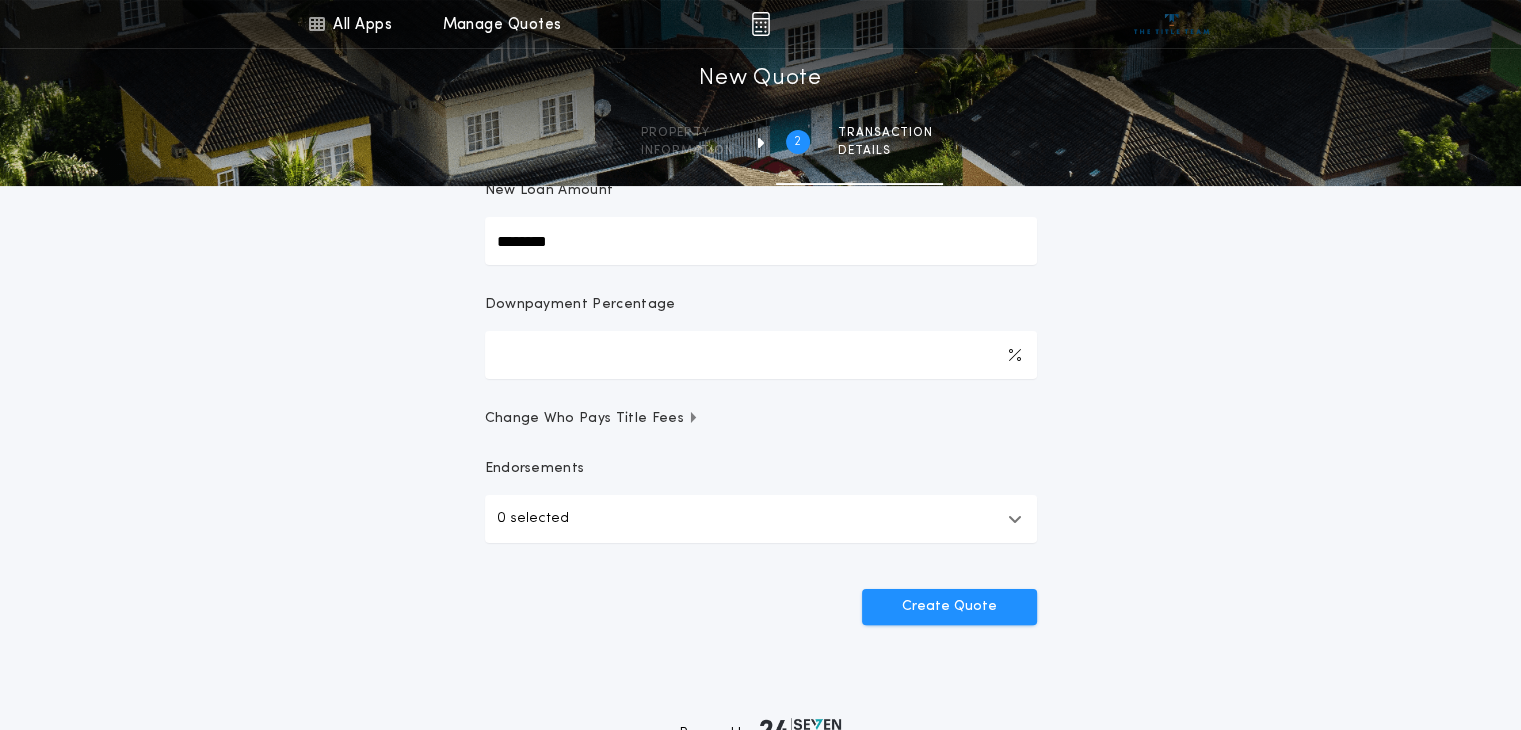 scroll, scrollTop: 403, scrollLeft: 0, axis: vertical 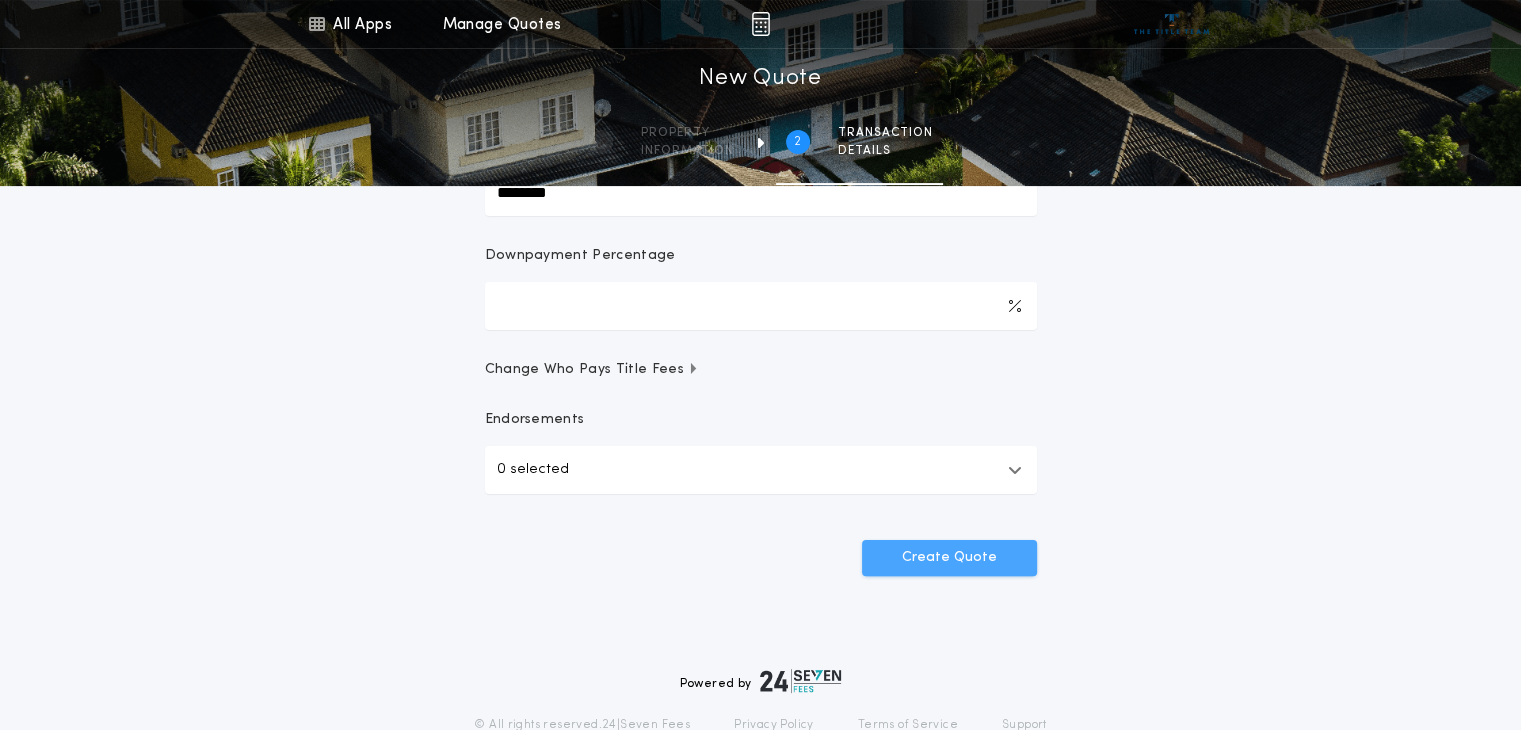 type on "********" 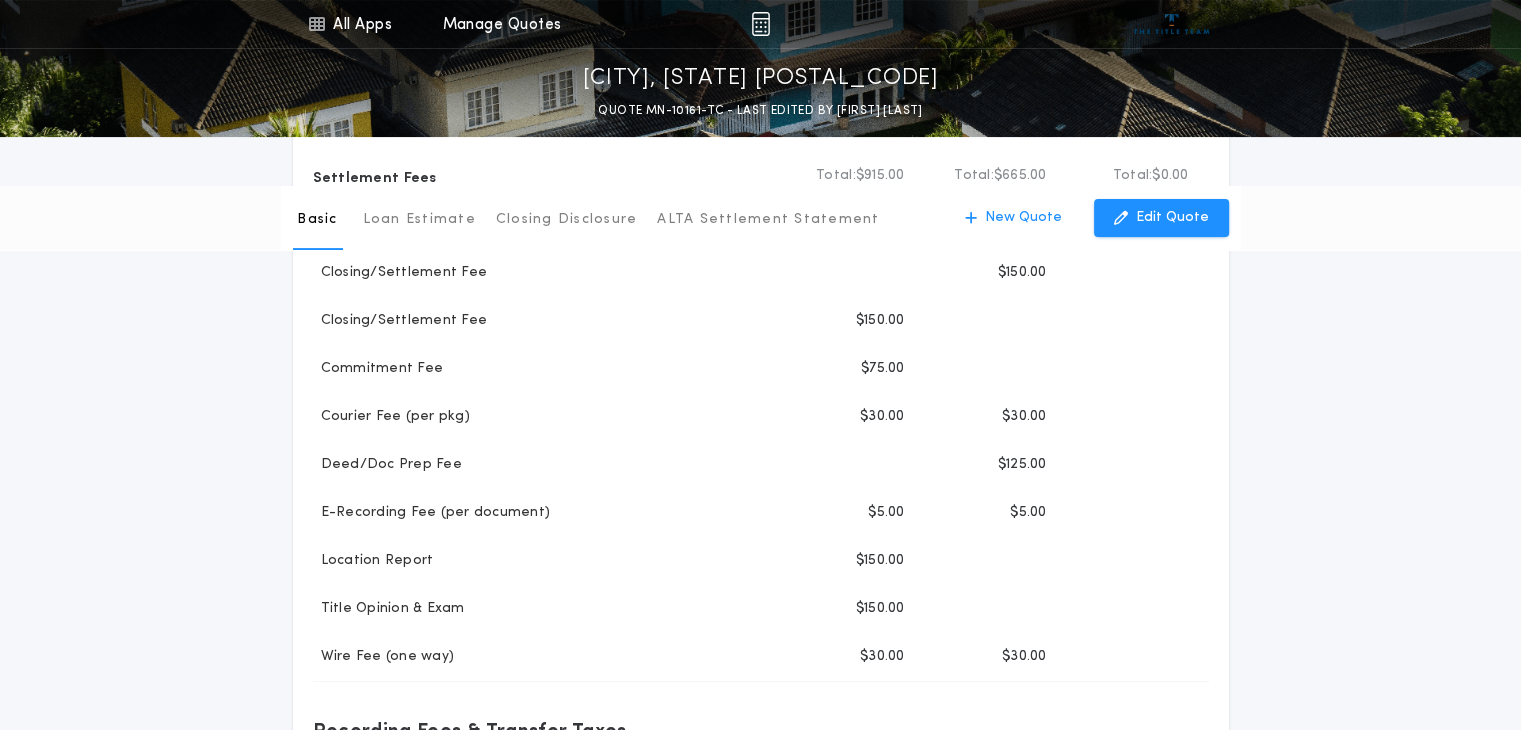 scroll, scrollTop: 0, scrollLeft: 0, axis: both 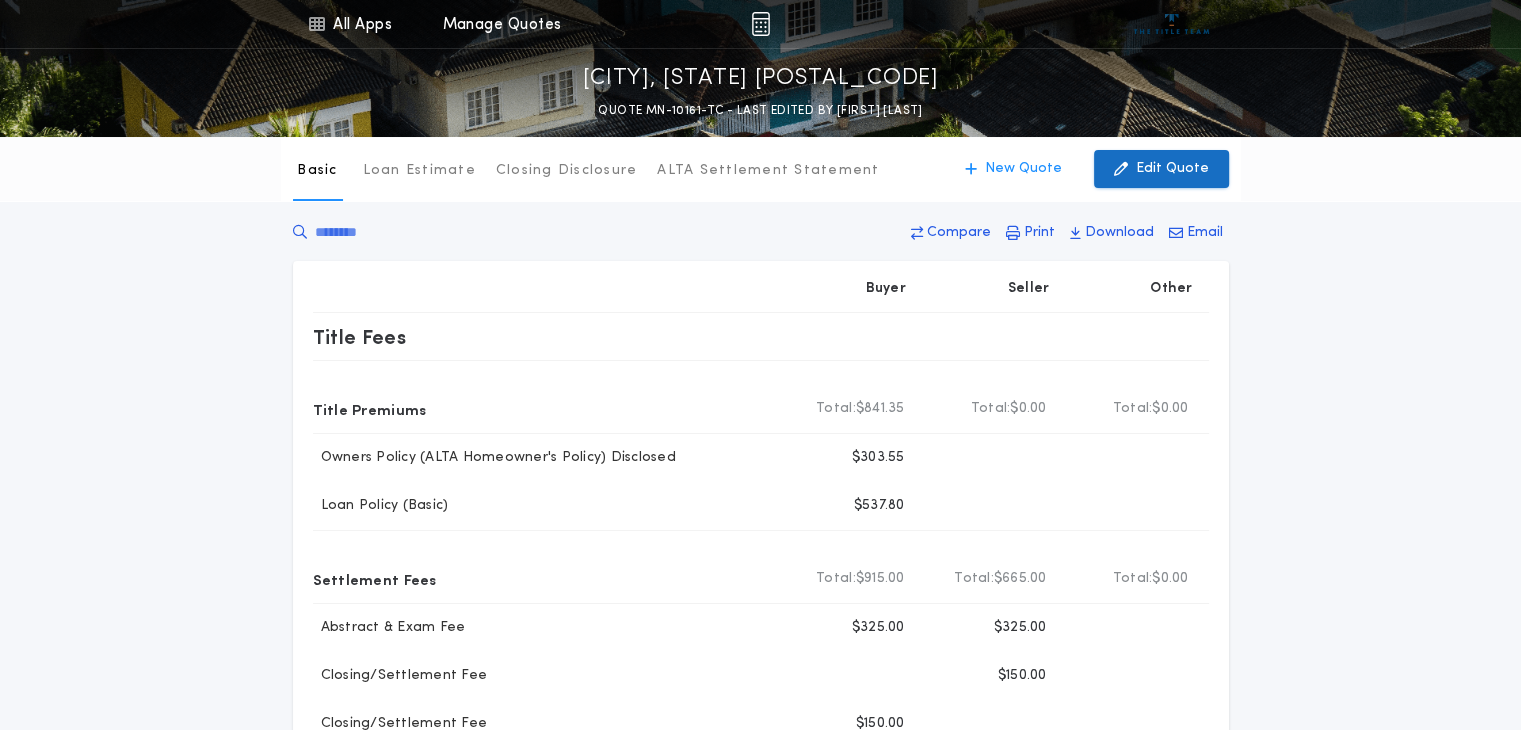 click on "Edit Quote" at bounding box center (1172, 169) 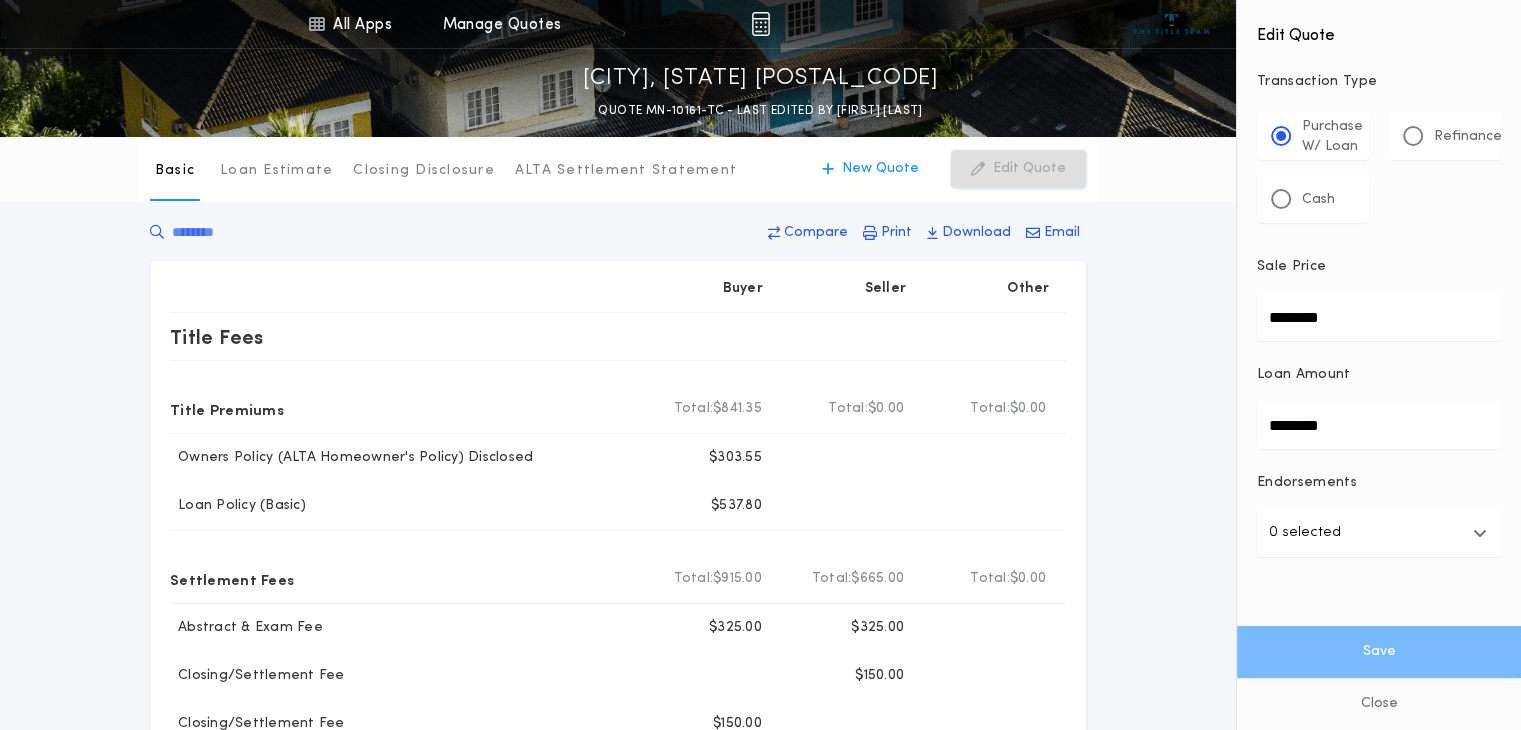 drag, startPoint x: 1370, startPoint y: 320, endPoint x: 1151, endPoint y: 329, distance: 219.18486 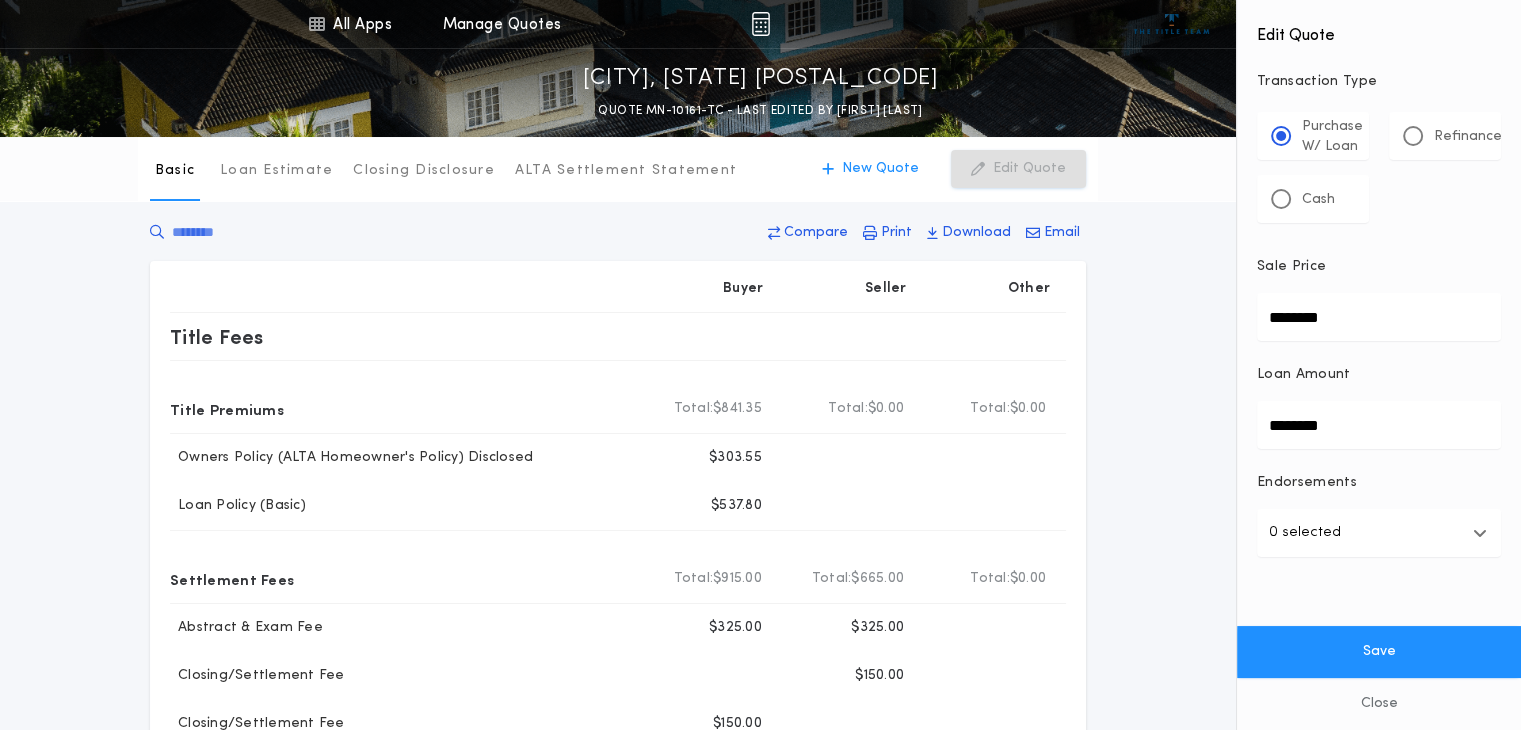 type on "********" 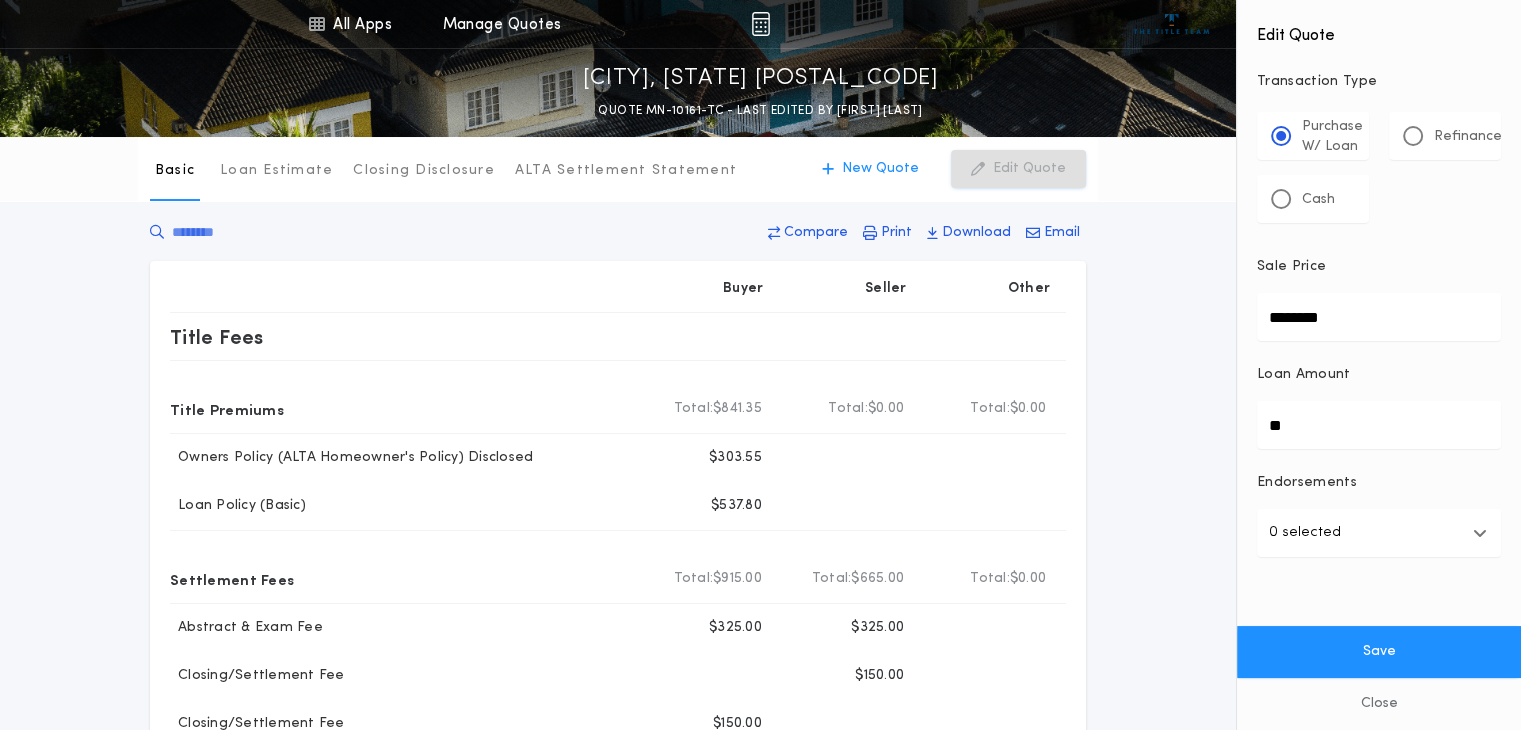 type on "**" 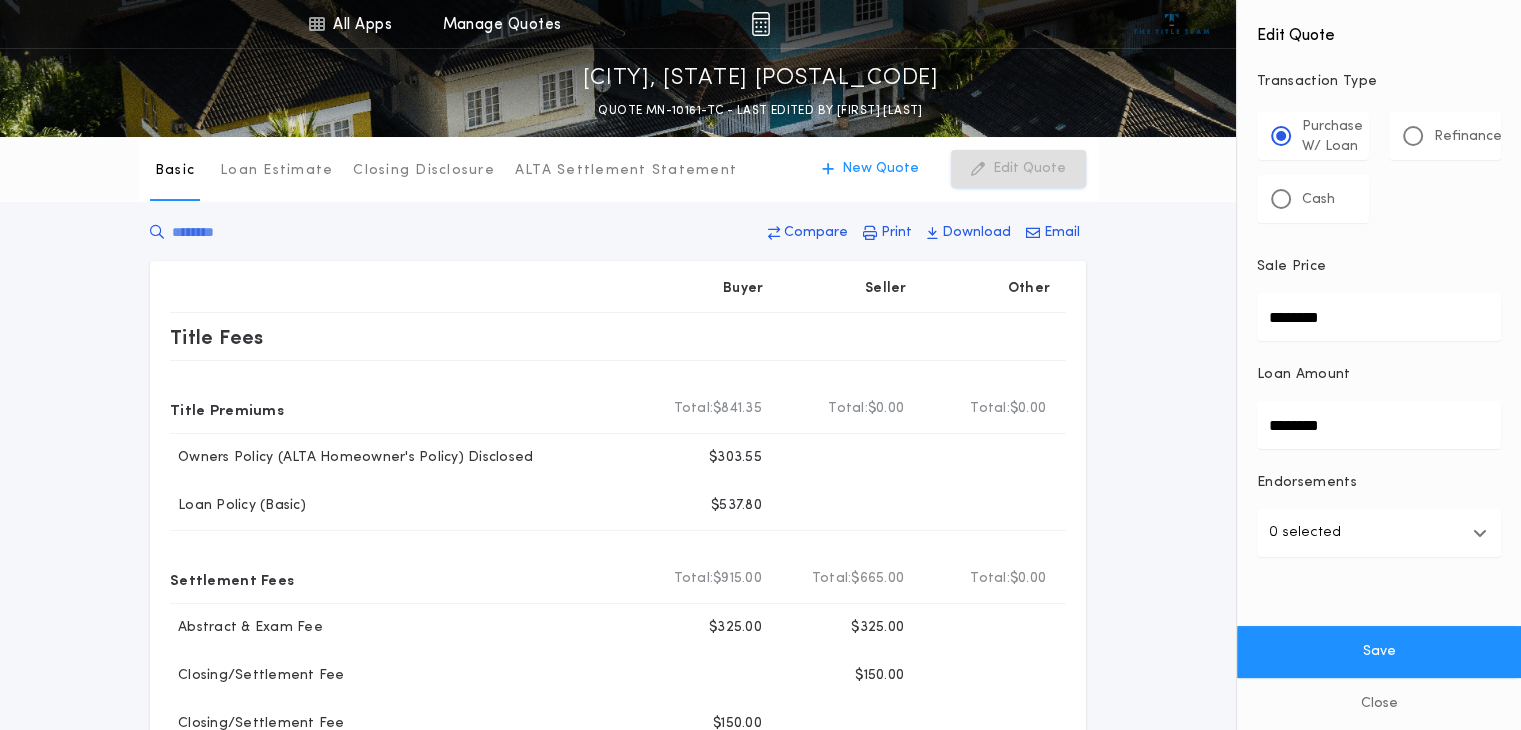 type on "********" 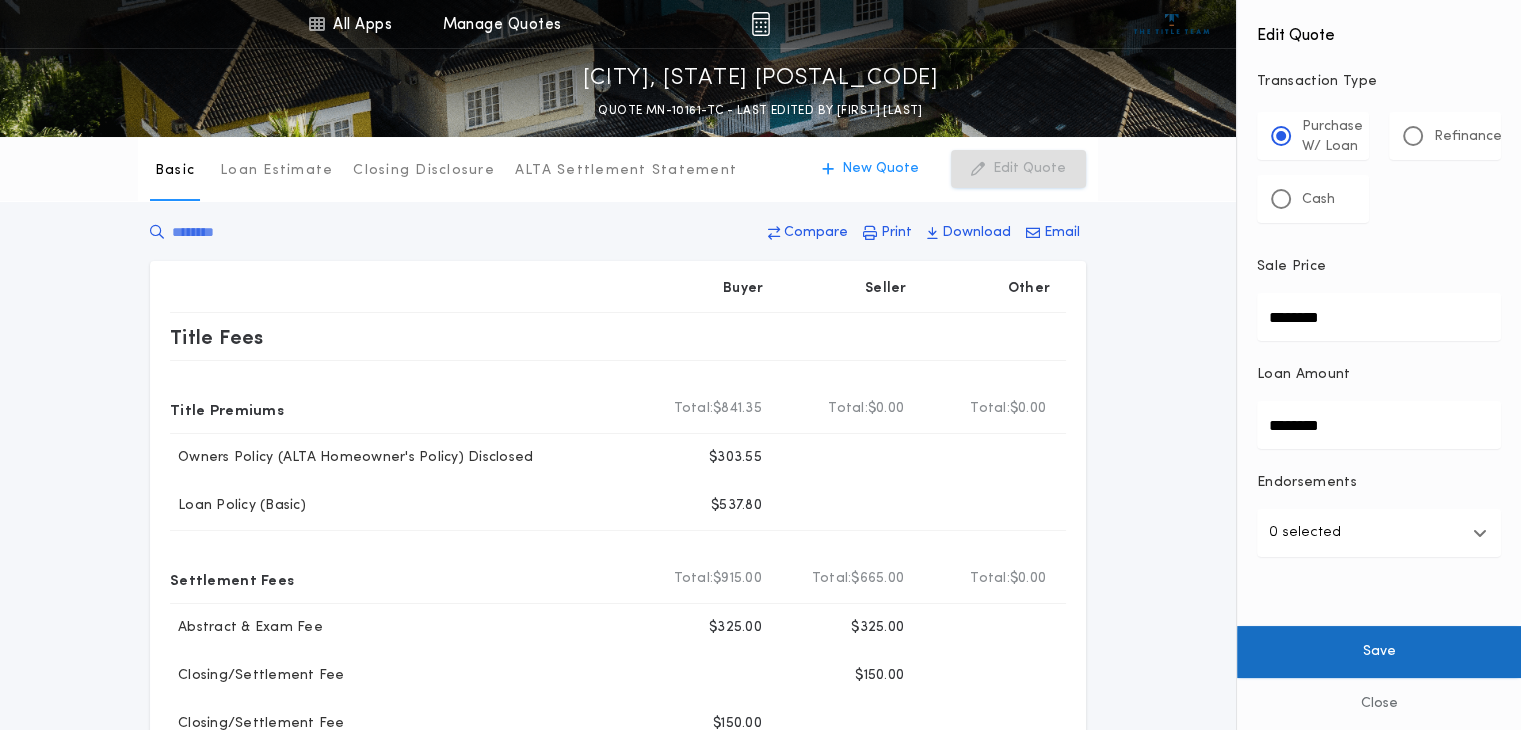 click on "Save" at bounding box center (1379, 652) 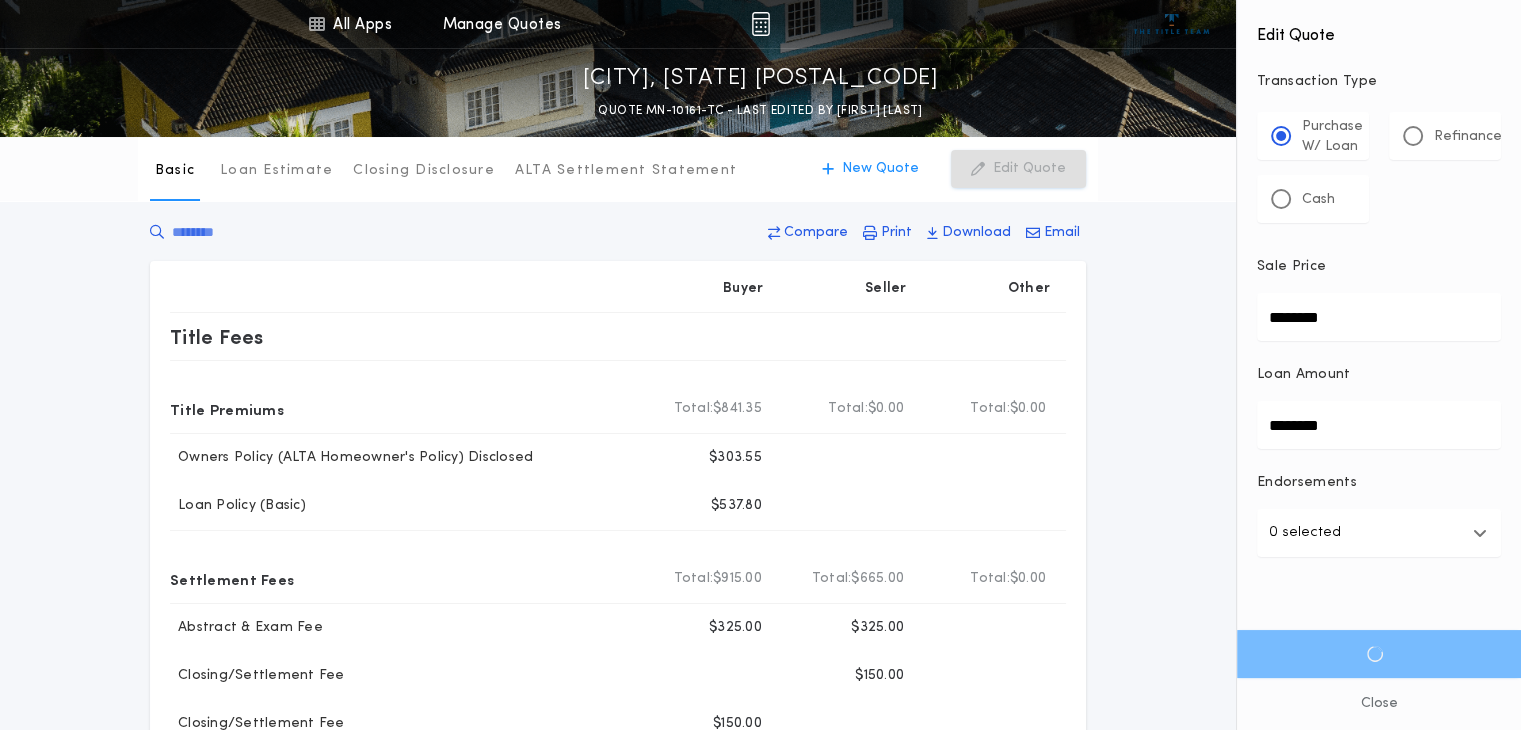 type on "********" 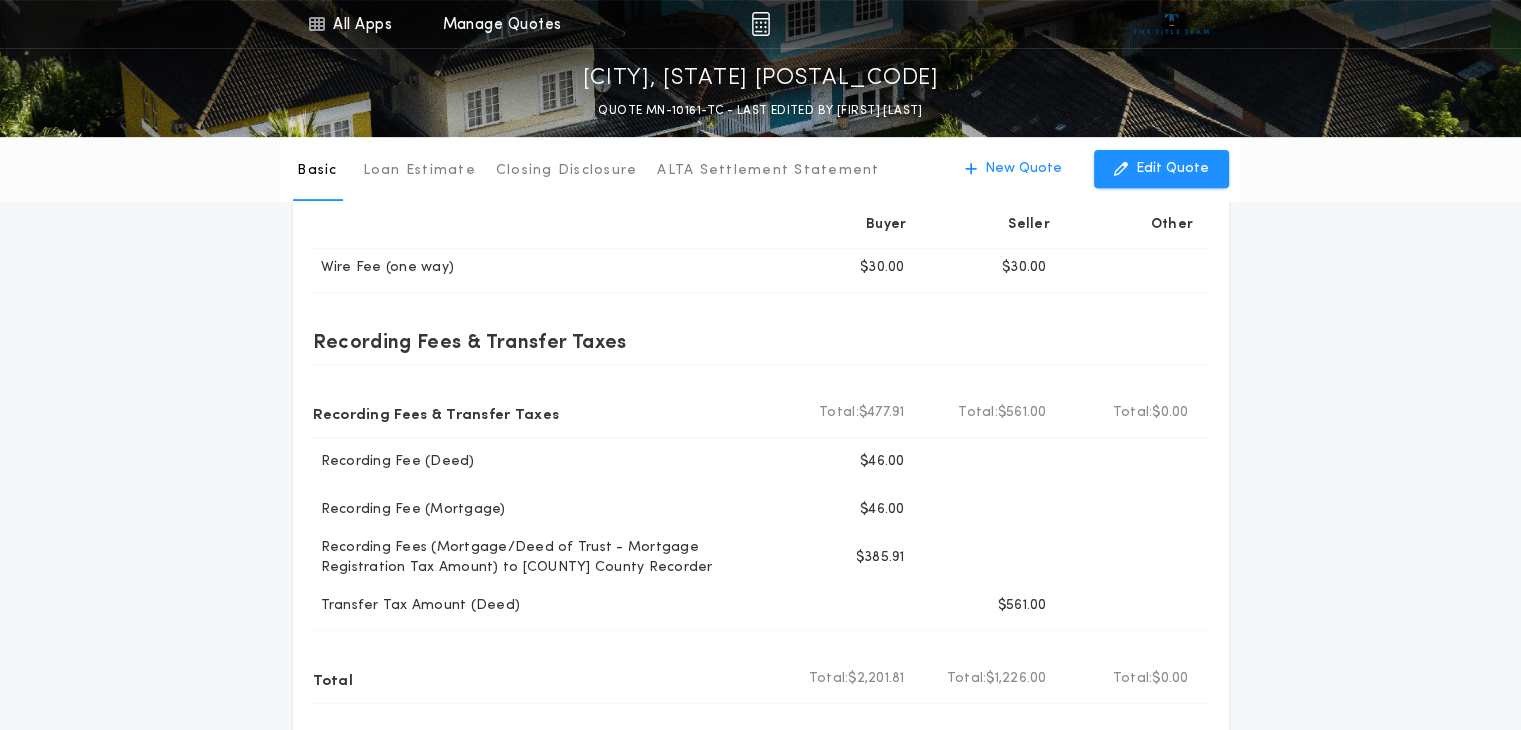 scroll, scrollTop: 800, scrollLeft: 0, axis: vertical 